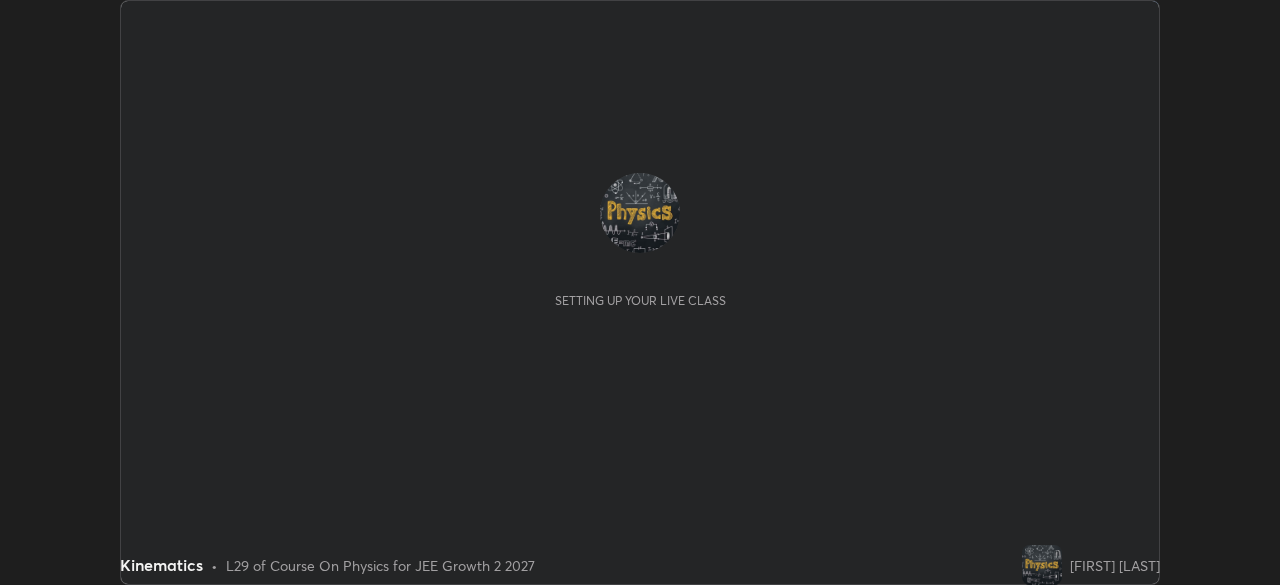 scroll, scrollTop: 0, scrollLeft: 0, axis: both 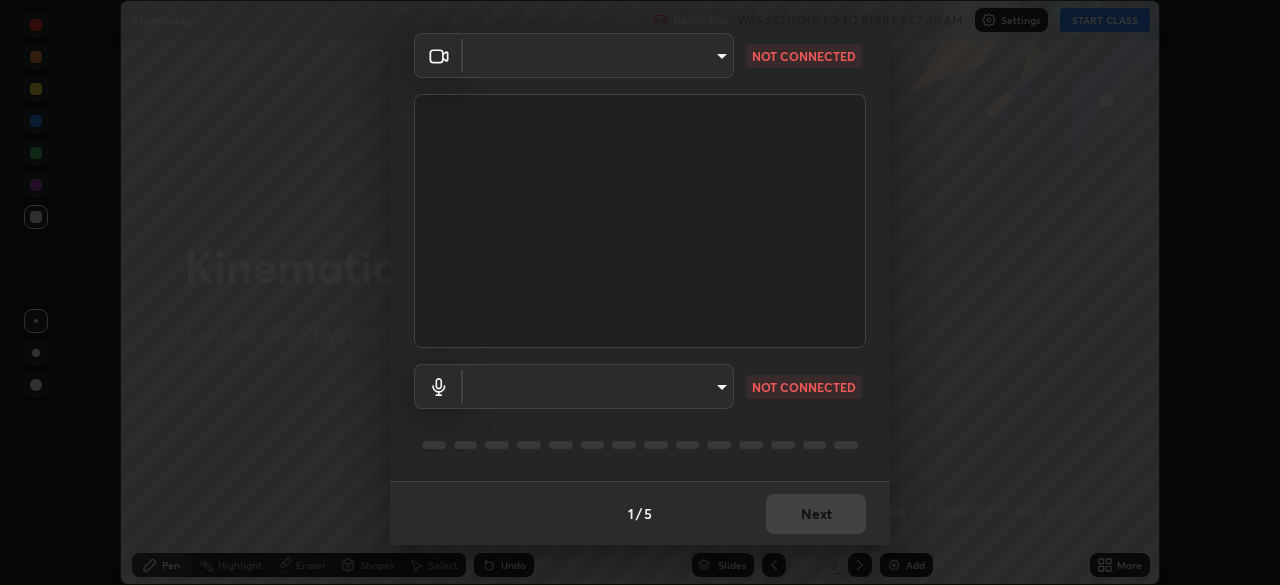 type on "80561a082d3f99f053040d1f6f9e463dddcb706712ae3923506b300433a280d2" 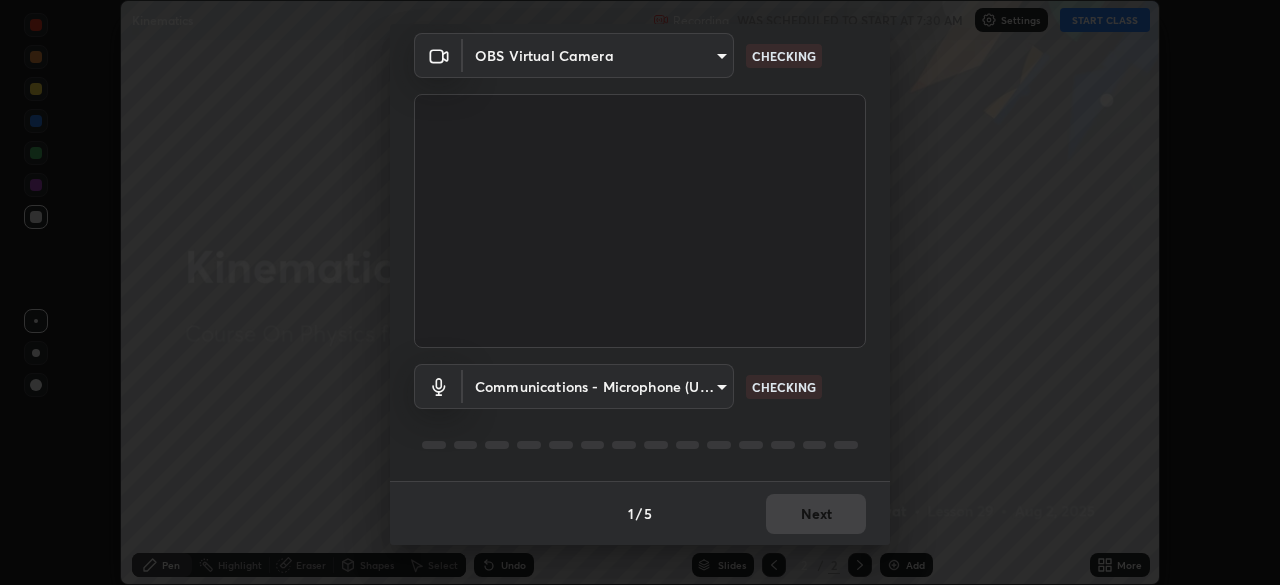 click on "Erase all Kinematics Recording WAS SCHEDULED TO START AT  7:30 AM Settings START CLASS Setting up your live class Kinematics • L29 of Course On Physics for JEE Growth 2 2027 [FIRST] [LAST] Pen Highlight Eraser Shapes Select Undo Slides 2 / 2 Add More No doubts shared Encourage your learners to ask a doubt for better clarity Report an issue Reason for reporting Buffering Chat not working Audio - Video sync issue Educator video quality low ​ Attach an image Report Media settings OBS Virtual Camera [HASH] CHECKING Communications - Microphone (USB PnP Sound Device) communications CHECKING 1 / 5 Next" at bounding box center (640, 292) 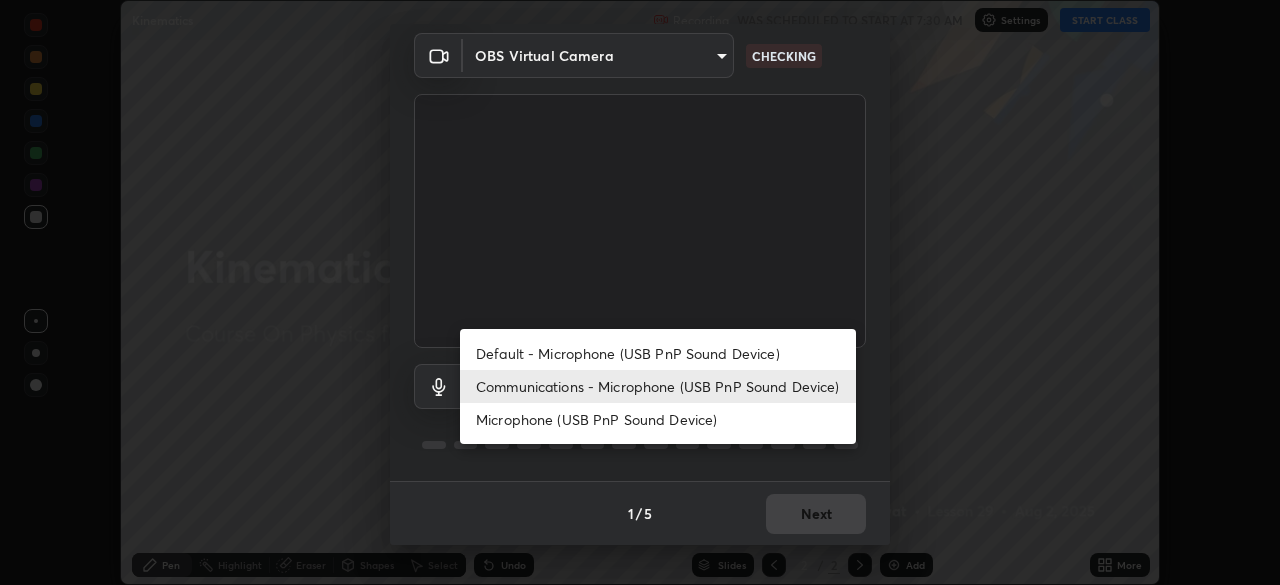 click on "Microphone (USB PnP Sound Device)" at bounding box center [658, 419] 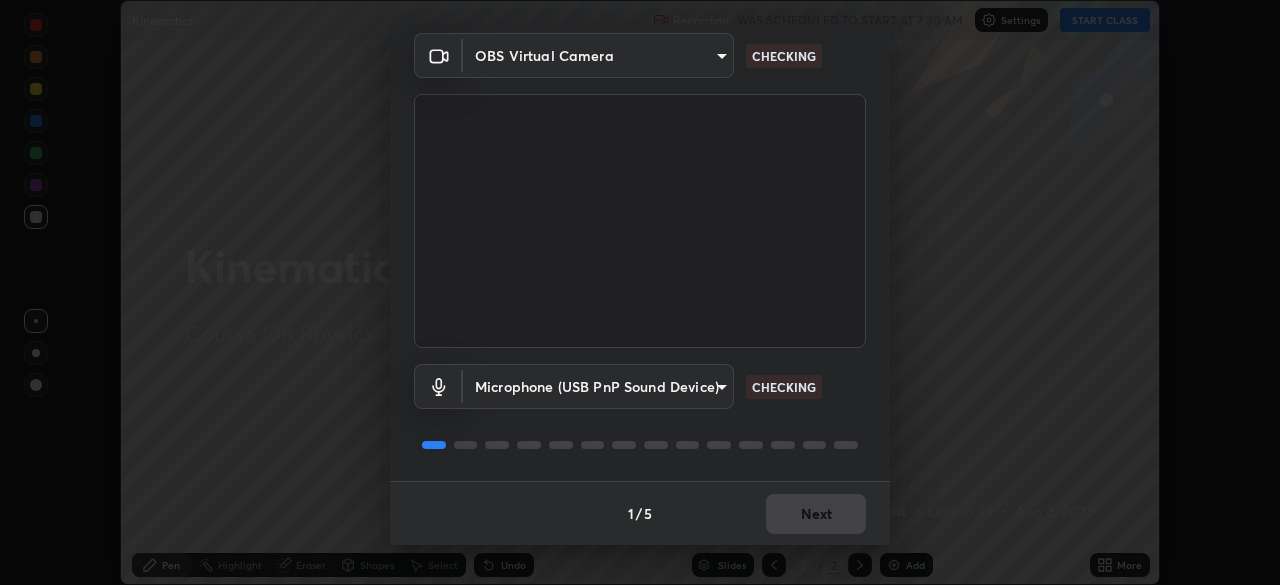 click on "Erase all Kinematics Recording WAS SCHEDULED TO START AT  7:30 AM Settings START CLASS Setting up your live class Kinematics • L29 of Course On Physics for JEE Growth 2 2027 [FIRST] [LAST] Pen Highlight Eraser Shapes Select Undo Slides 2 / 2 Add More No doubts shared Encourage your learners to ask a doubt for better clarity Report an issue Reason for reporting Buffering Chat not working Audio - Video sync issue Educator video quality low ​ Attach an image Report Media settings OBS Virtual Camera [HASH] CHECKING Microphone (USB PnP Sound Device) [HASH] CHECKING 1 / 5 Next" at bounding box center [640, 292] 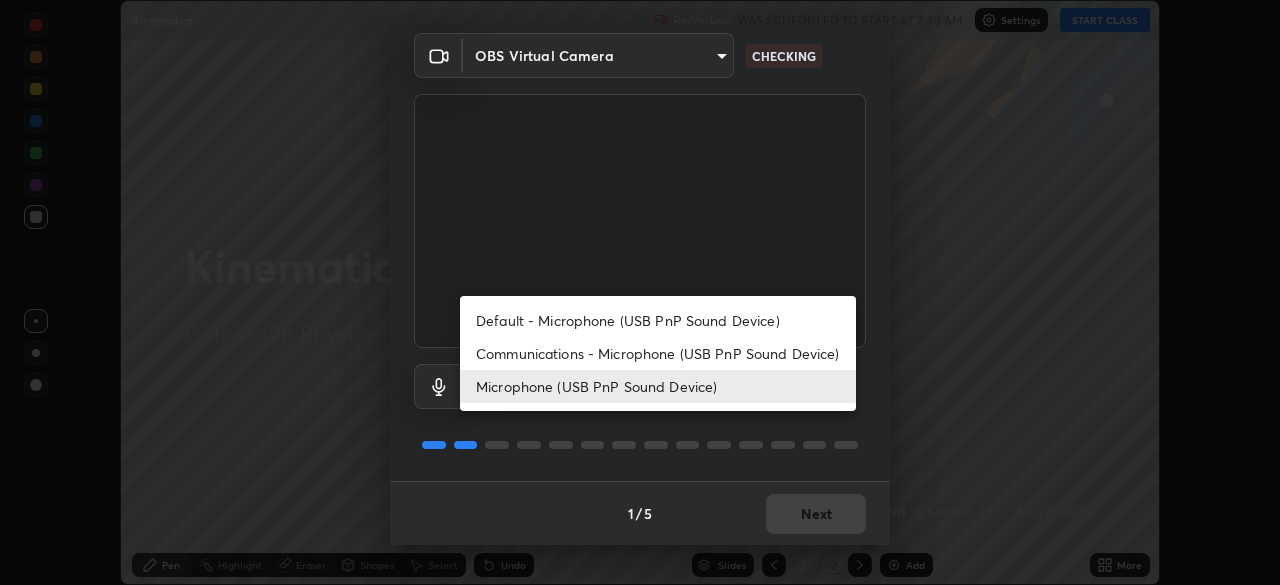 click on "Communications - Microphone (USB PnP Sound Device)" at bounding box center [658, 353] 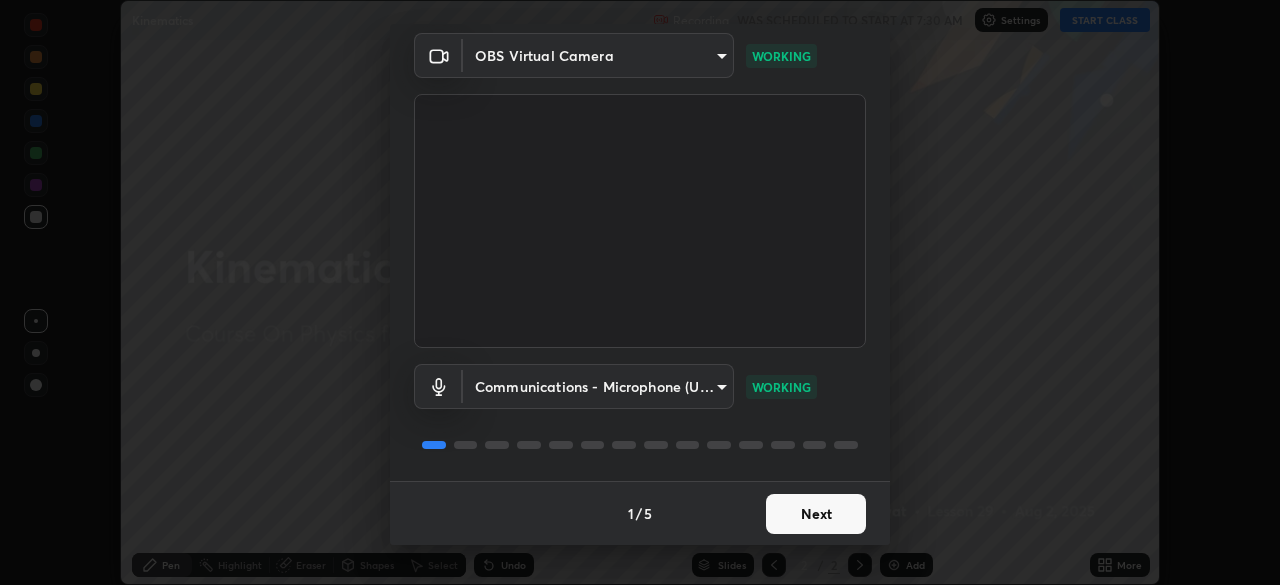 click on "Next" at bounding box center [816, 514] 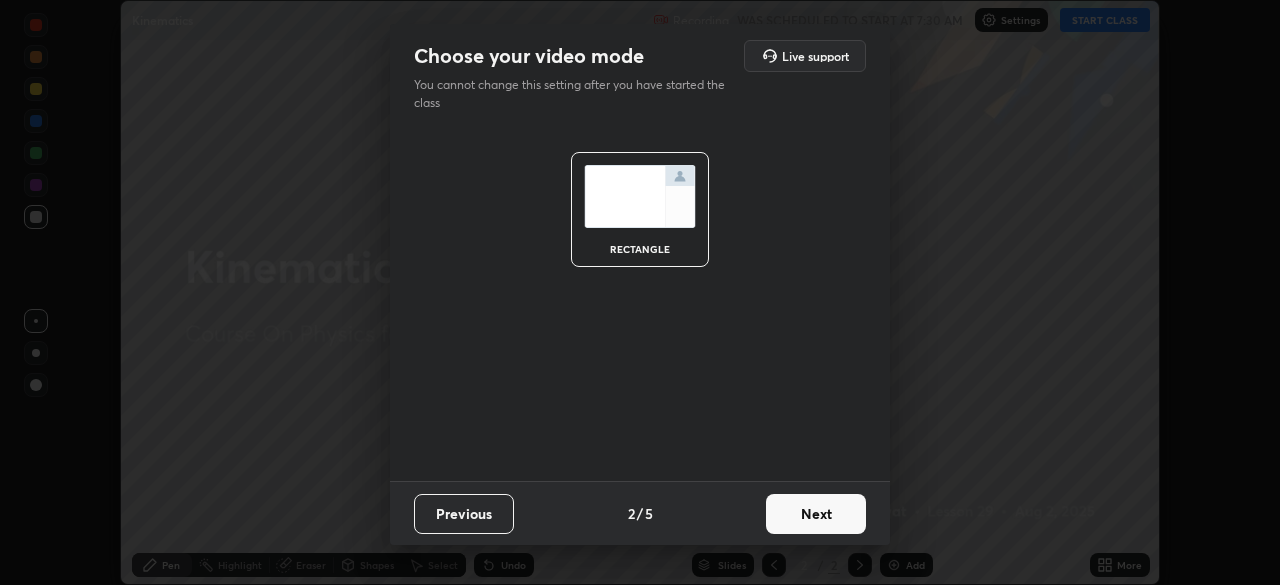 scroll, scrollTop: 0, scrollLeft: 0, axis: both 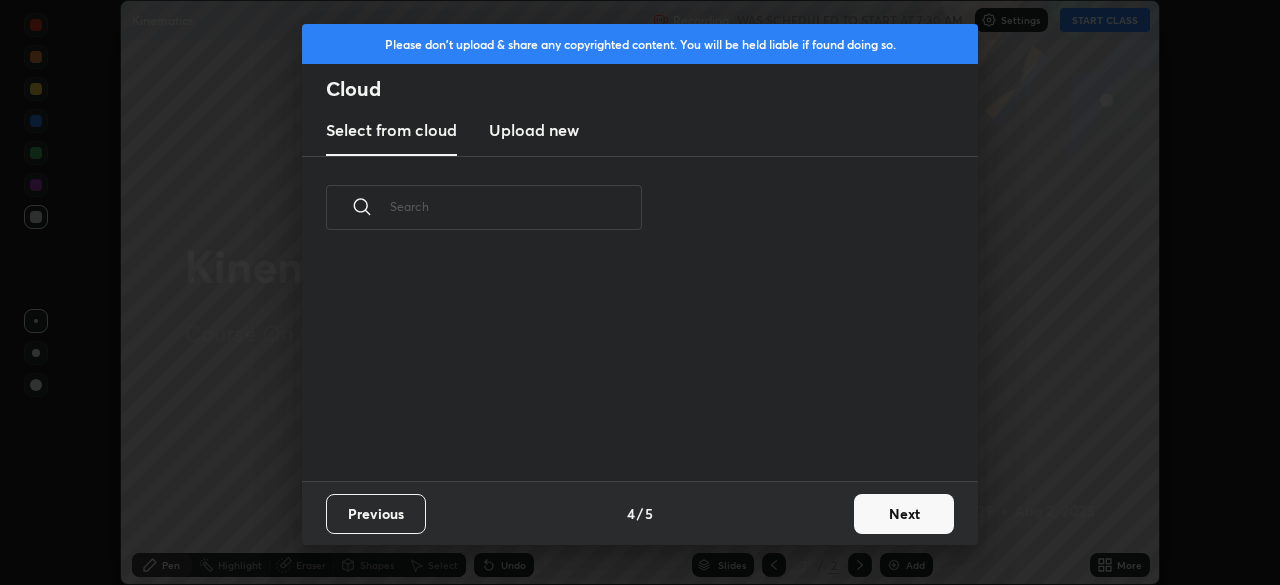 click on "Next" at bounding box center [904, 514] 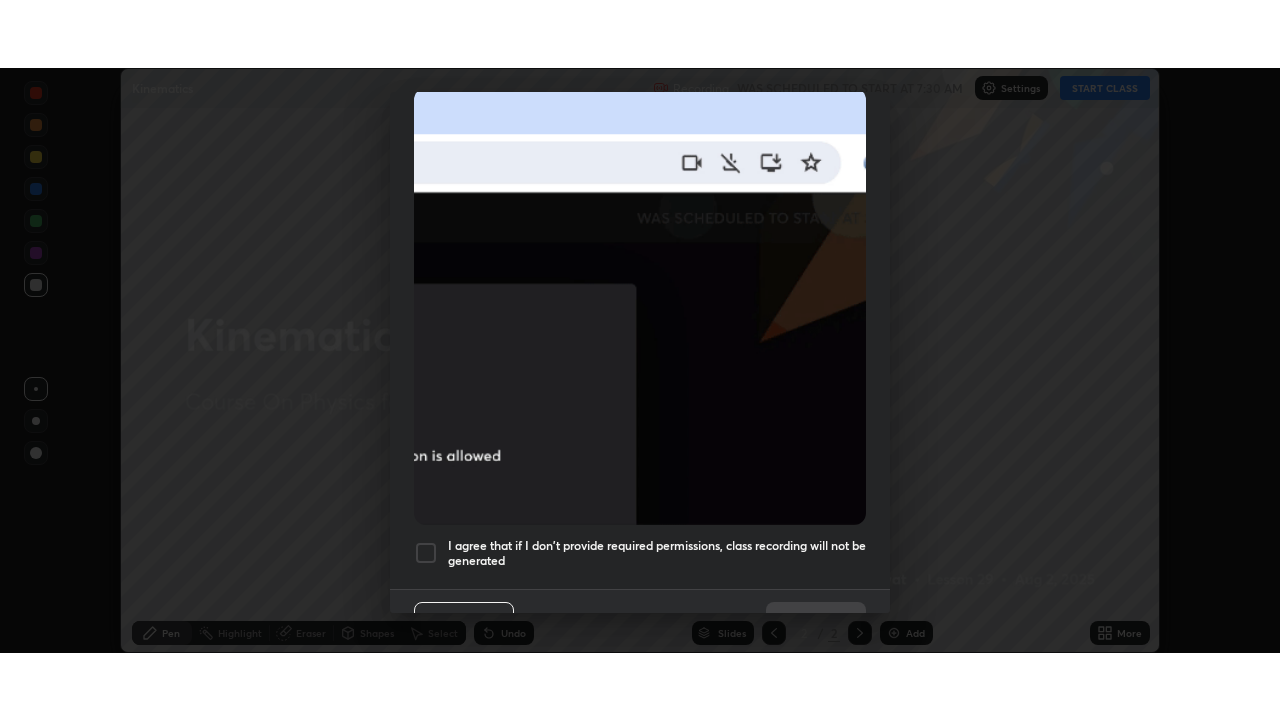 scroll, scrollTop: 479, scrollLeft: 0, axis: vertical 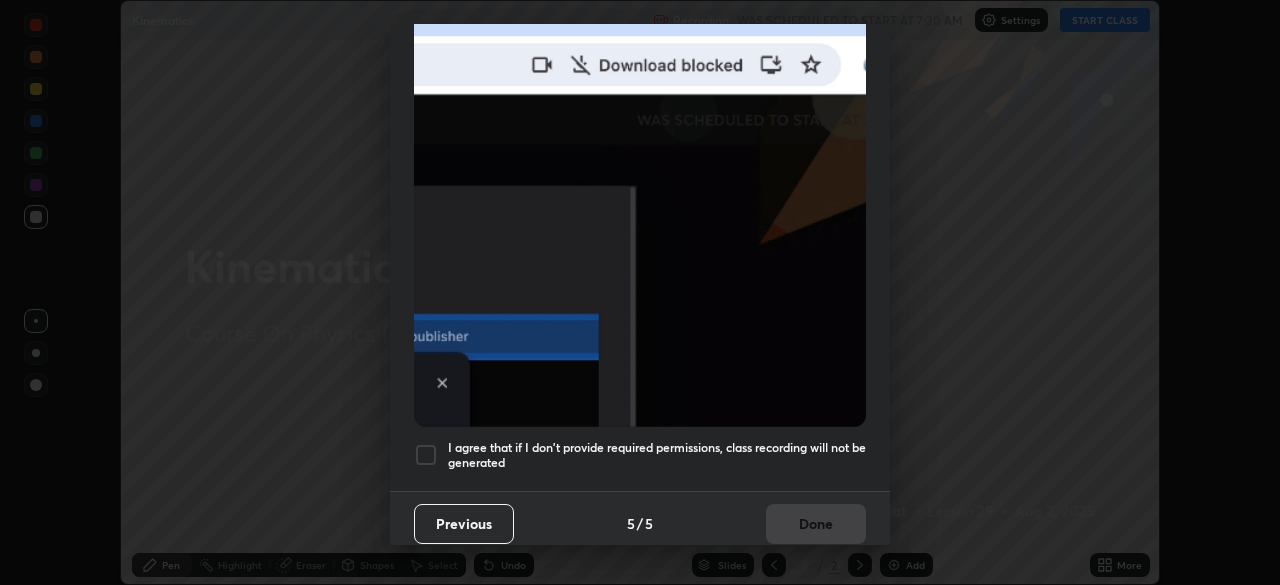 click on "I agree that if I don't provide required permissions, class recording will not be generated" at bounding box center [657, 455] 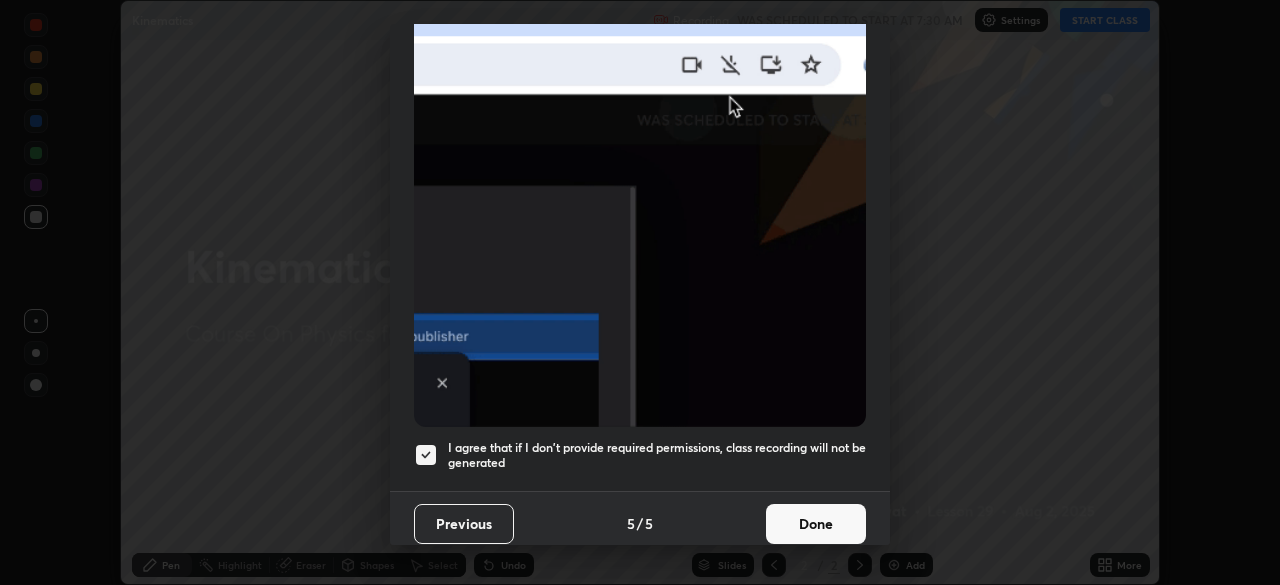 click on "Done" at bounding box center (816, 524) 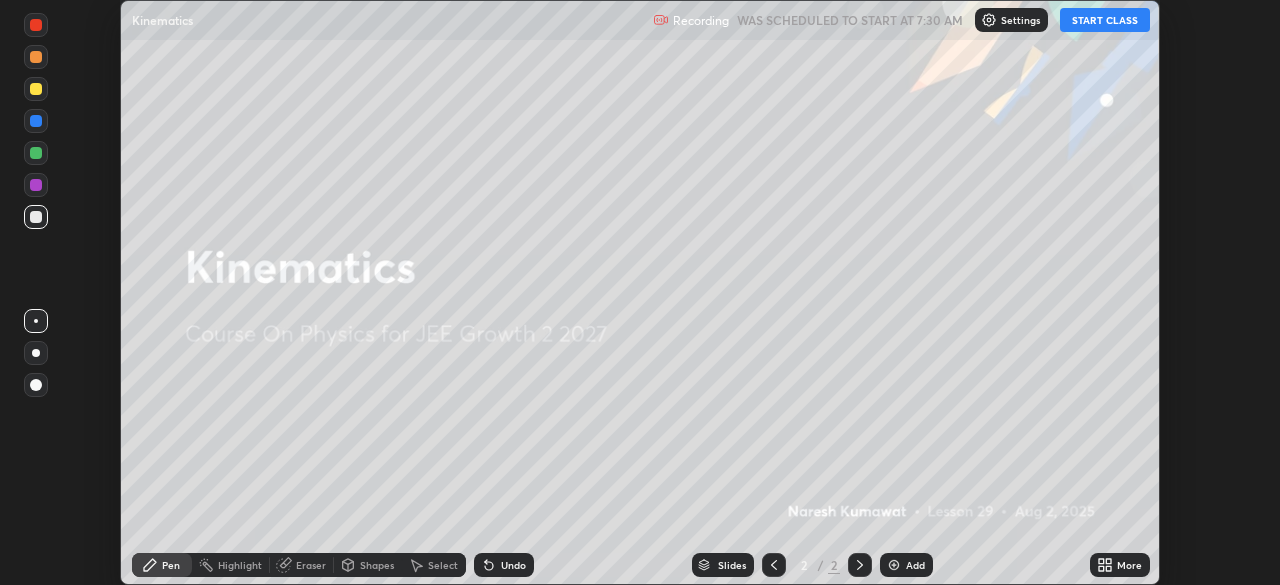 click on "Add" at bounding box center (915, 565) 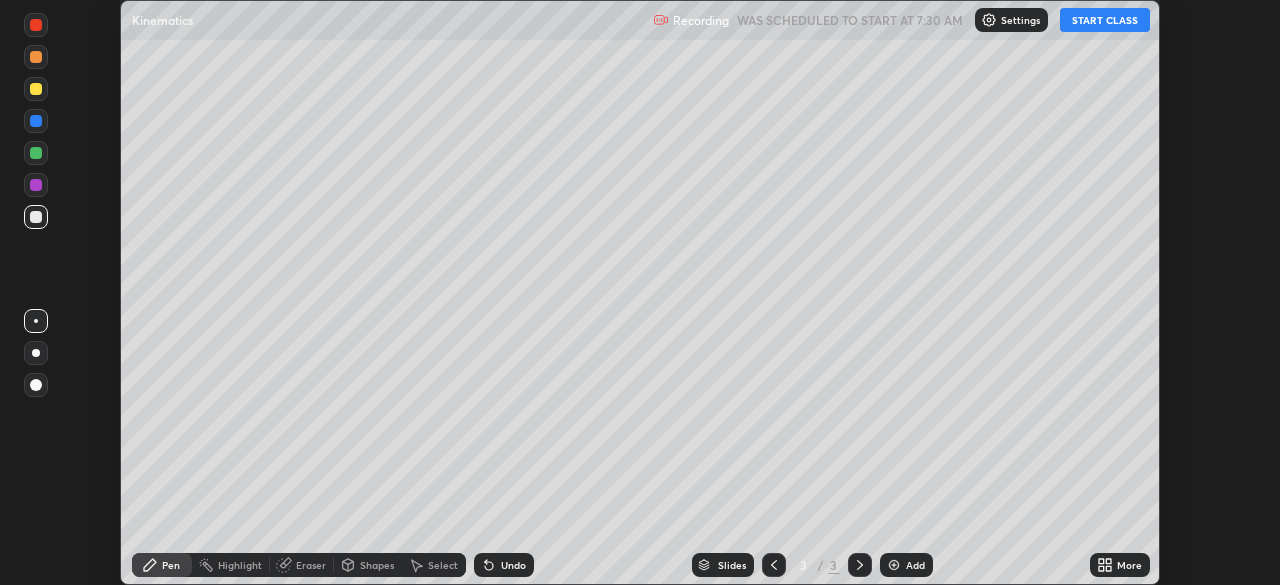 click on "START CLASS" at bounding box center [1105, 20] 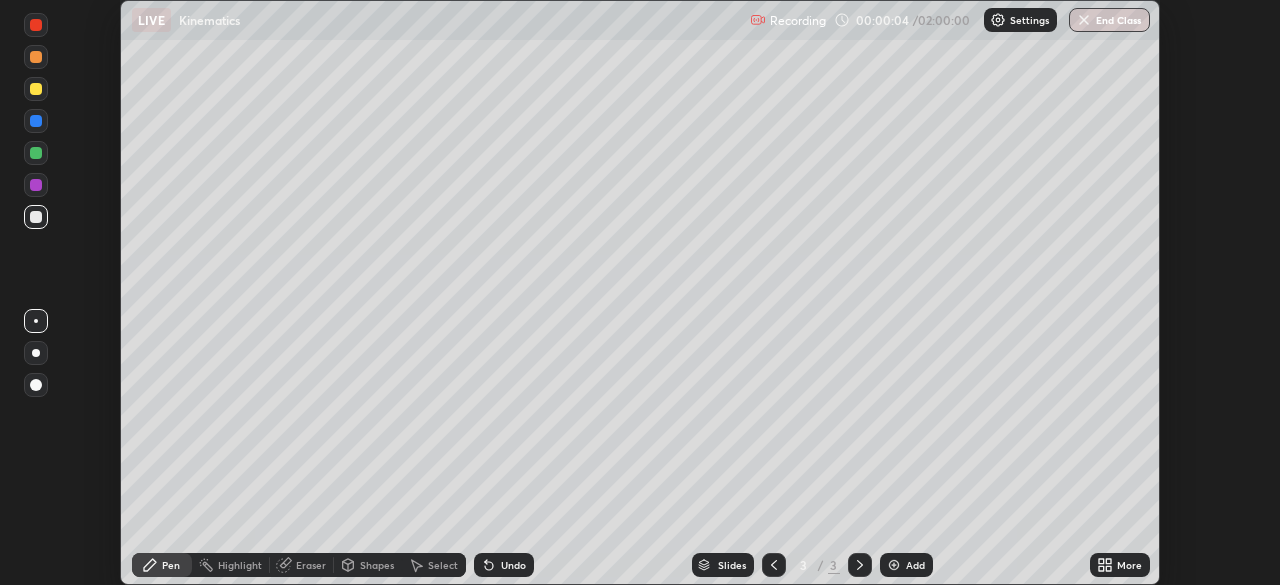 click 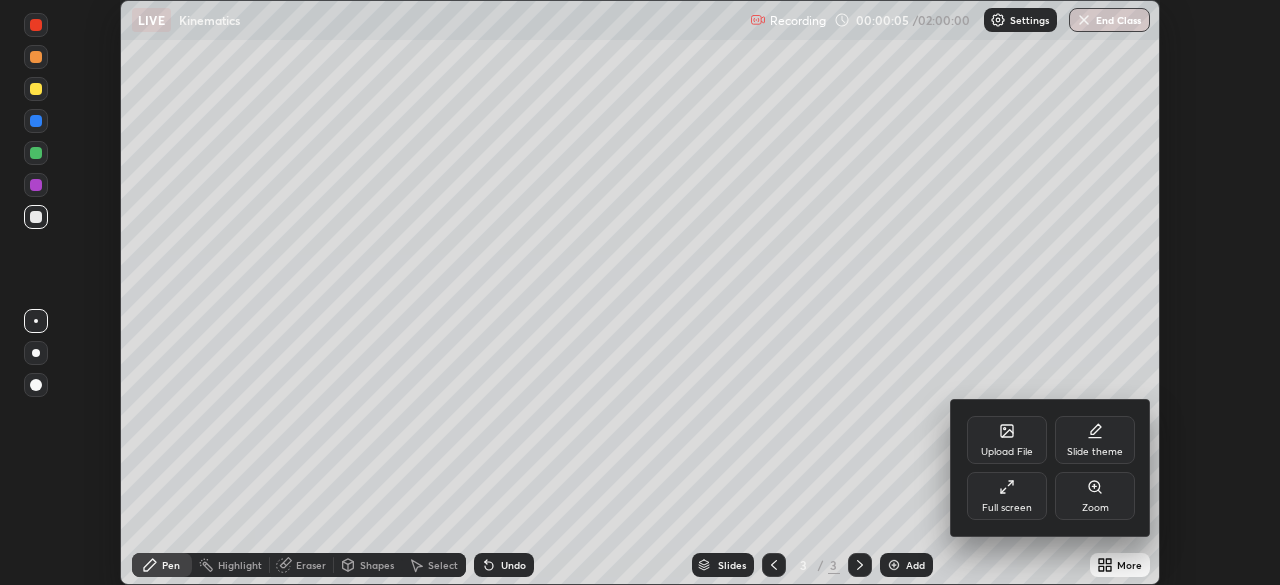 click on "Full screen" at bounding box center [1007, 508] 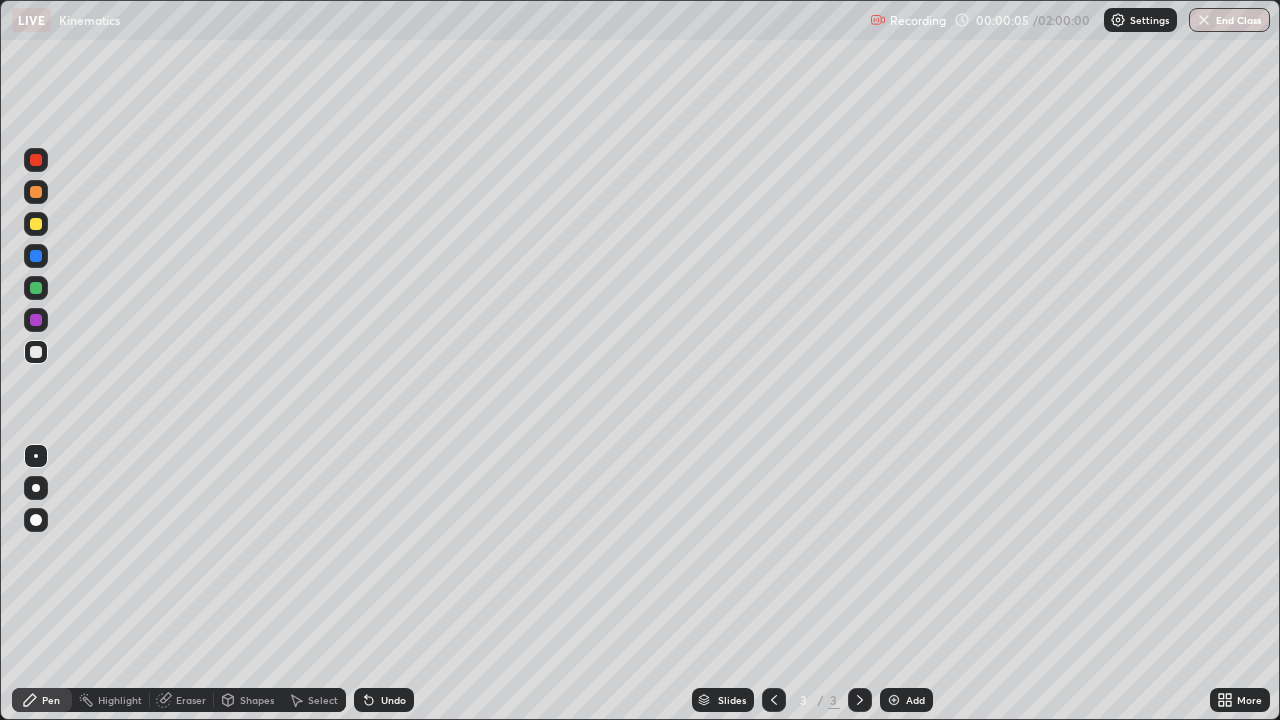 scroll, scrollTop: 99280, scrollLeft: 98720, axis: both 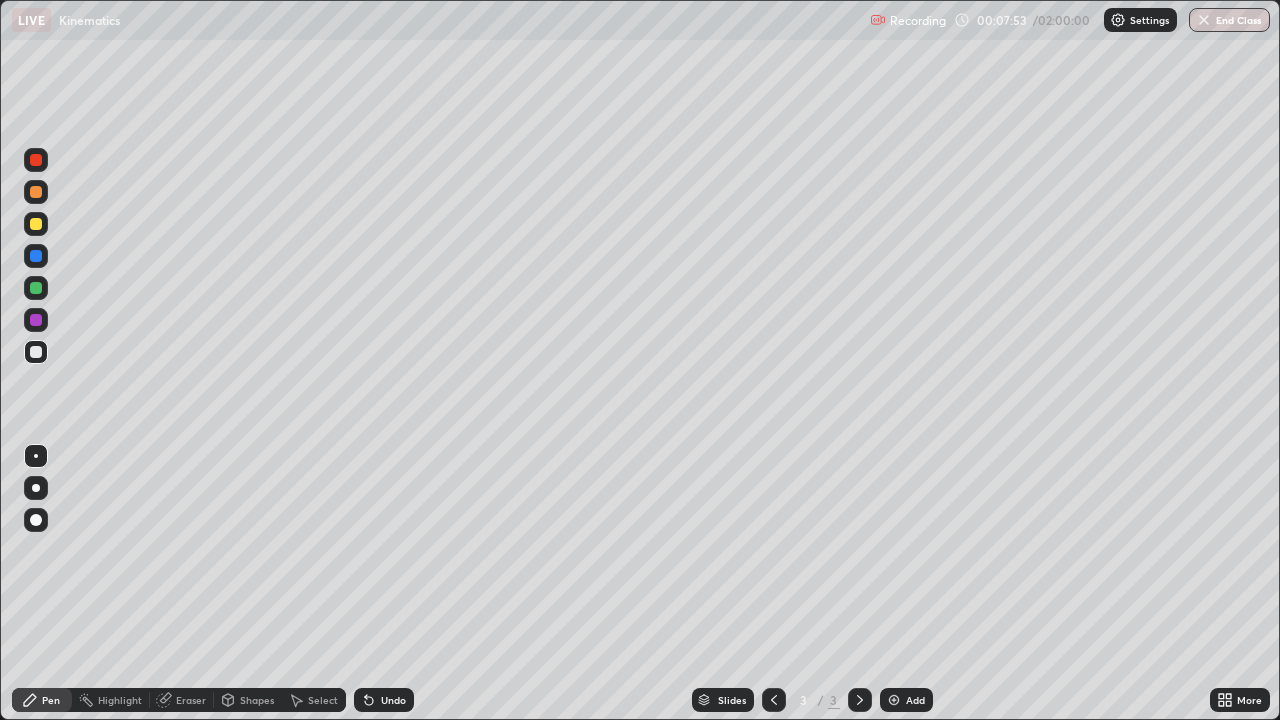 click on "Undo" at bounding box center (380, 700) 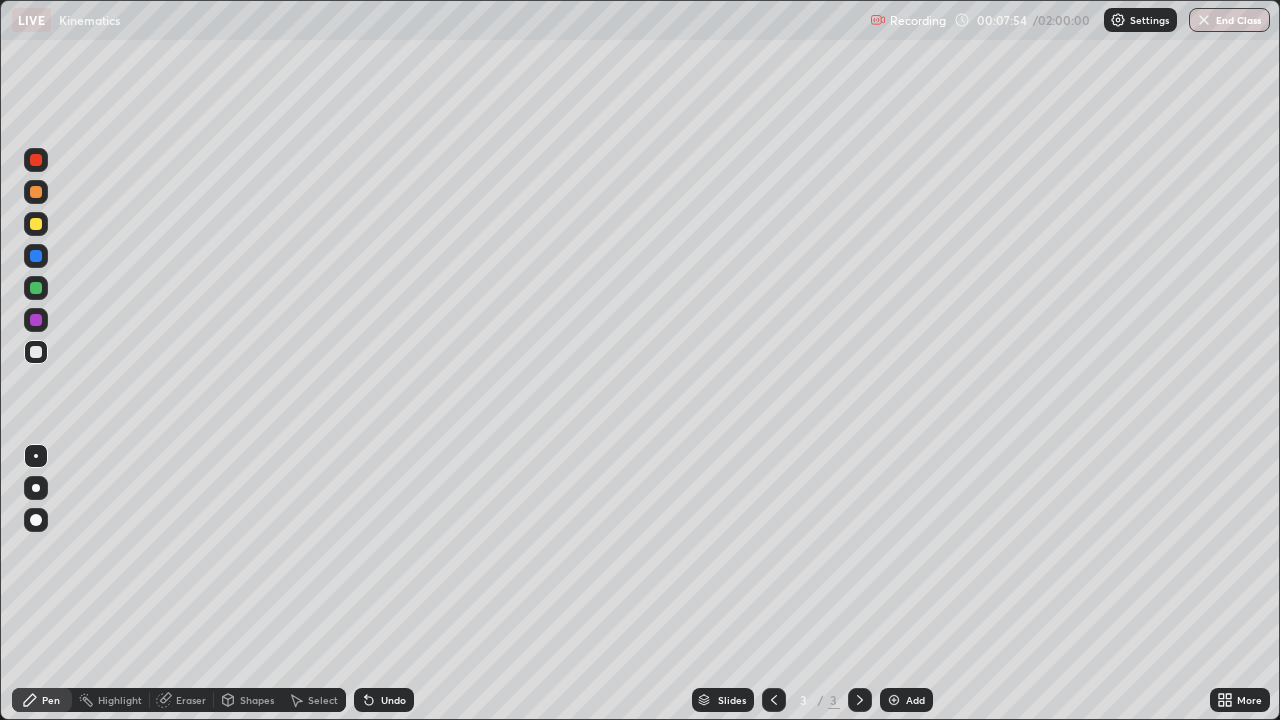 click on "Undo" at bounding box center [380, 700] 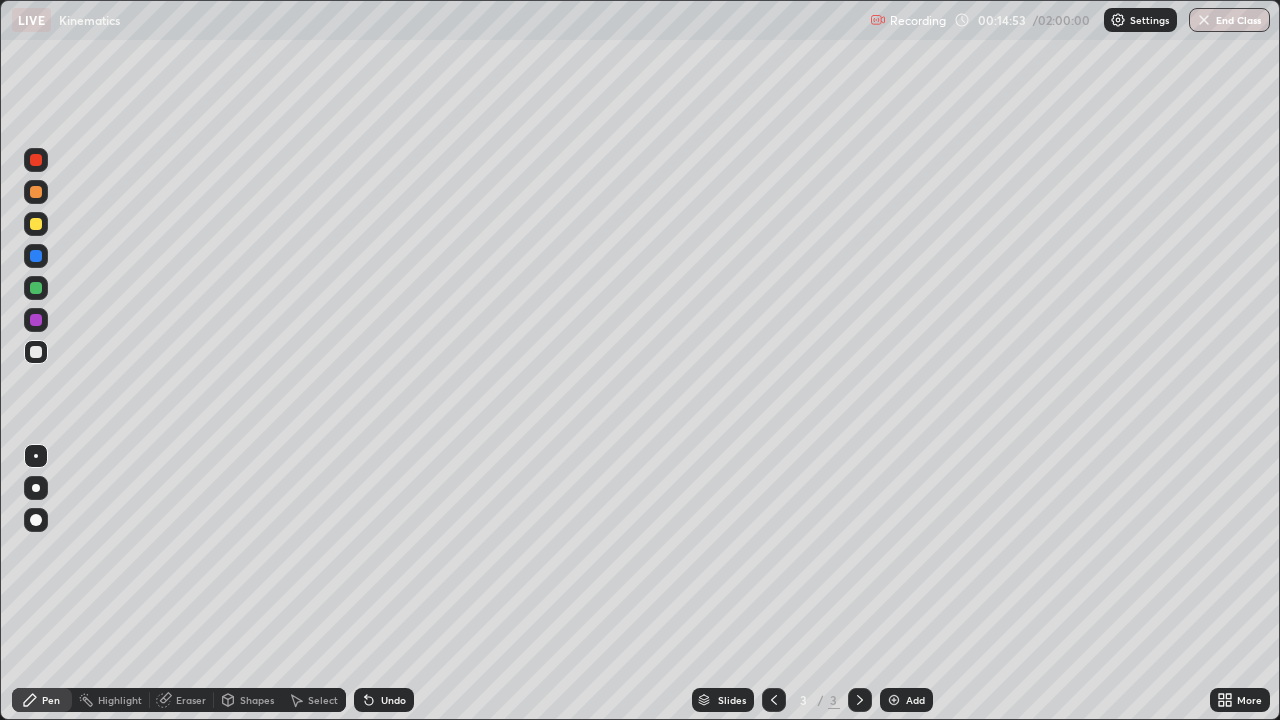 click on "Add" at bounding box center [906, 700] 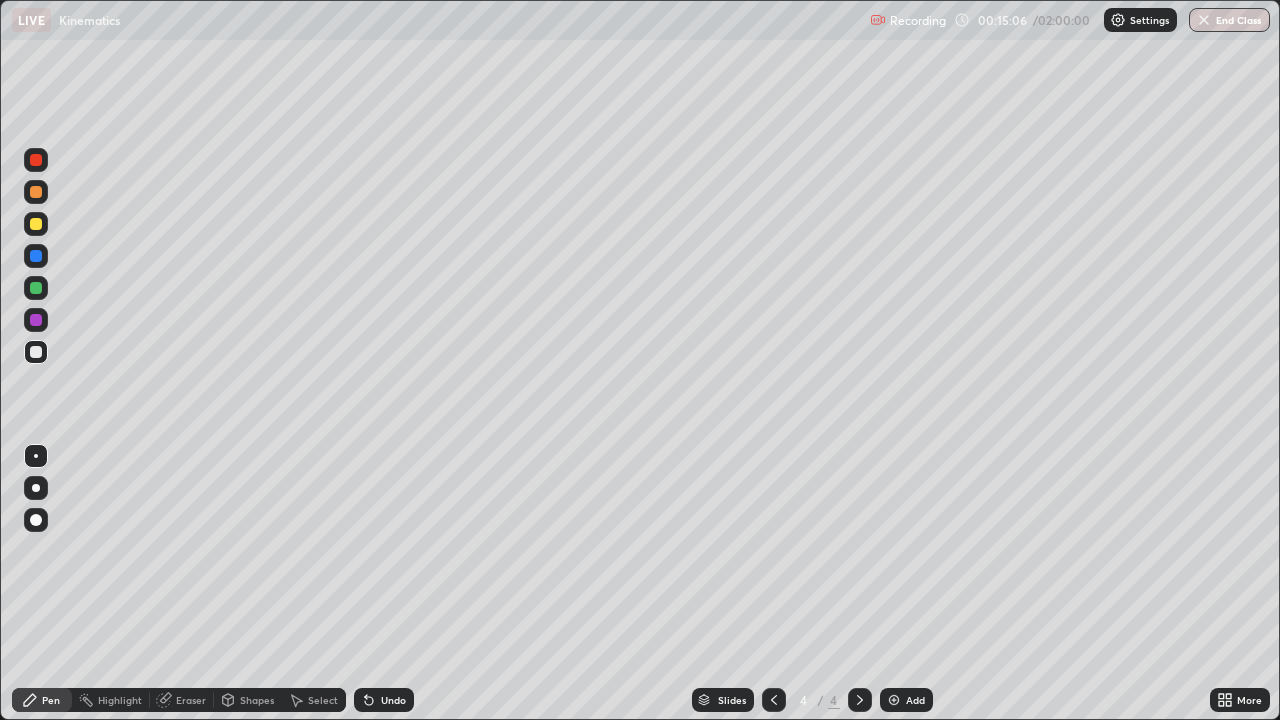 click on "Undo" at bounding box center (393, 700) 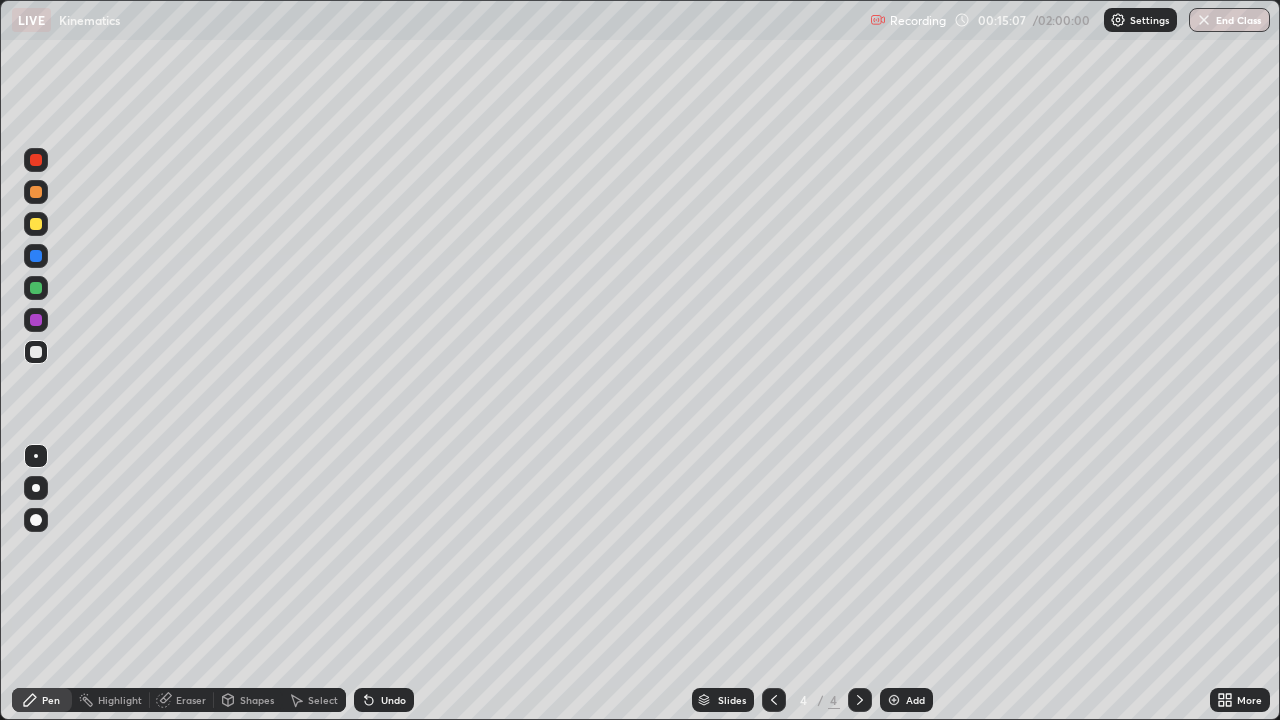 click on "Undo" at bounding box center (380, 700) 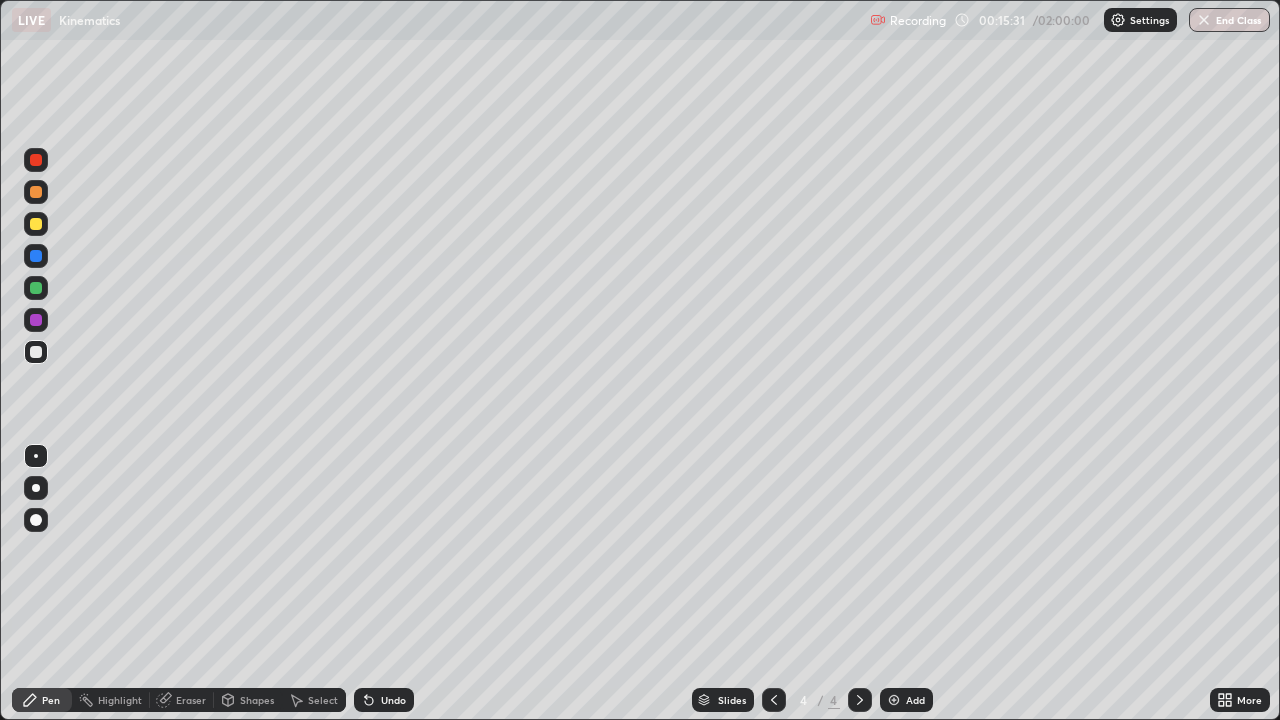click on "Undo" at bounding box center [384, 700] 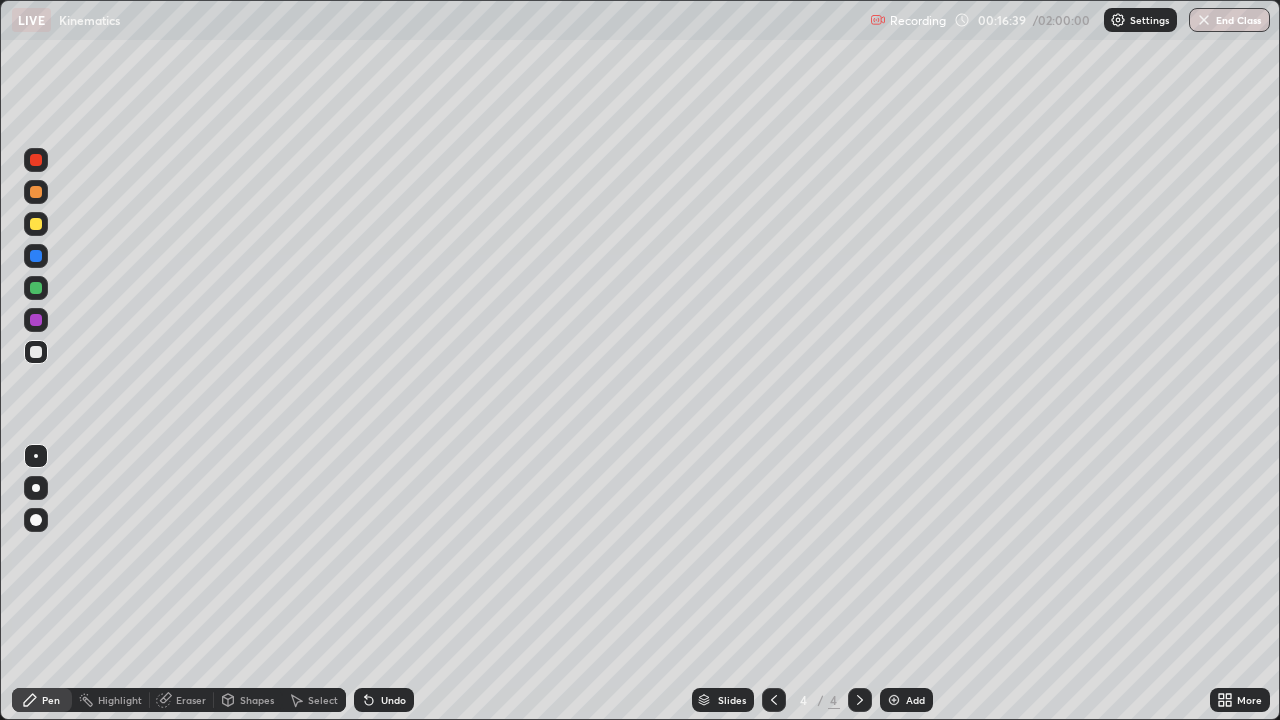 click on "Undo" at bounding box center (393, 700) 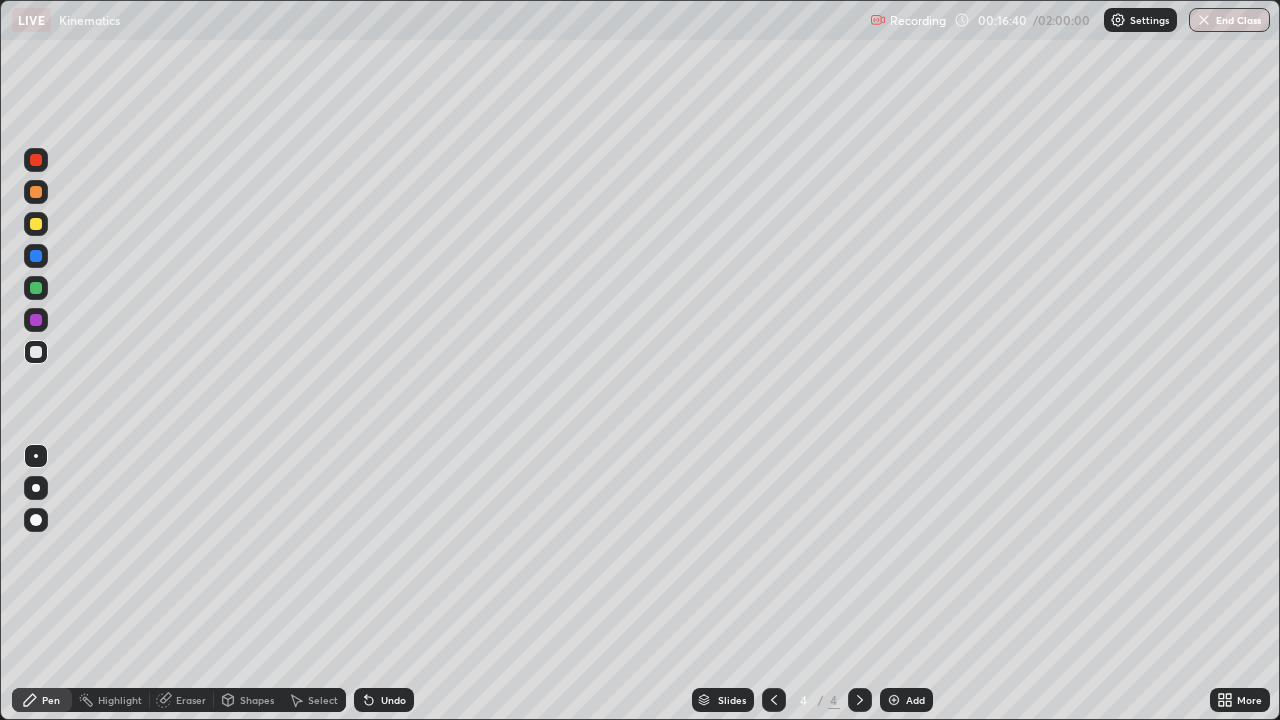 click on "Undo" at bounding box center [393, 700] 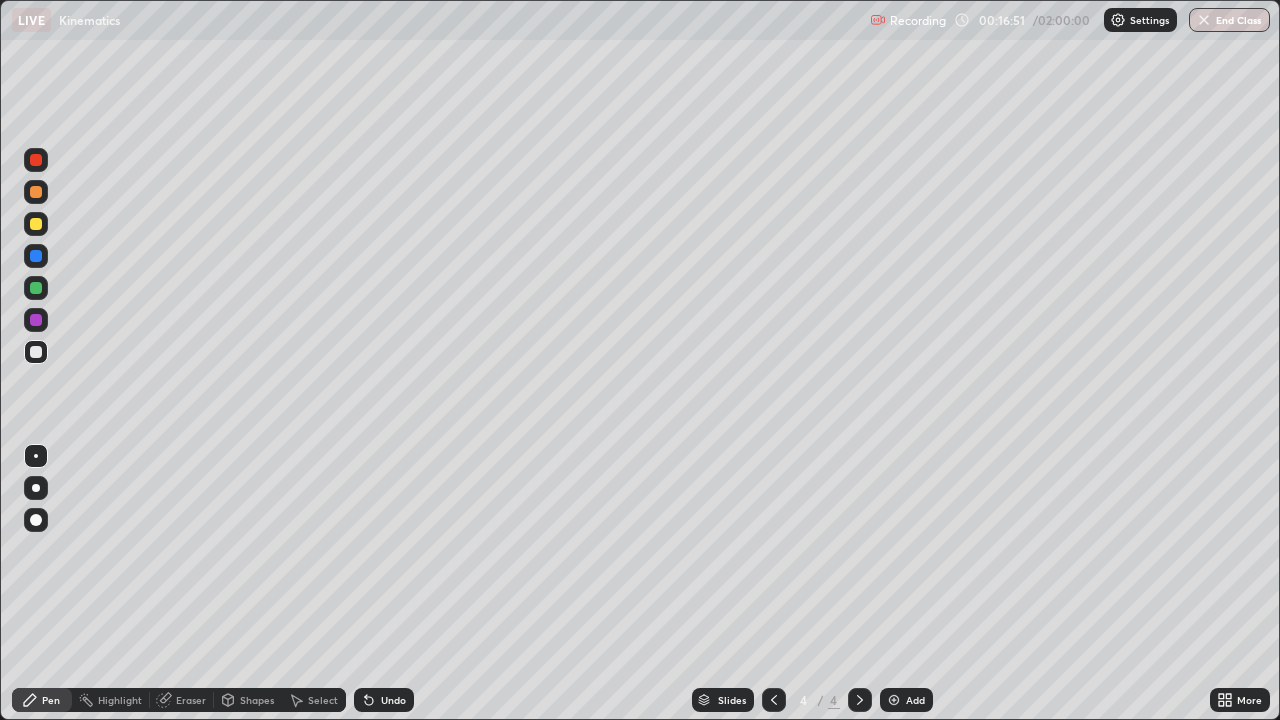 click on "Undo" at bounding box center [393, 700] 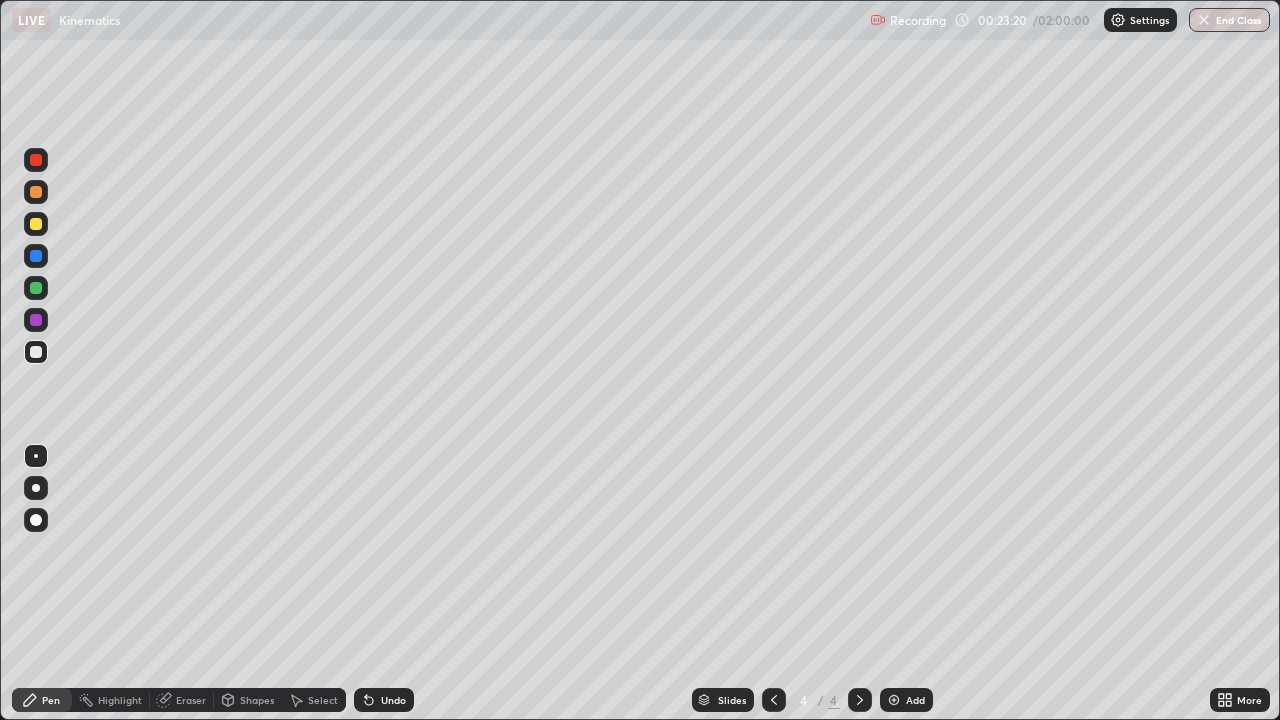 click on "Add" at bounding box center [915, 700] 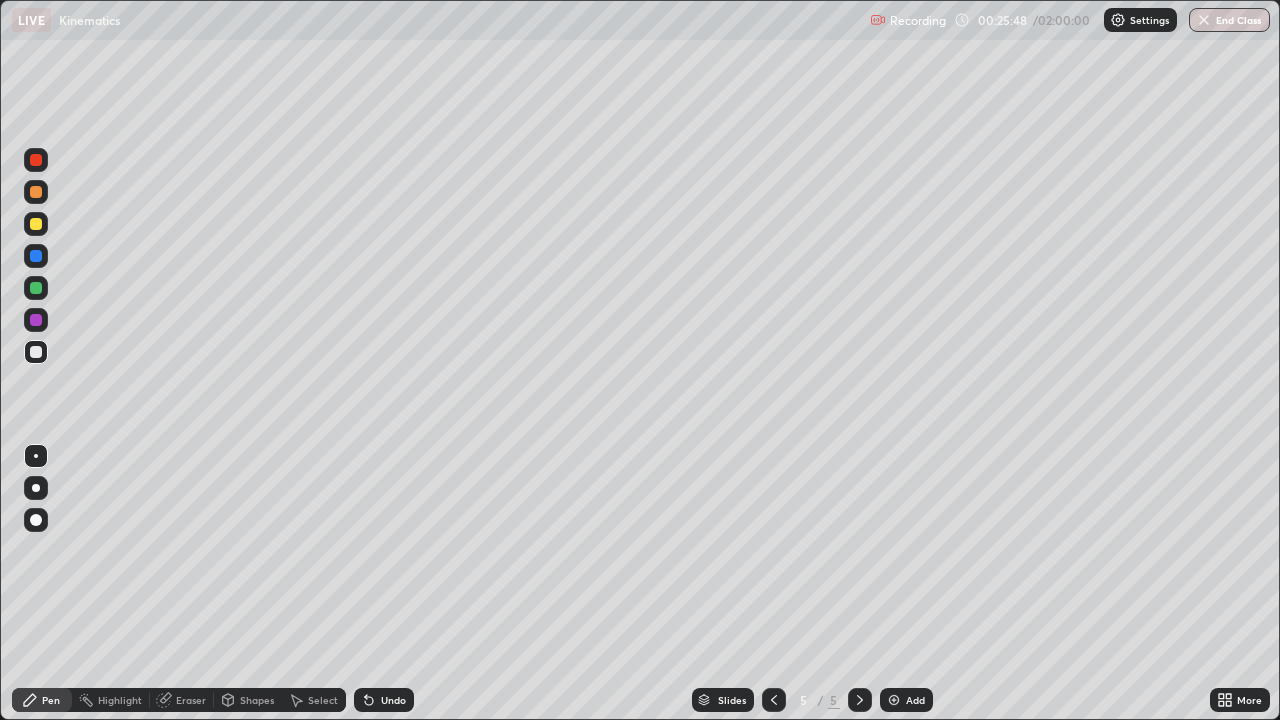 click on "Undo" at bounding box center [384, 700] 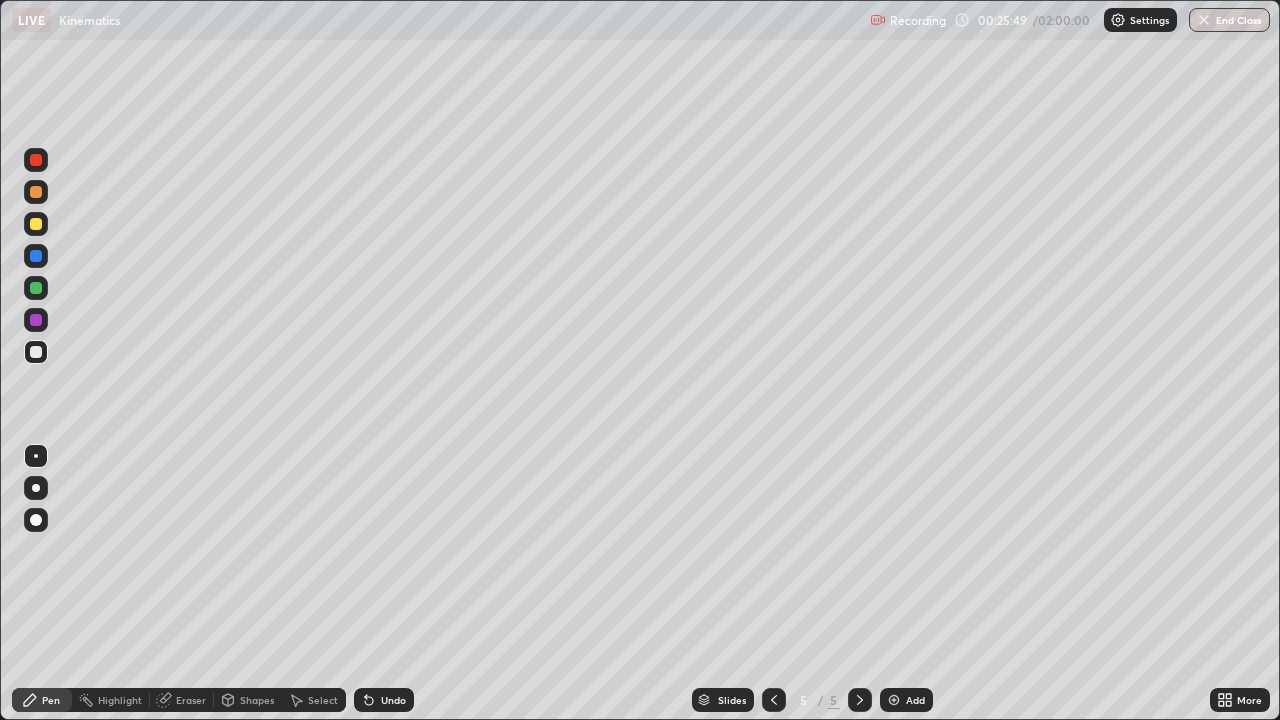 click 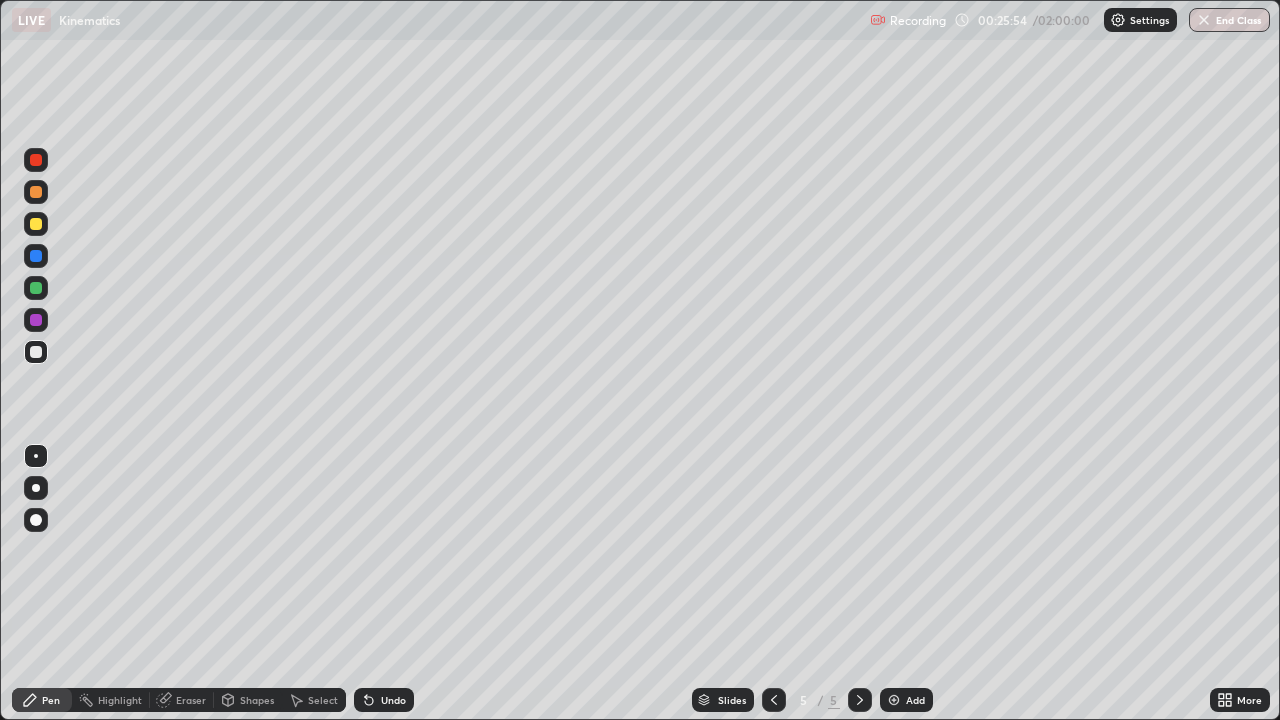 click on "Undo" at bounding box center (393, 700) 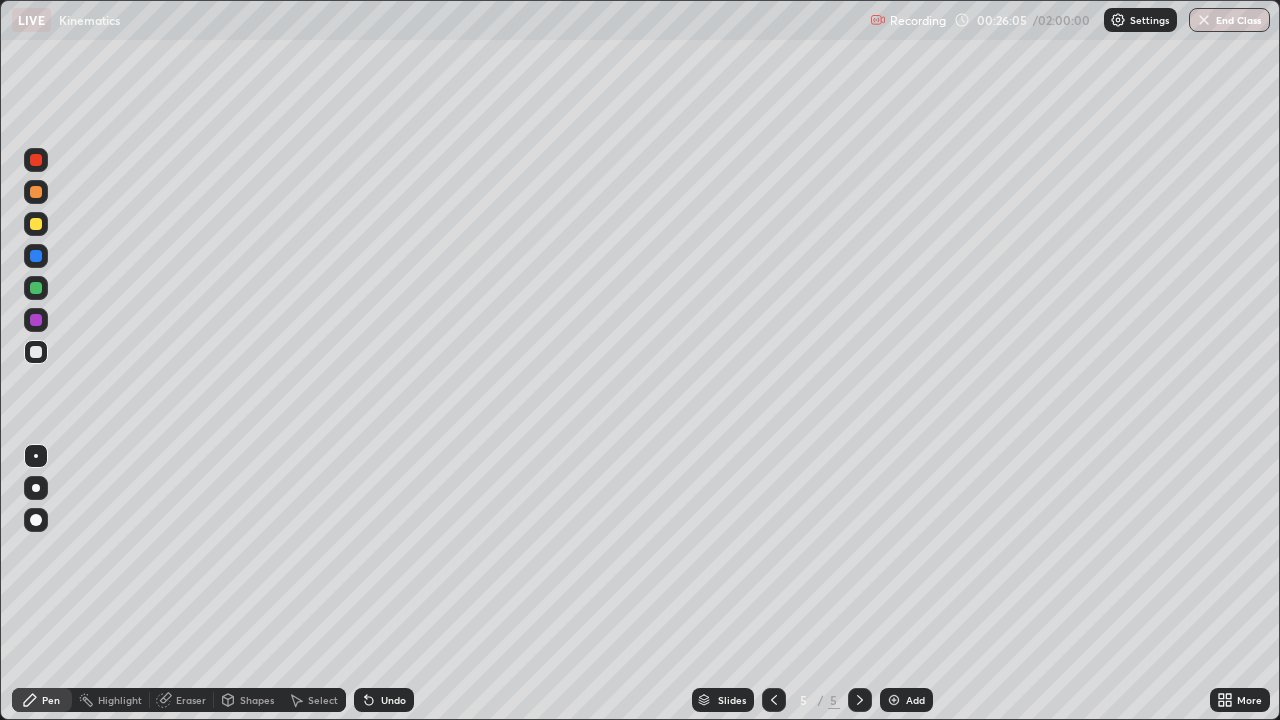click on "Undo" at bounding box center (384, 700) 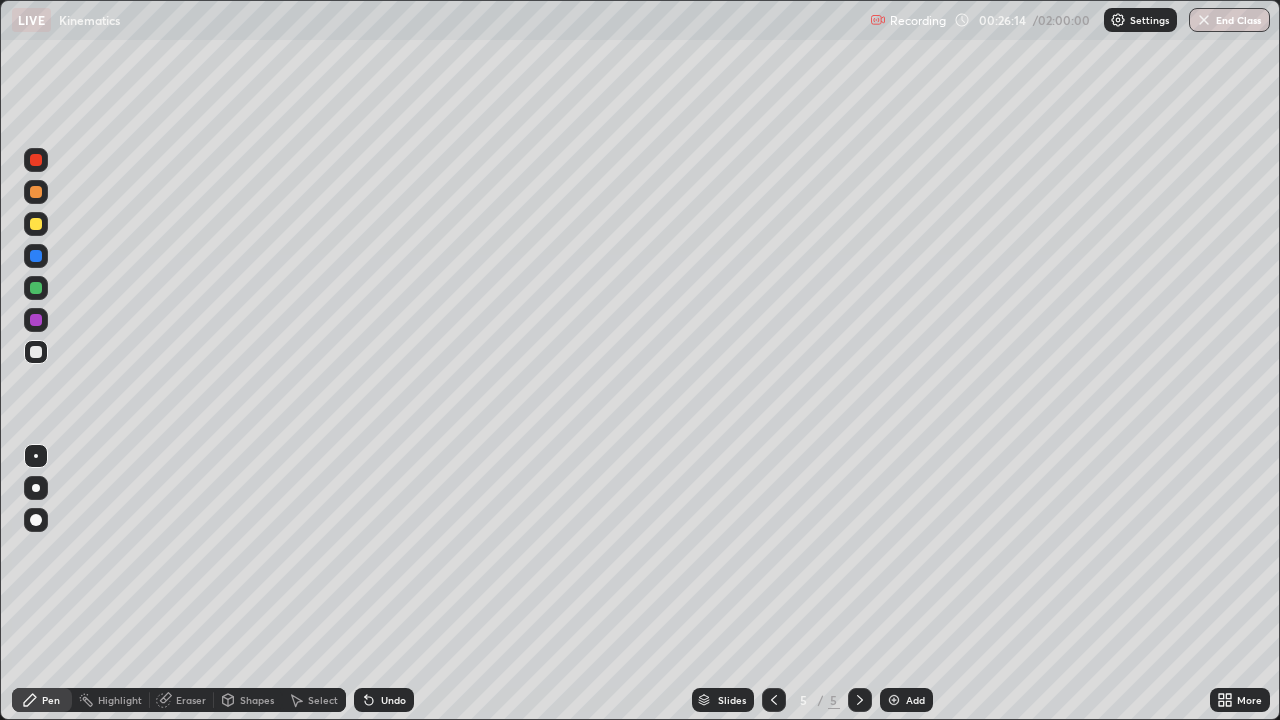 click on "Undo" at bounding box center [384, 700] 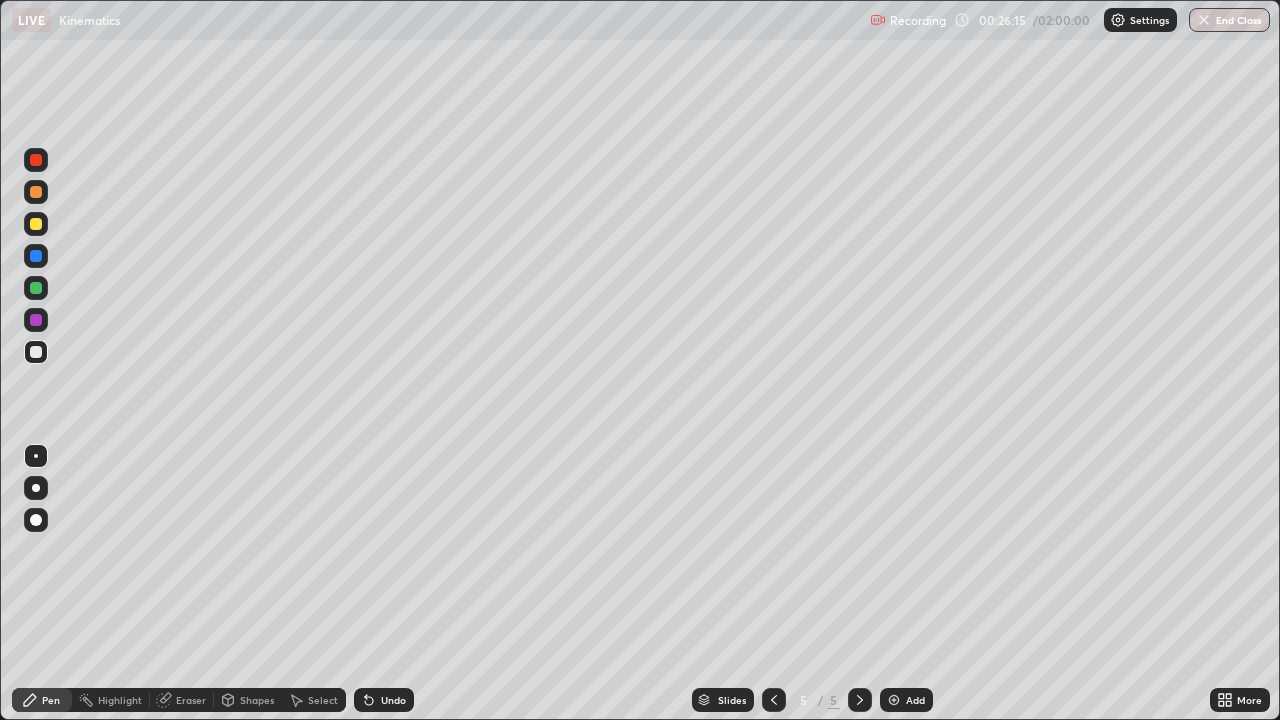 click on "Undo" at bounding box center (393, 700) 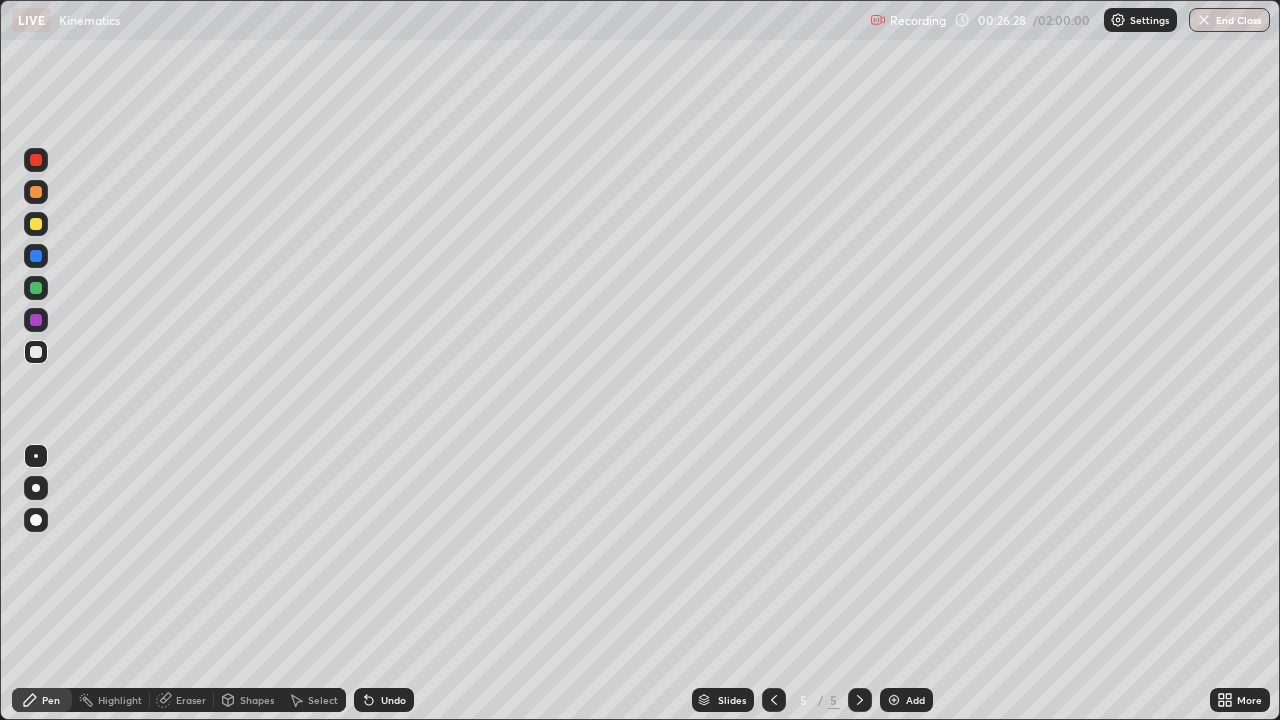 click on "Undo" at bounding box center (384, 700) 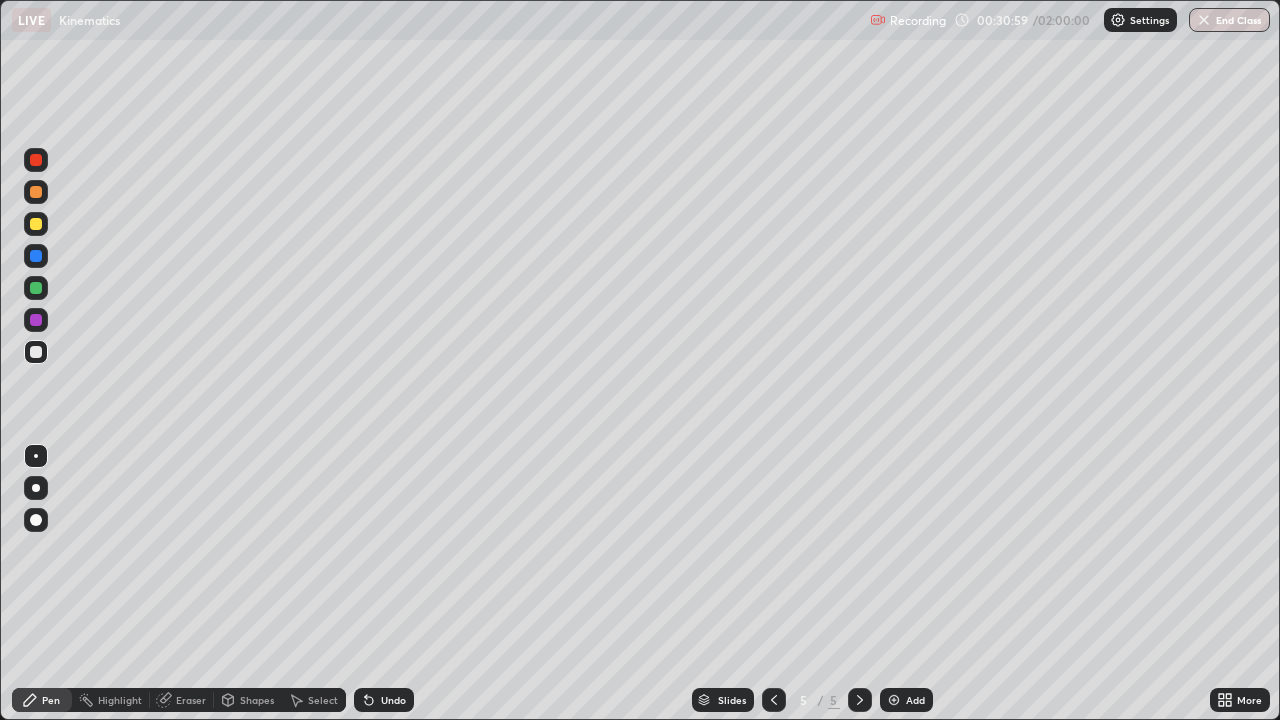 click on "Eraser" at bounding box center (182, 700) 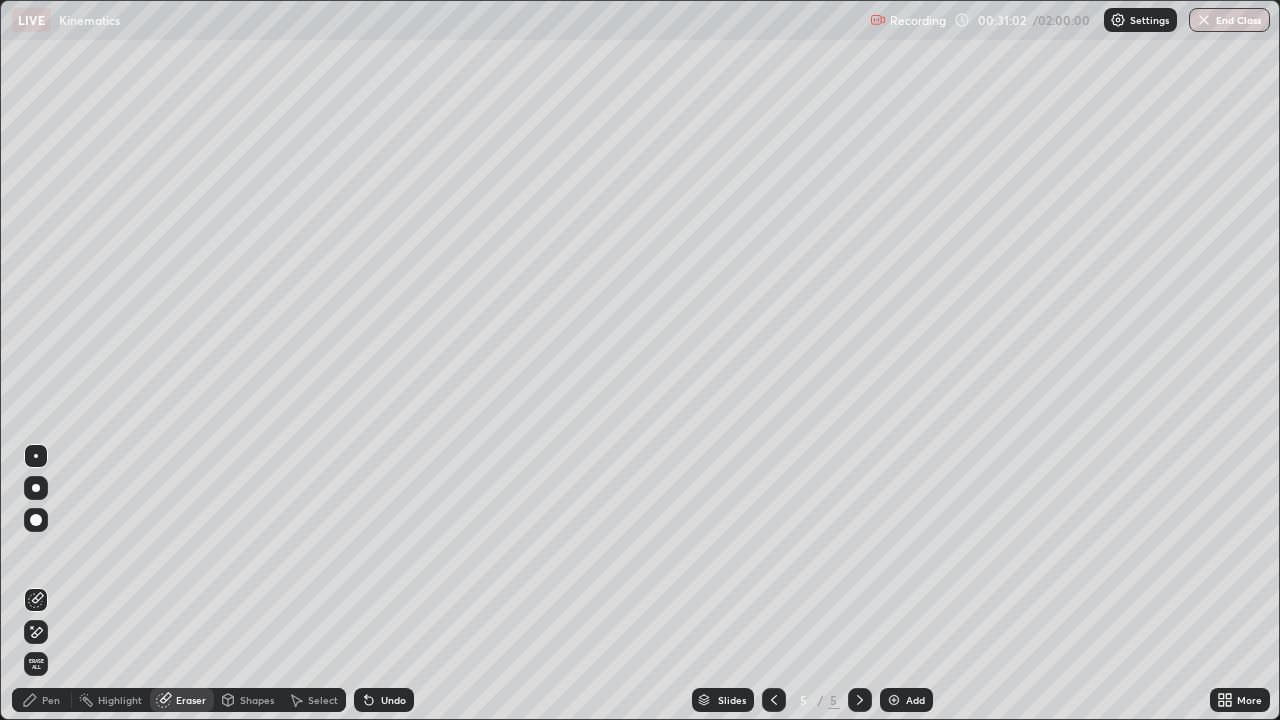 click 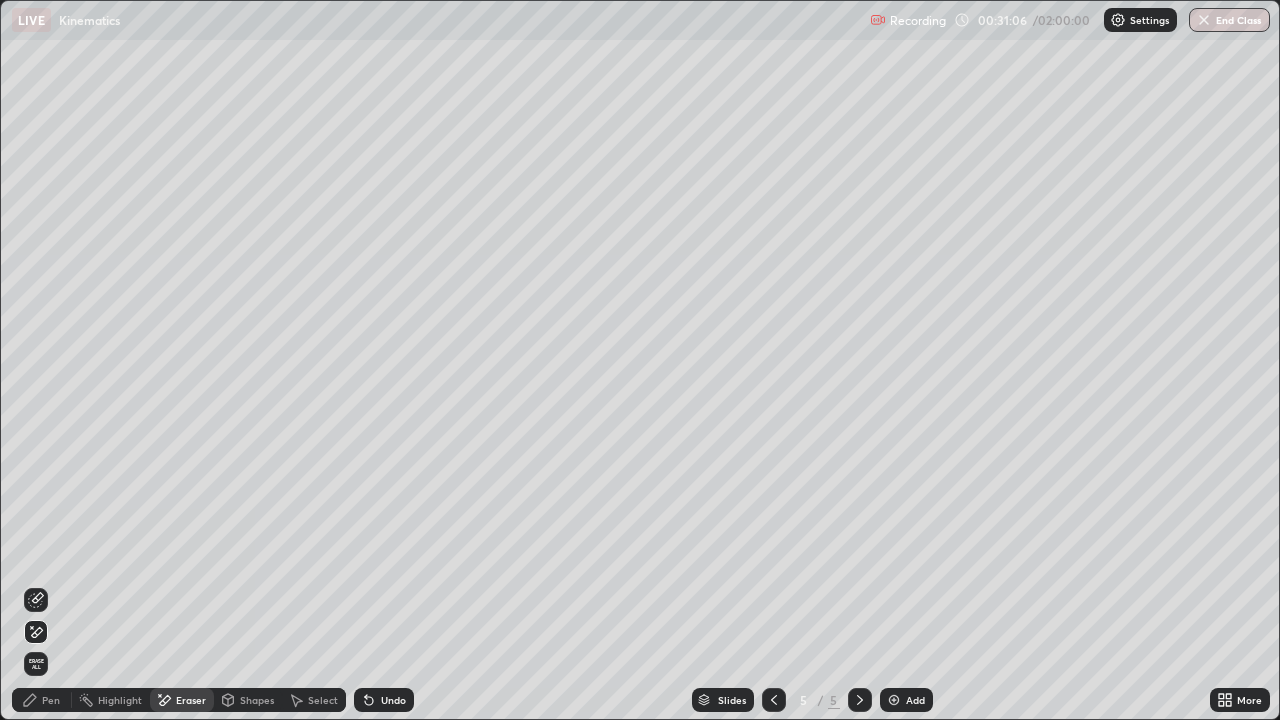 click on "Pen" at bounding box center [51, 700] 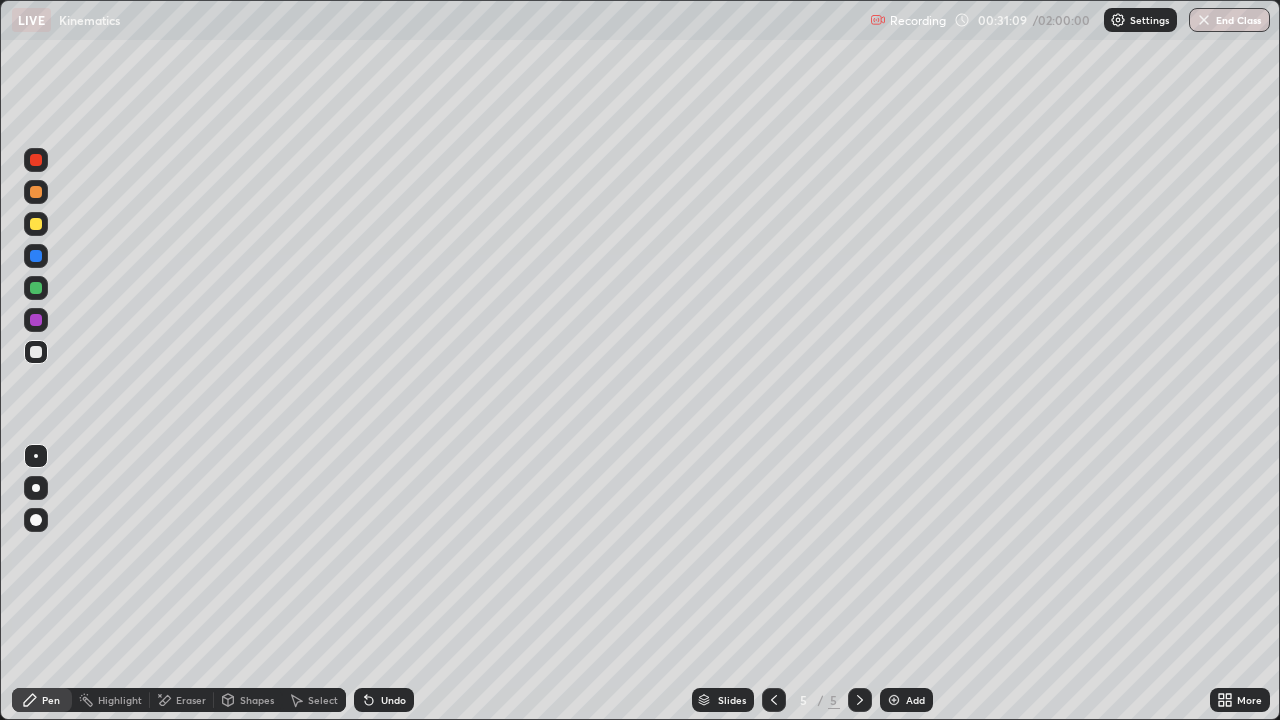 click on "Eraser" at bounding box center (191, 700) 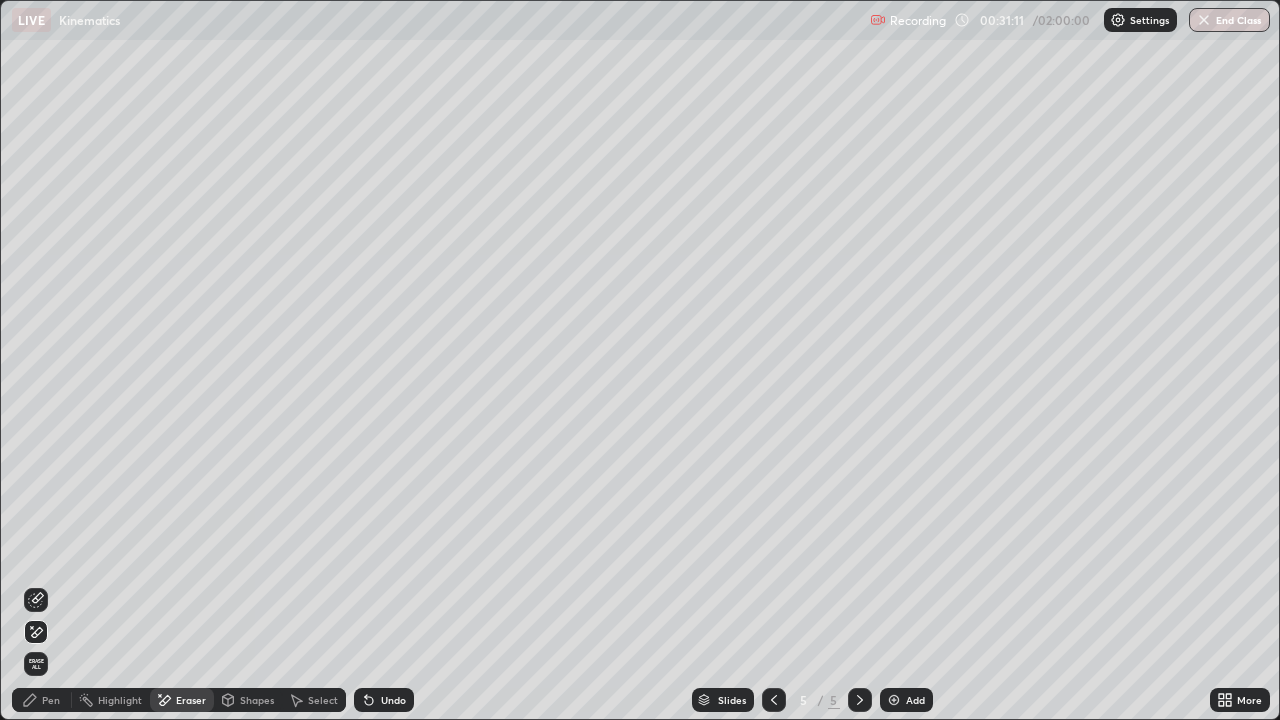 click on "Pen" at bounding box center (51, 700) 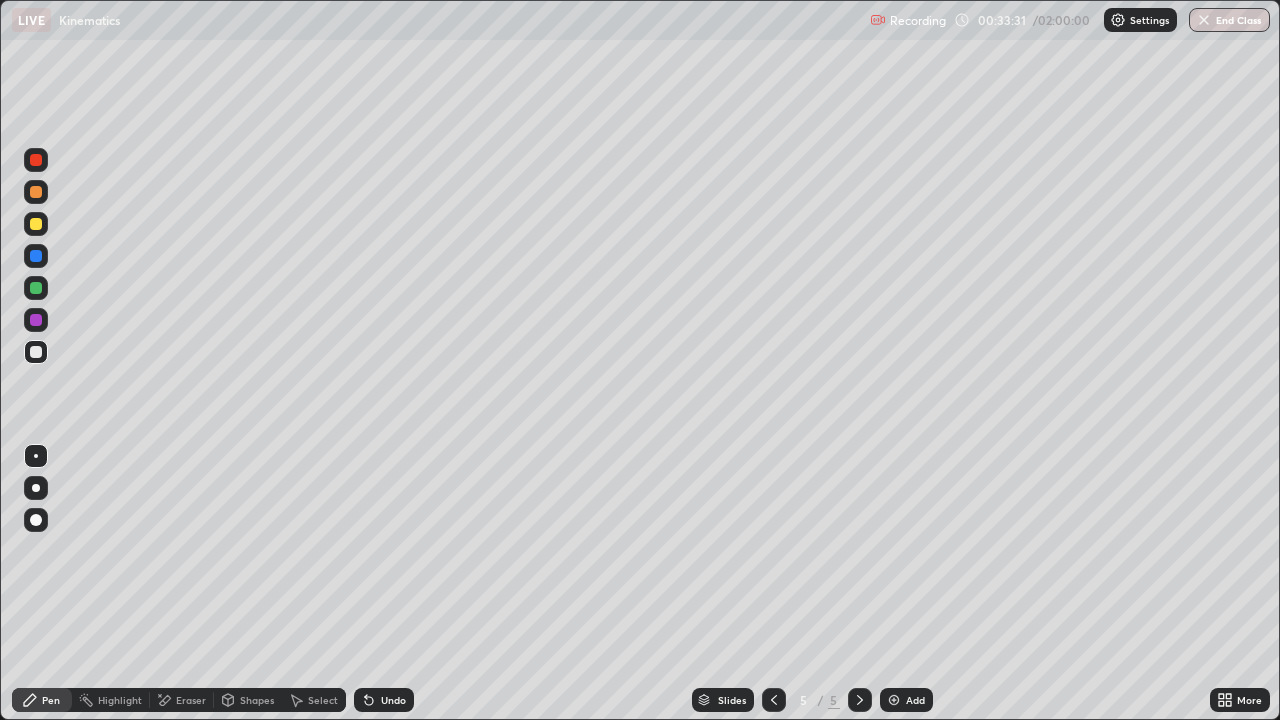 click on "Eraser" at bounding box center (191, 700) 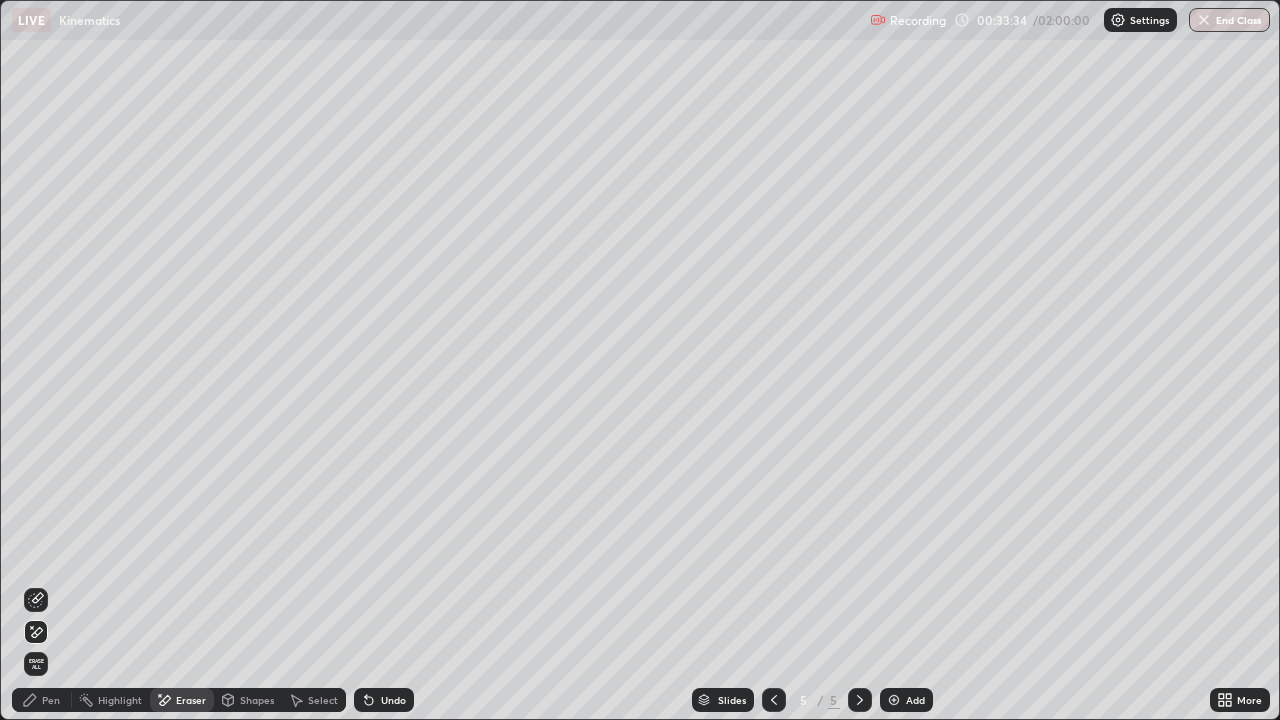 click on "Pen" at bounding box center [42, 700] 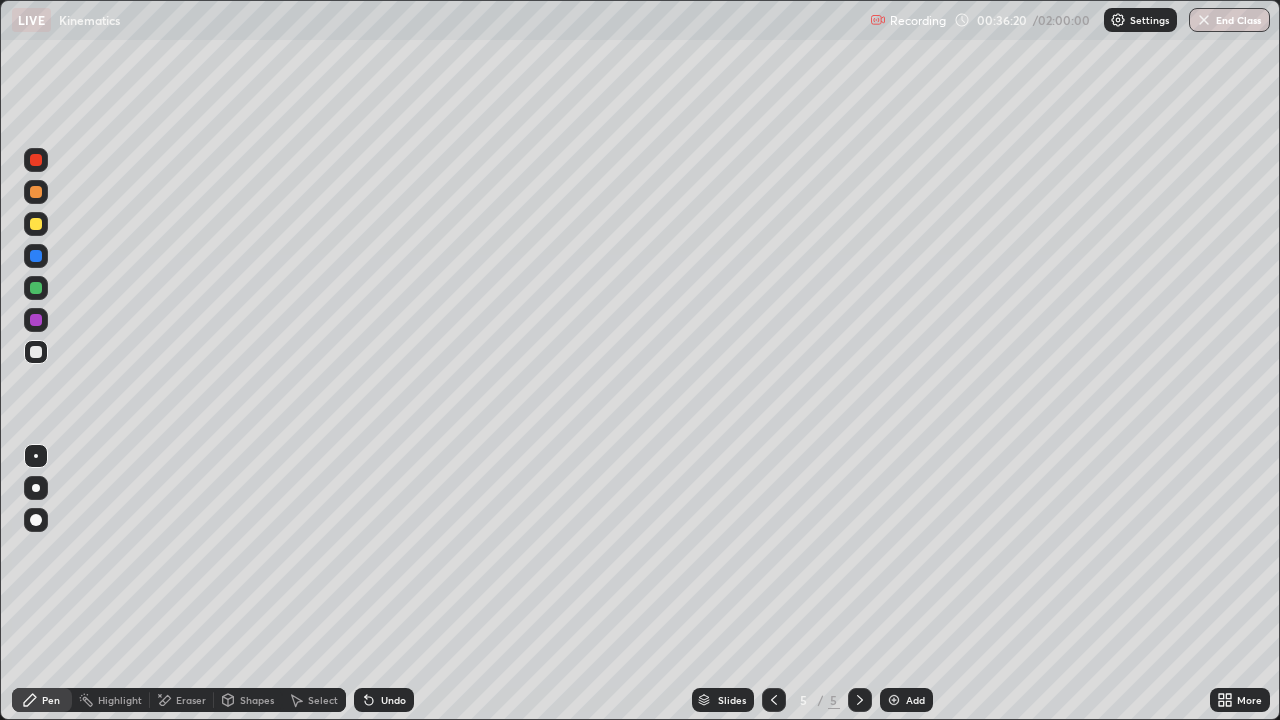 click on "Add" at bounding box center [915, 700] 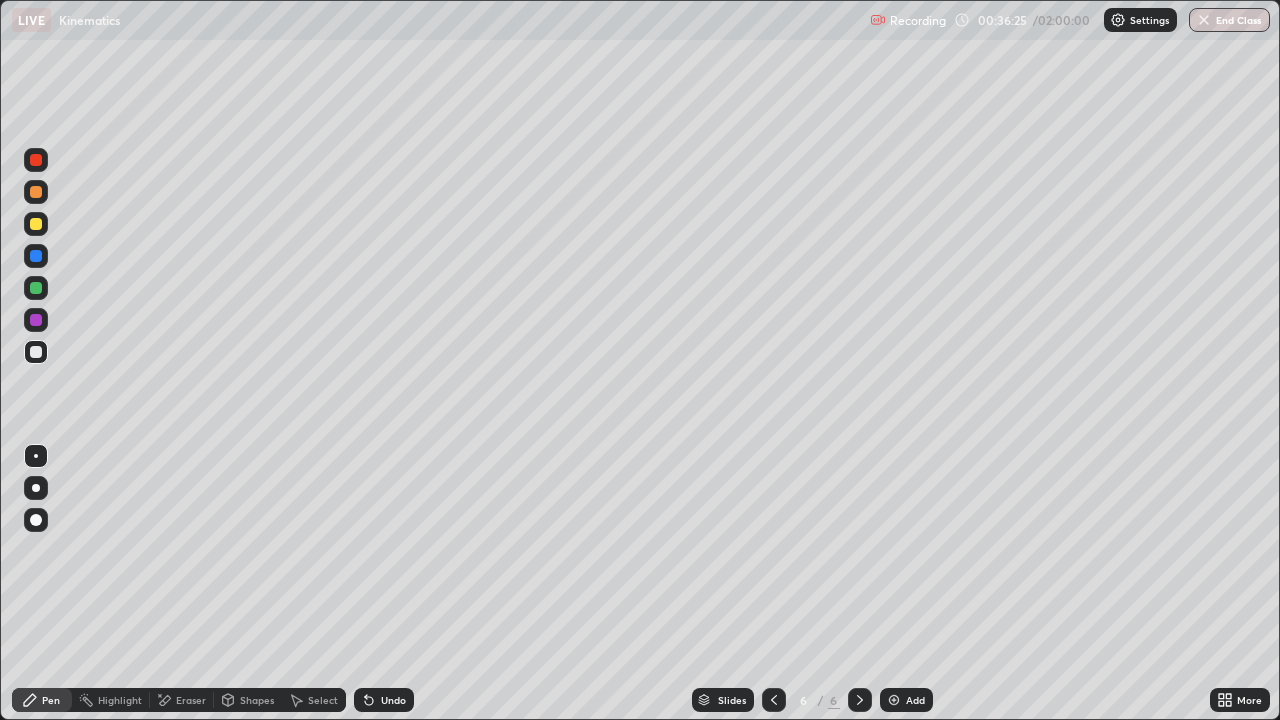 click at bounding box center [774, 700] 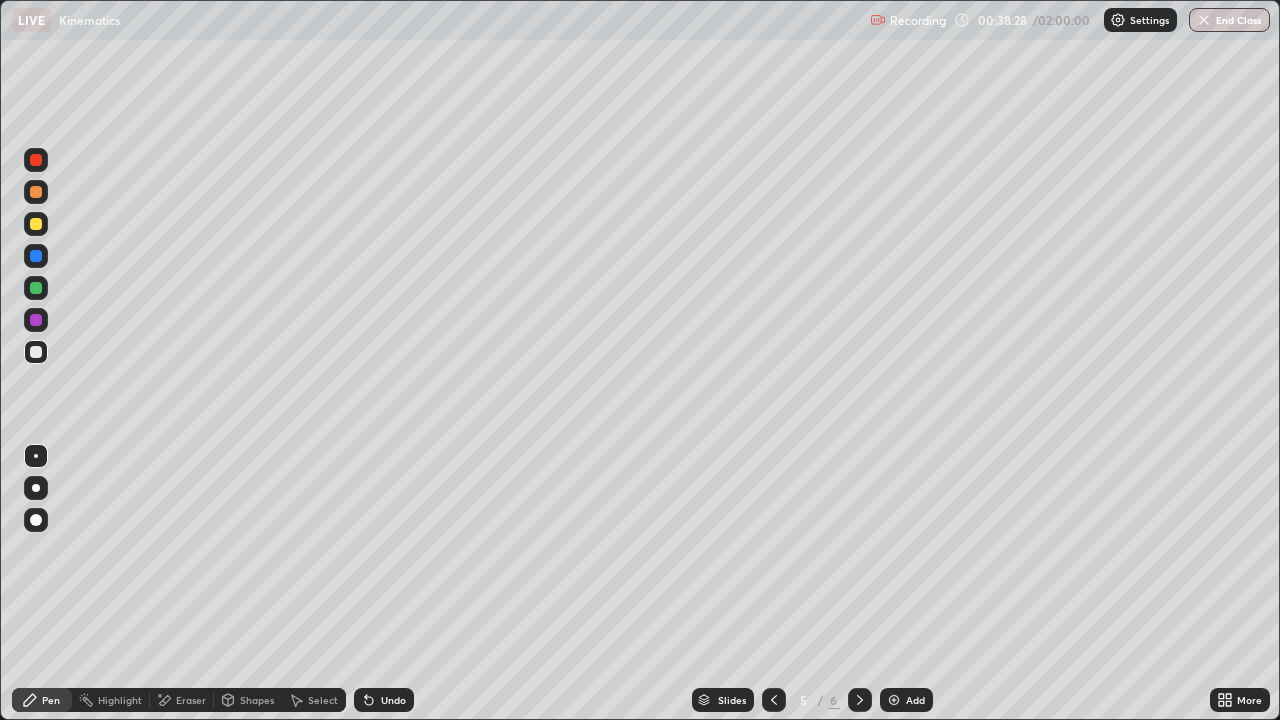 click on "Eraser" at bounding box center (191, 700) 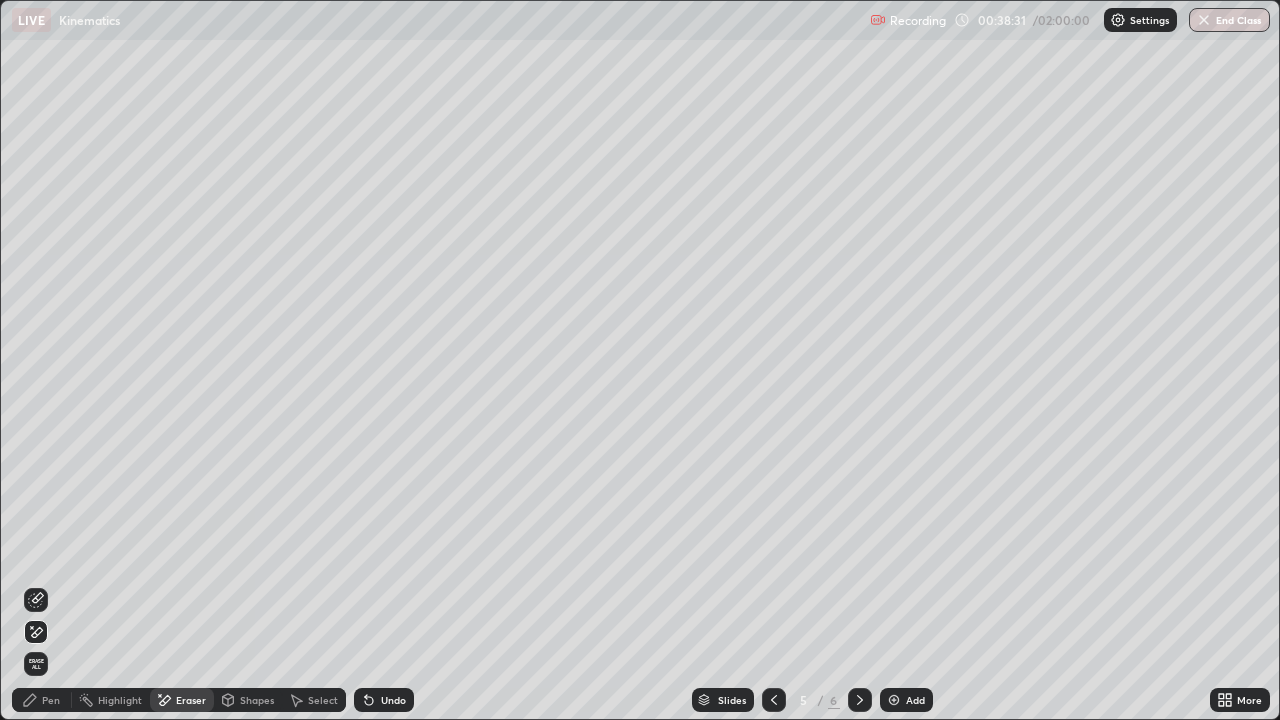 click 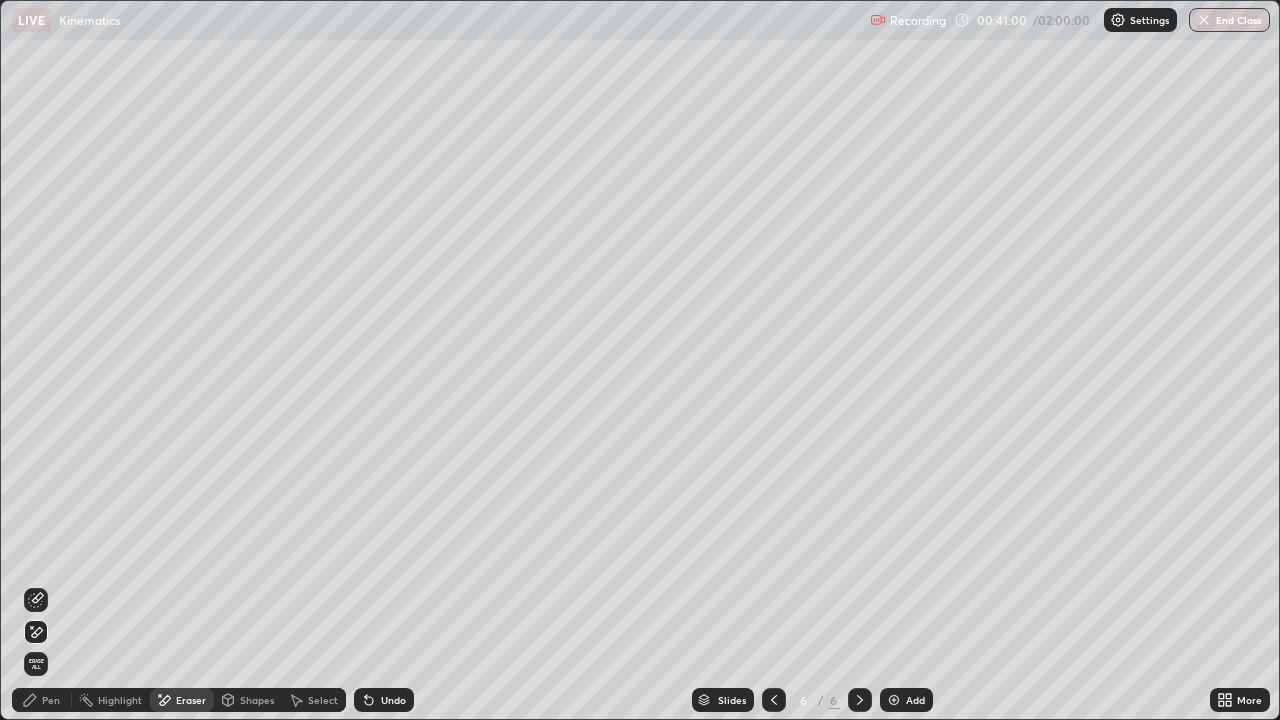 click on "Pen" at bounding box center [51, 700] 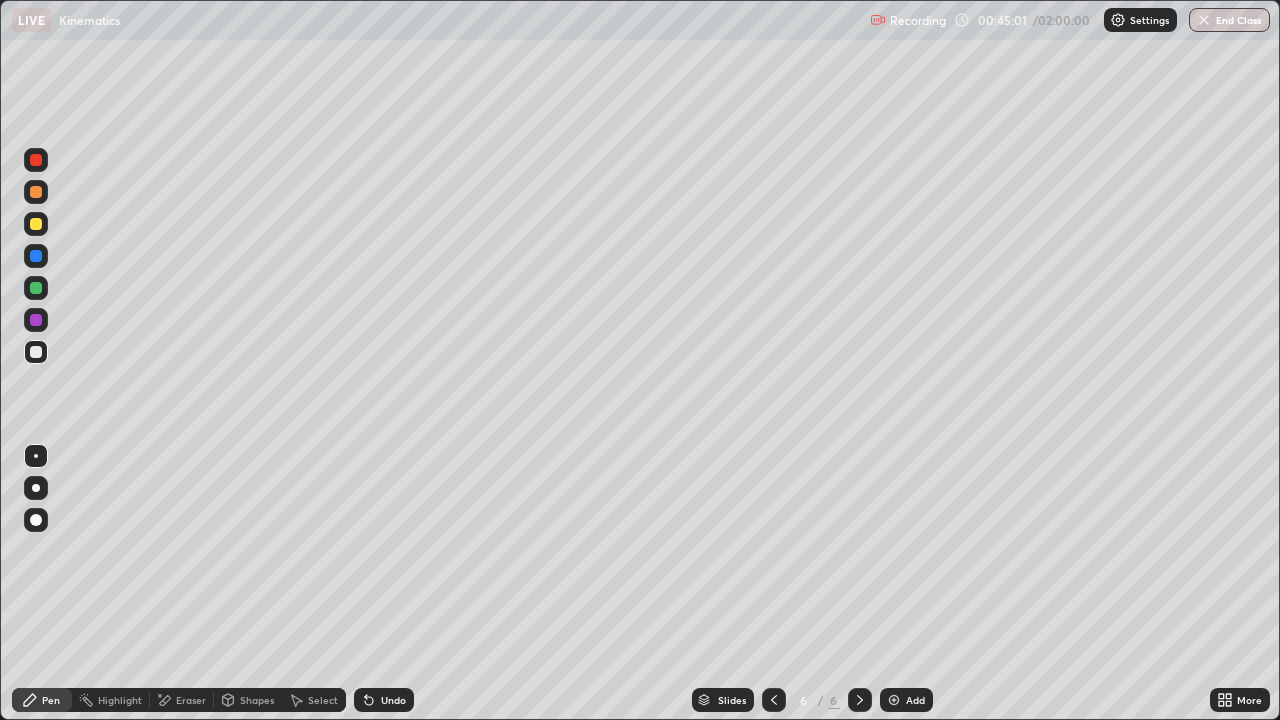 click on "Add" at bounding box center (906, 700) 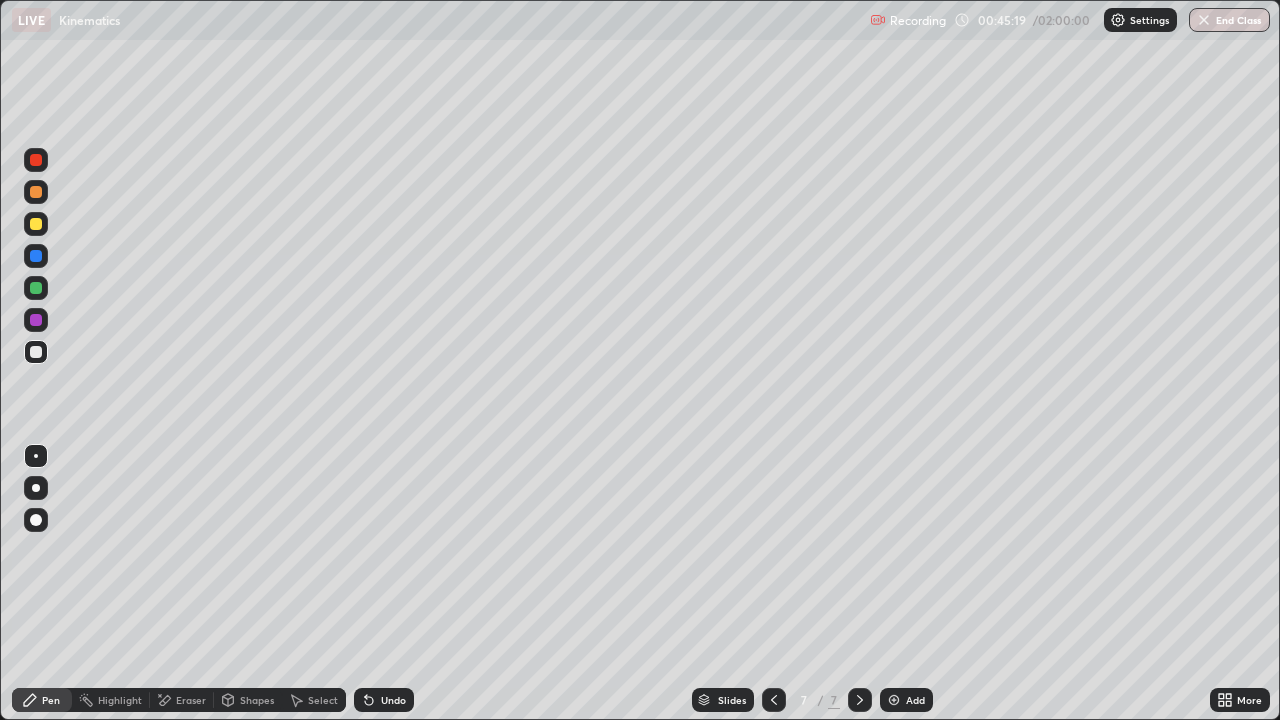 click 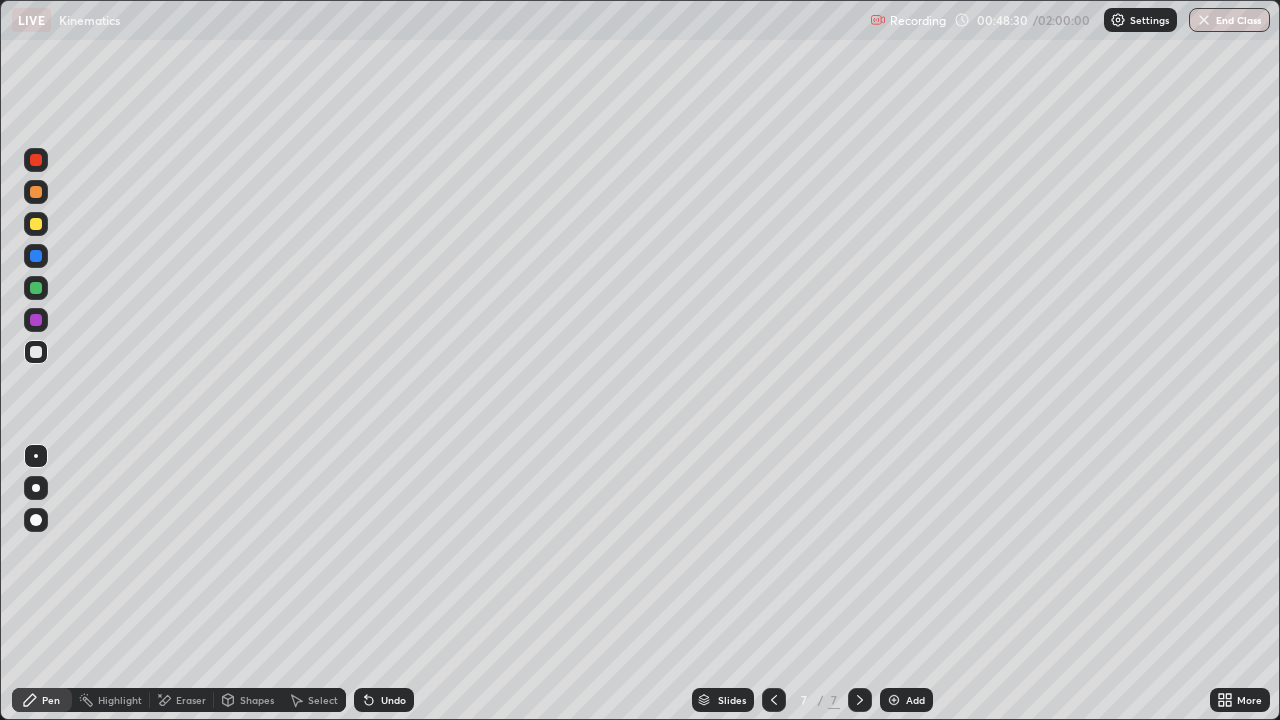 click on "Eraser" at bounding box center (191, 700) 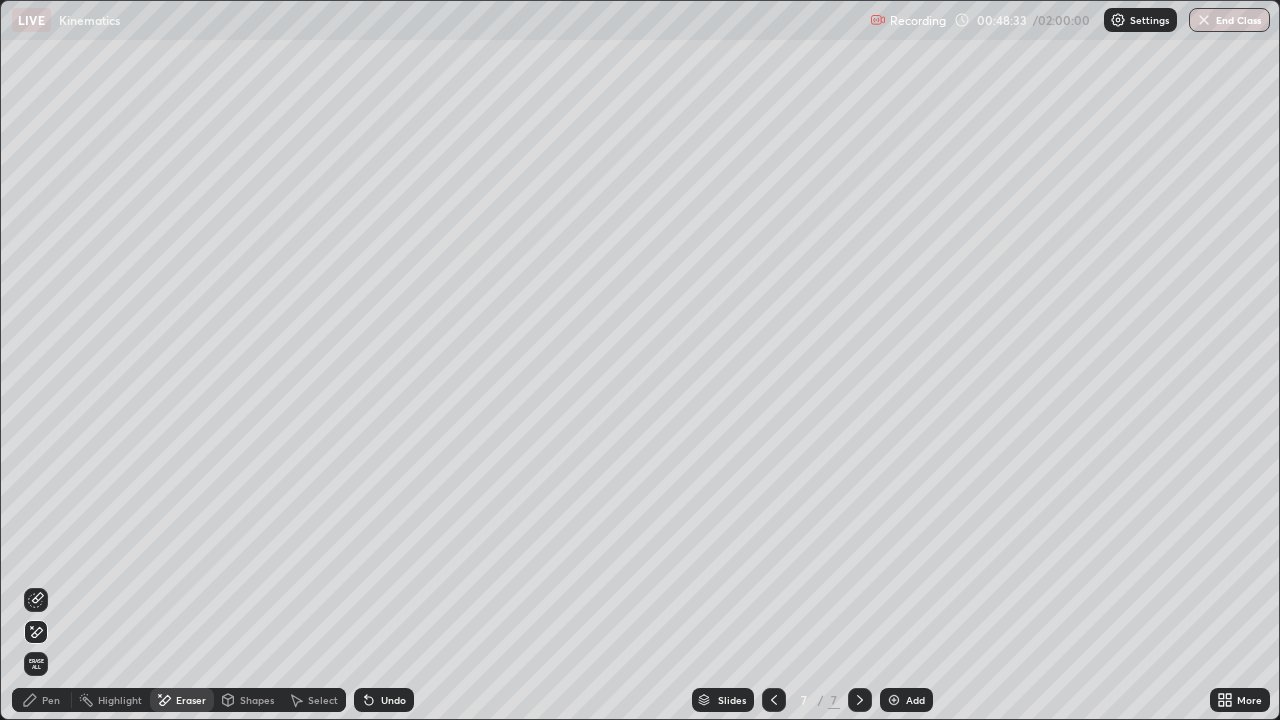 click on "Pen" at bounding box center [51, 700] 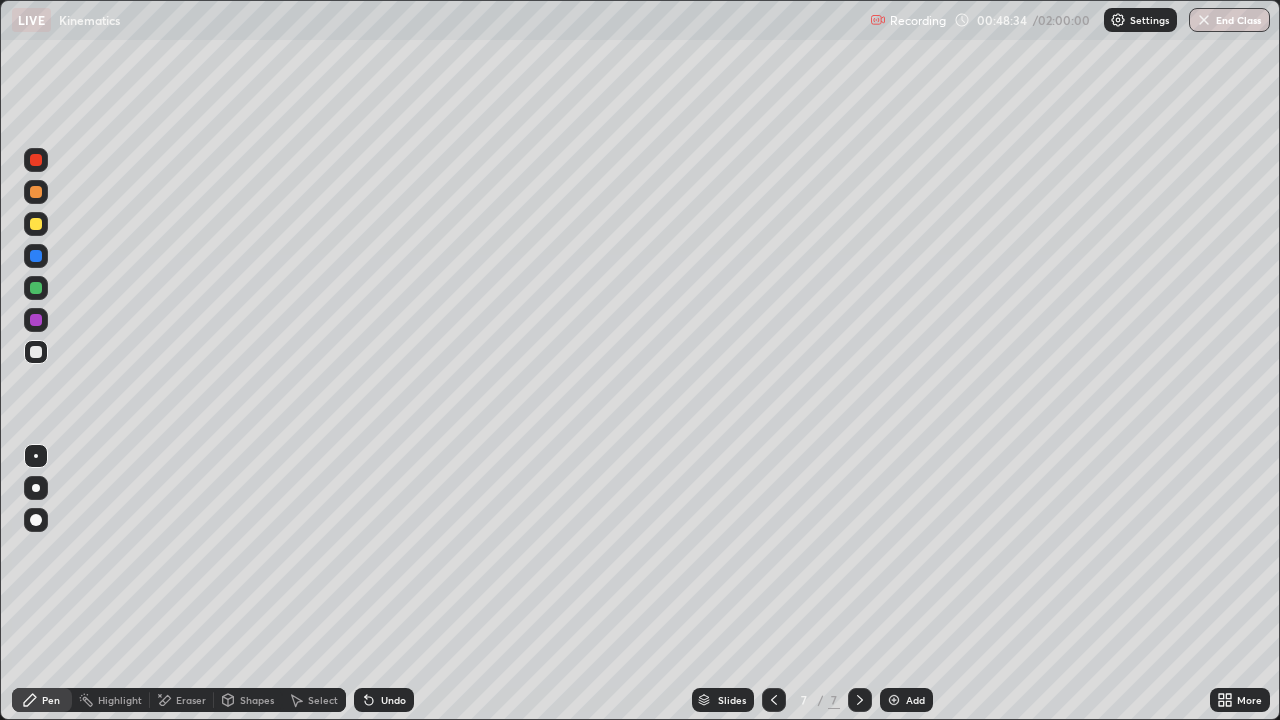 click on "Pen" at bounding box center [51, 700] 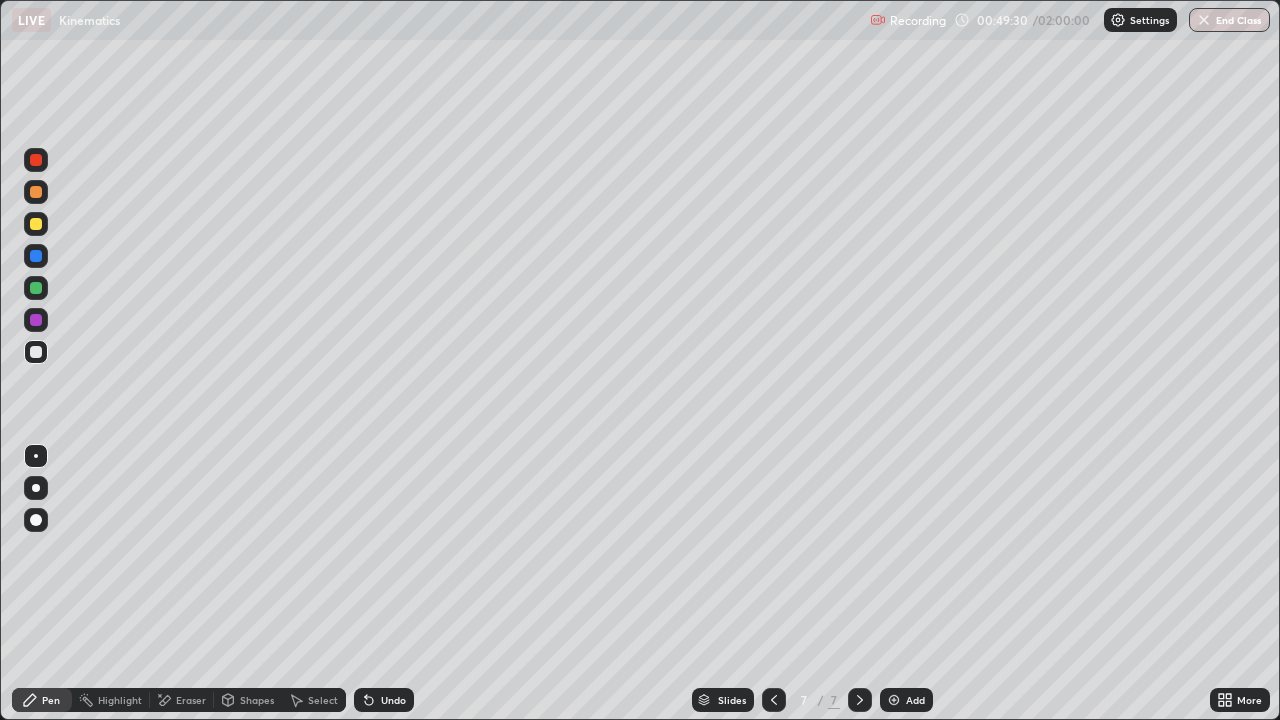 click on "Eraser" at bounding box center [191, 700] 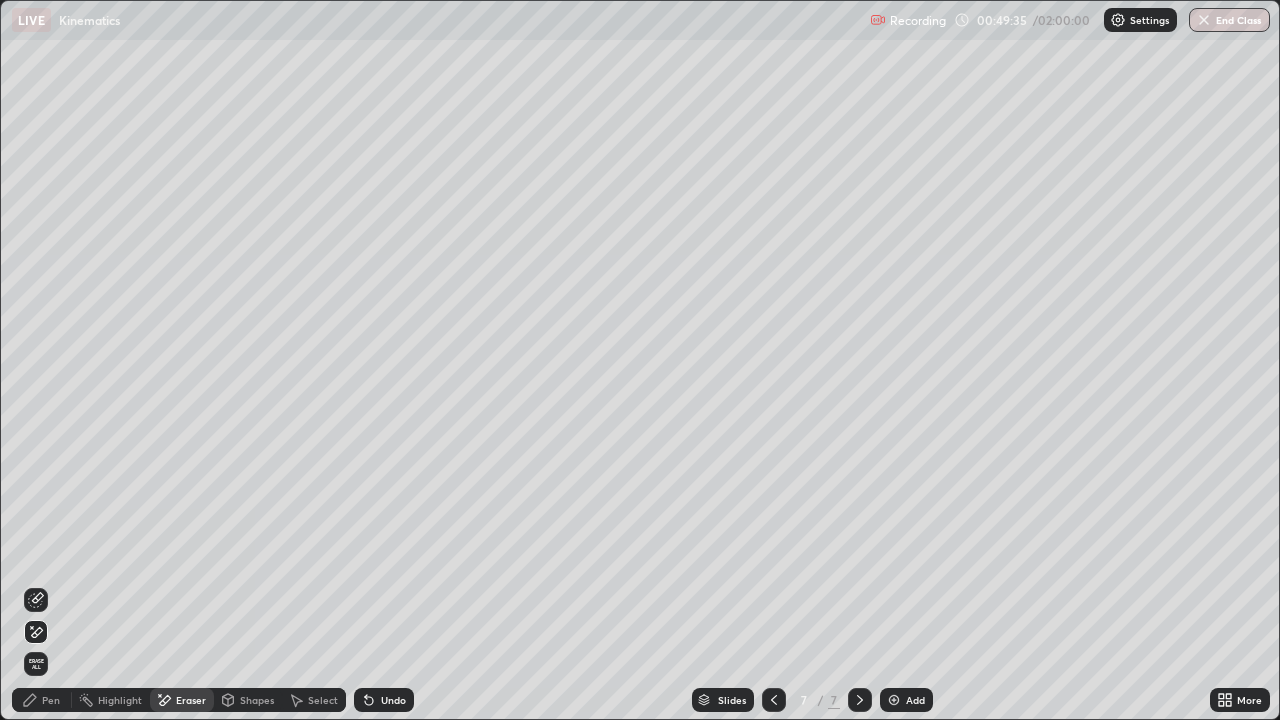 click on "Pen" at bounding box center (51, 700) 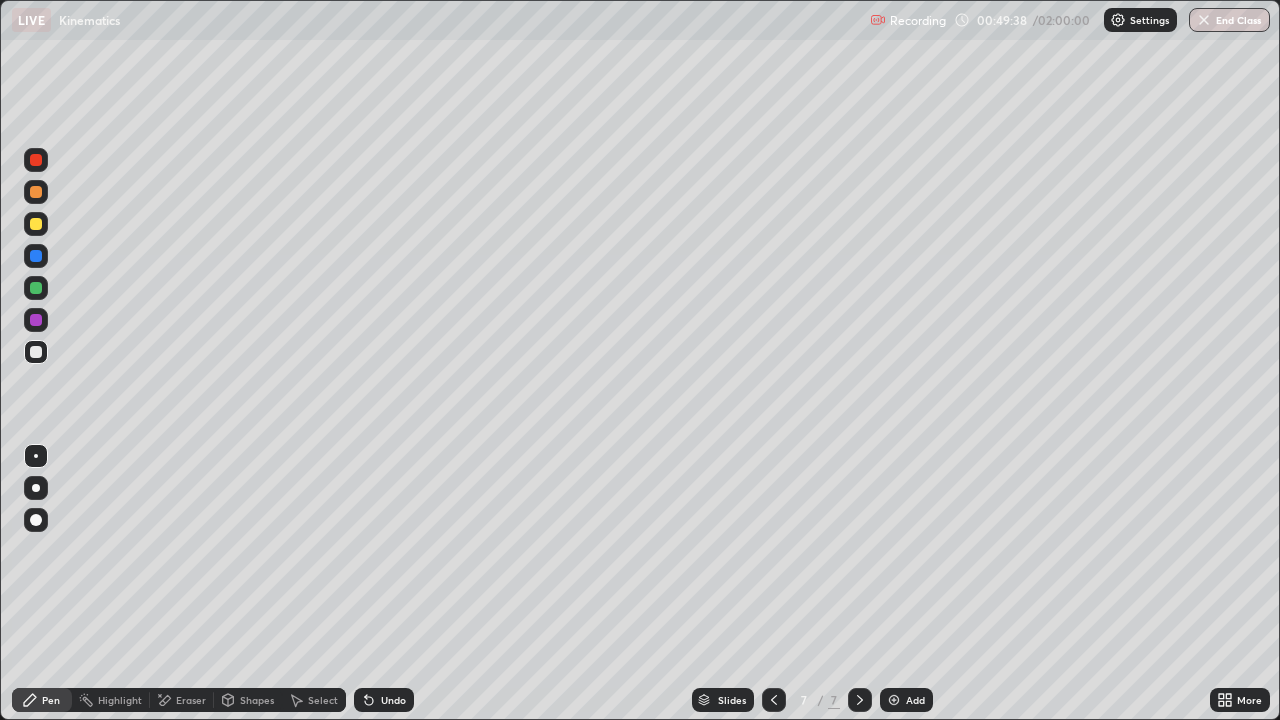 click on "Eraser" at bounding box center [182, 700] 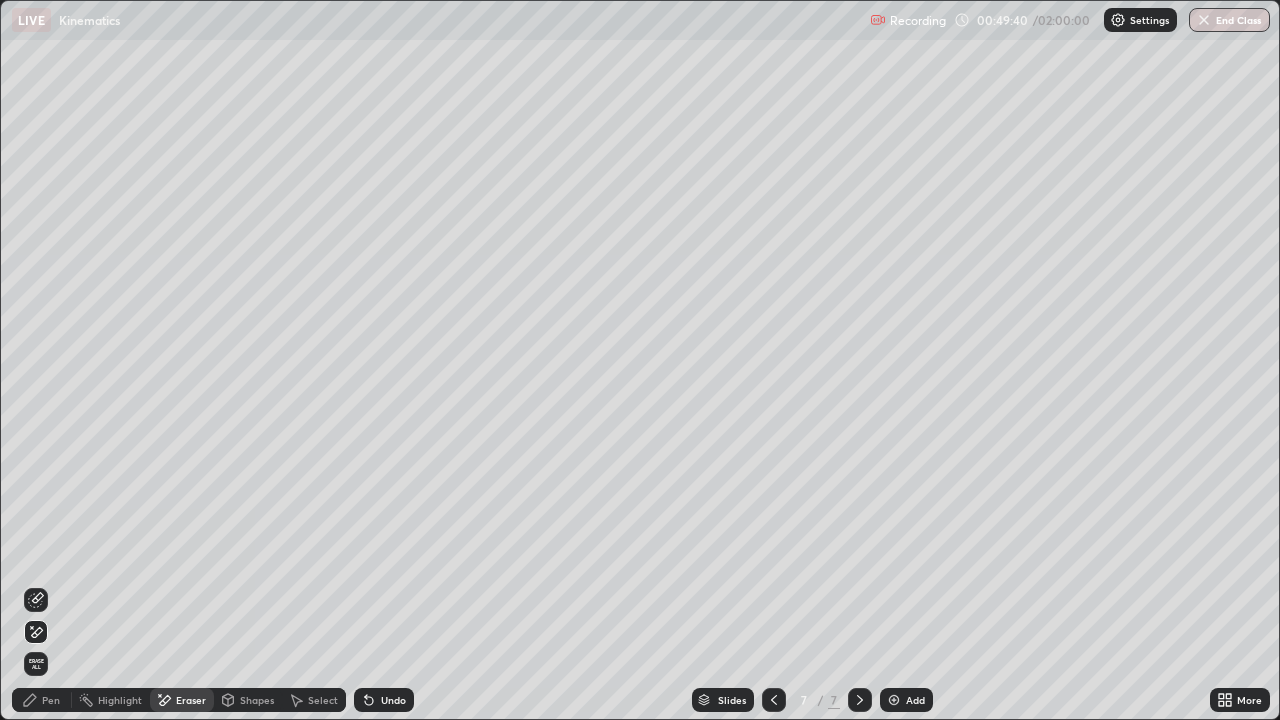 click on "Pen" at bounding box center [51, 700] 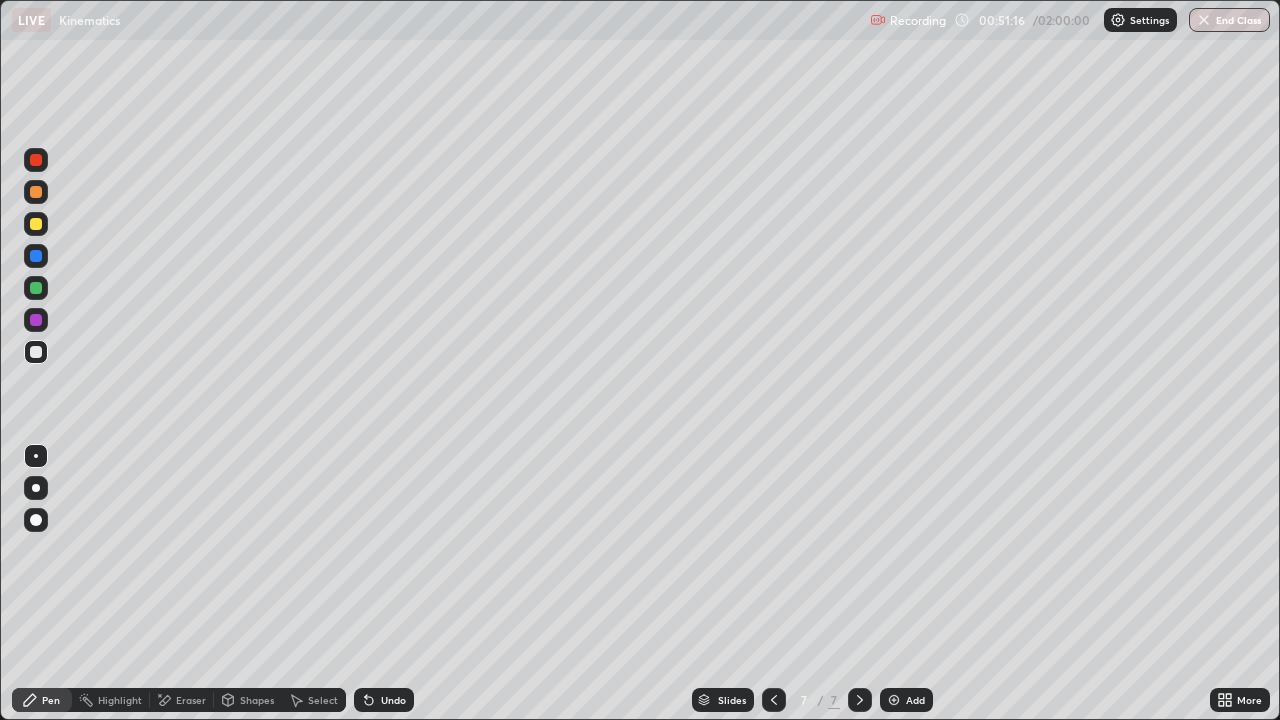 click on "Undo" at bounding box center (393, 700) 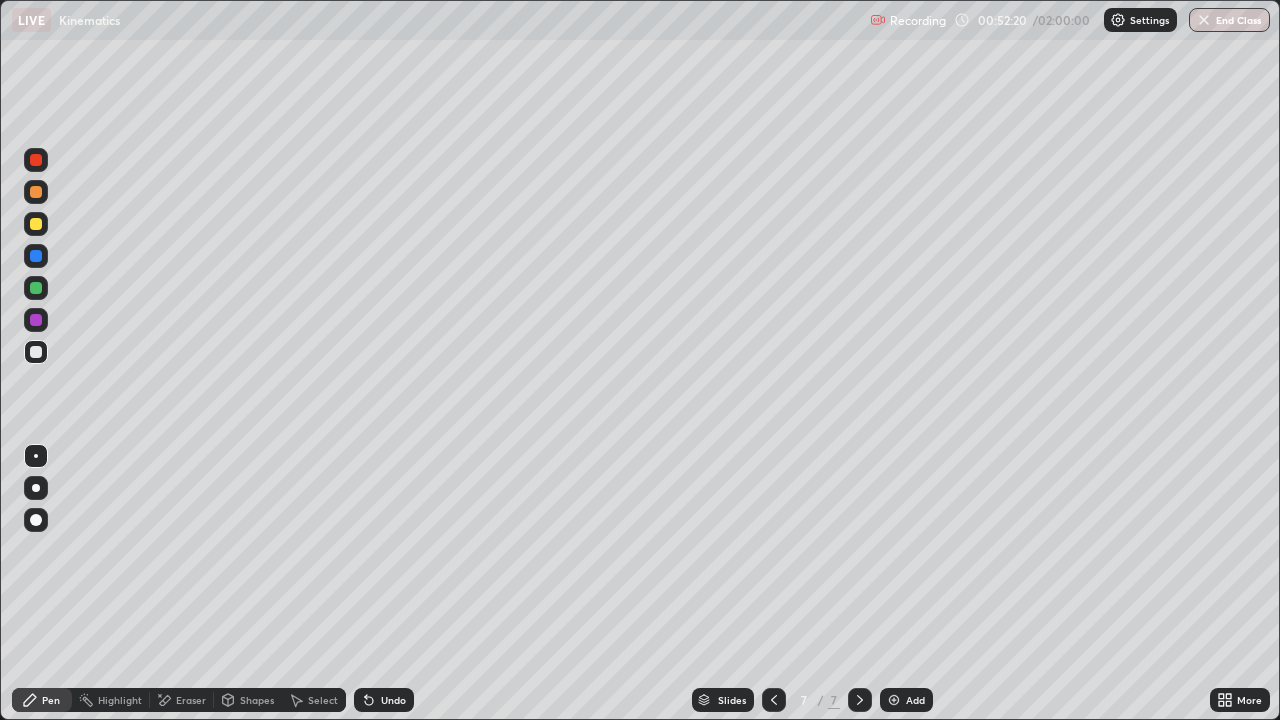 click 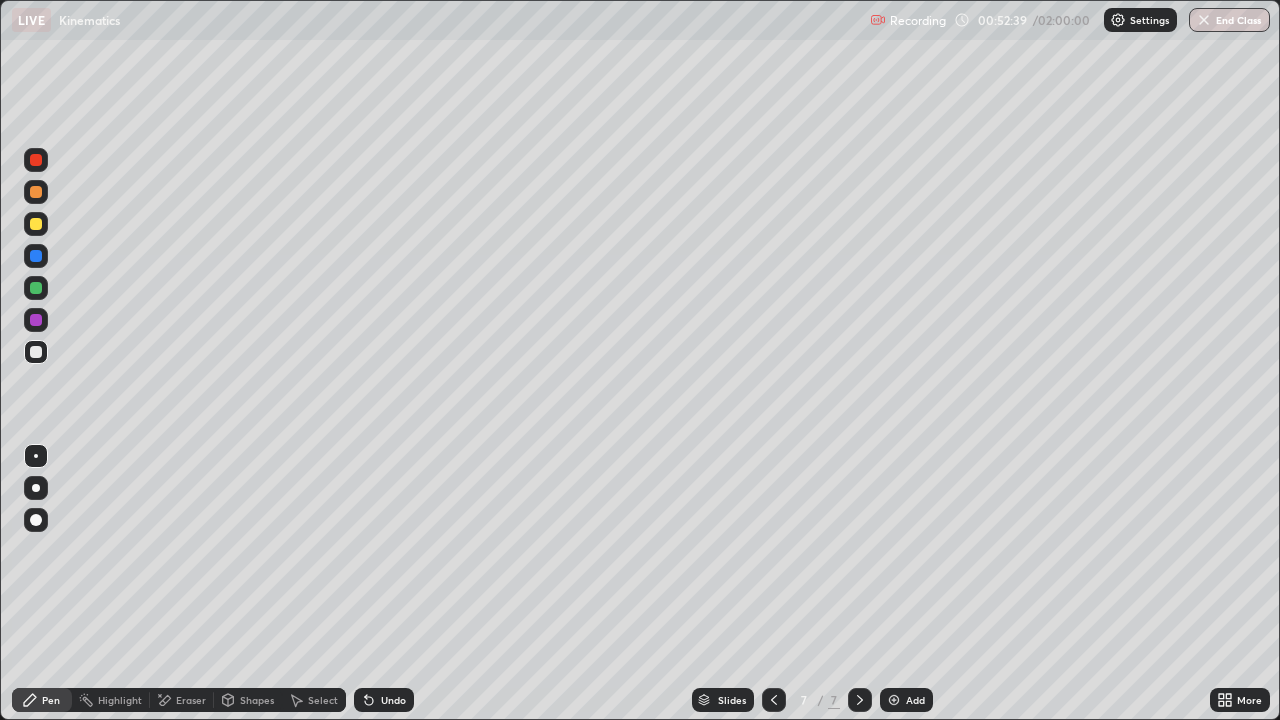 click on "Undo" at bounding box center [393, 700] 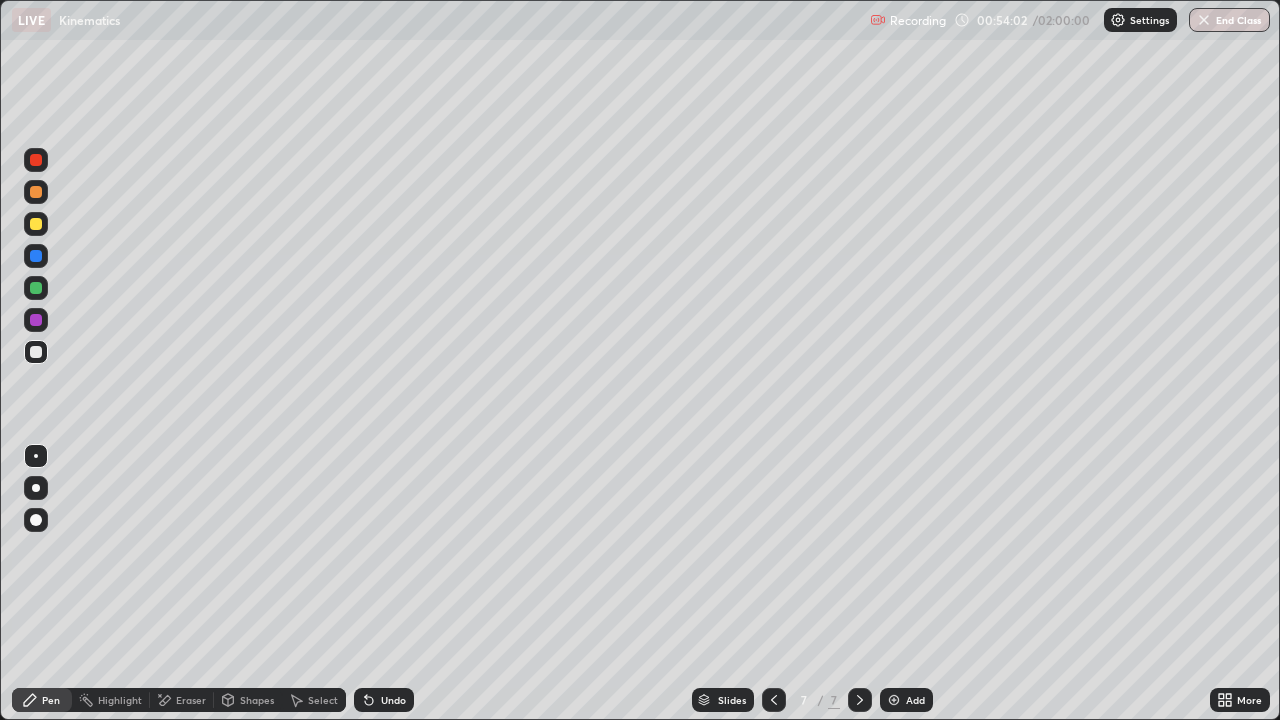 click at bounding box center (894, 700) 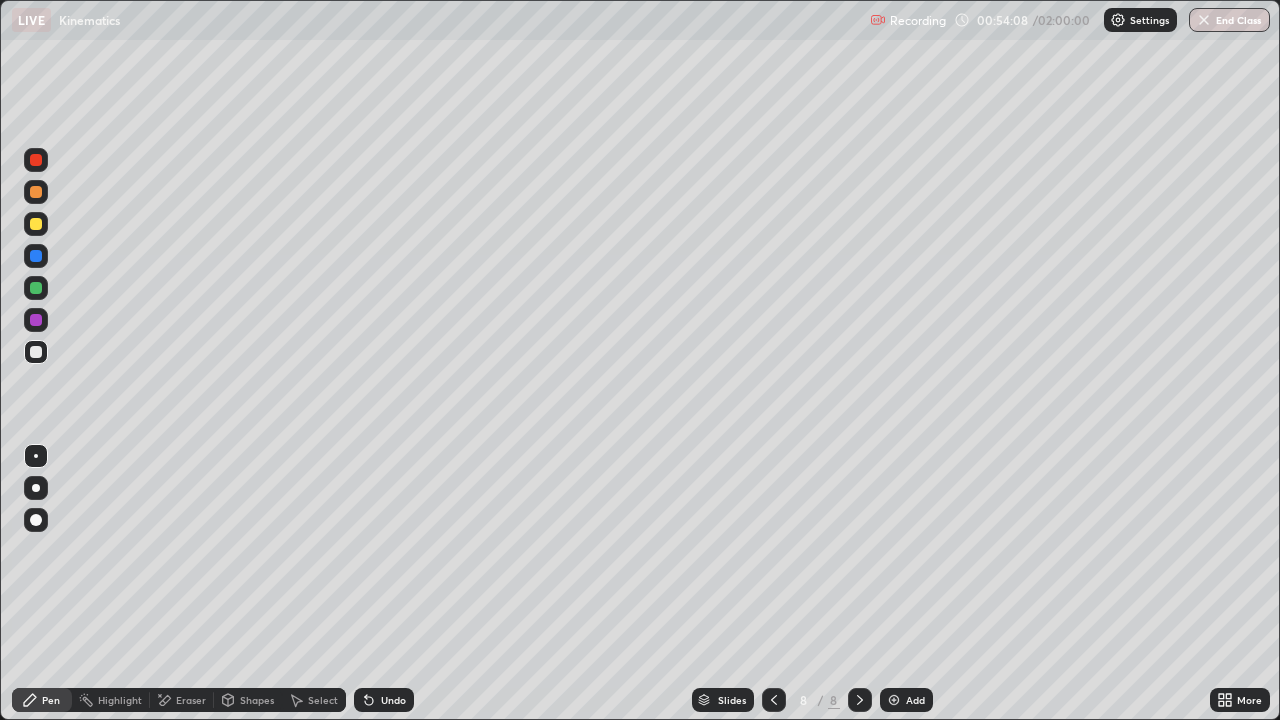 click 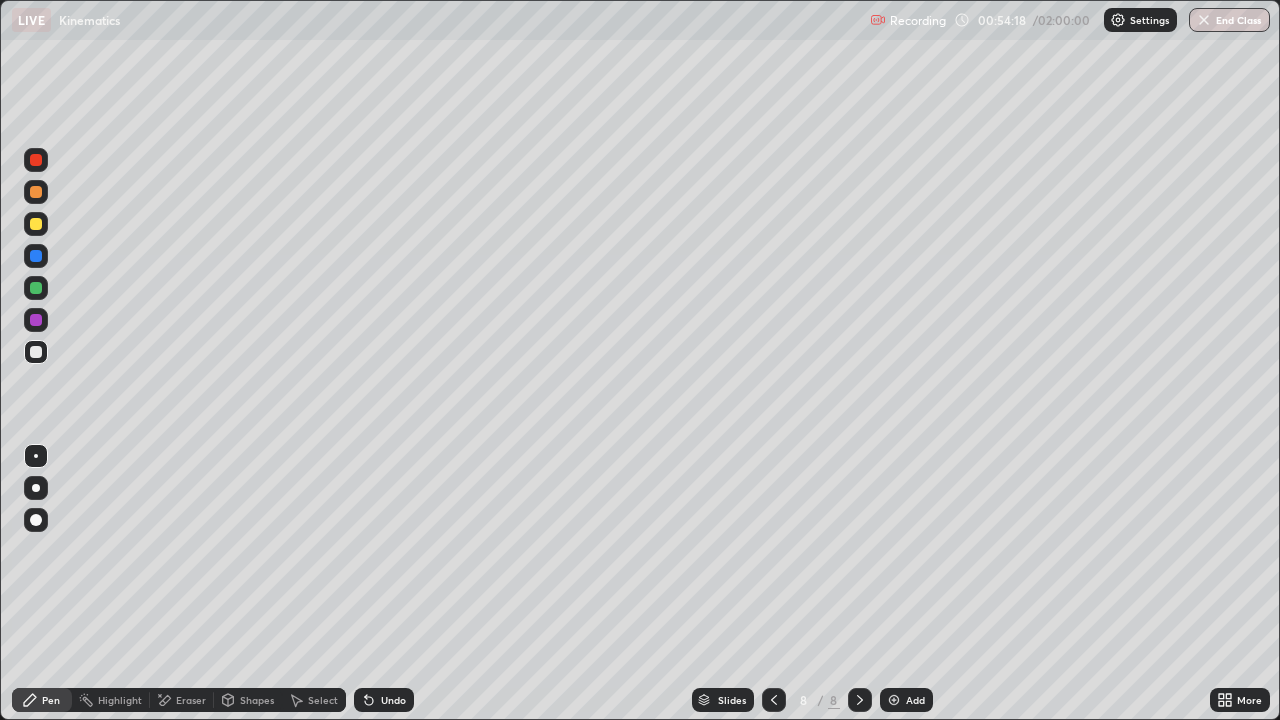 click on "Eraser" at bounding box center (191, 700) 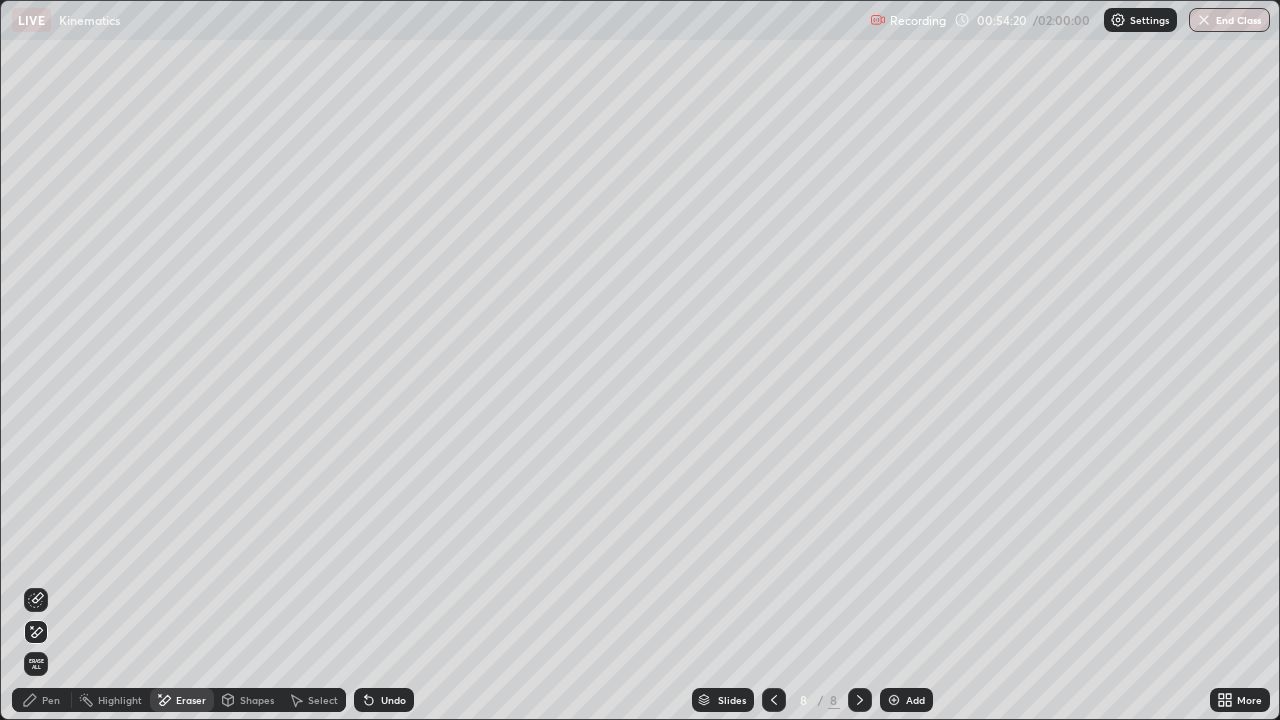 click on "Pen" at bounding box center [42, 700] 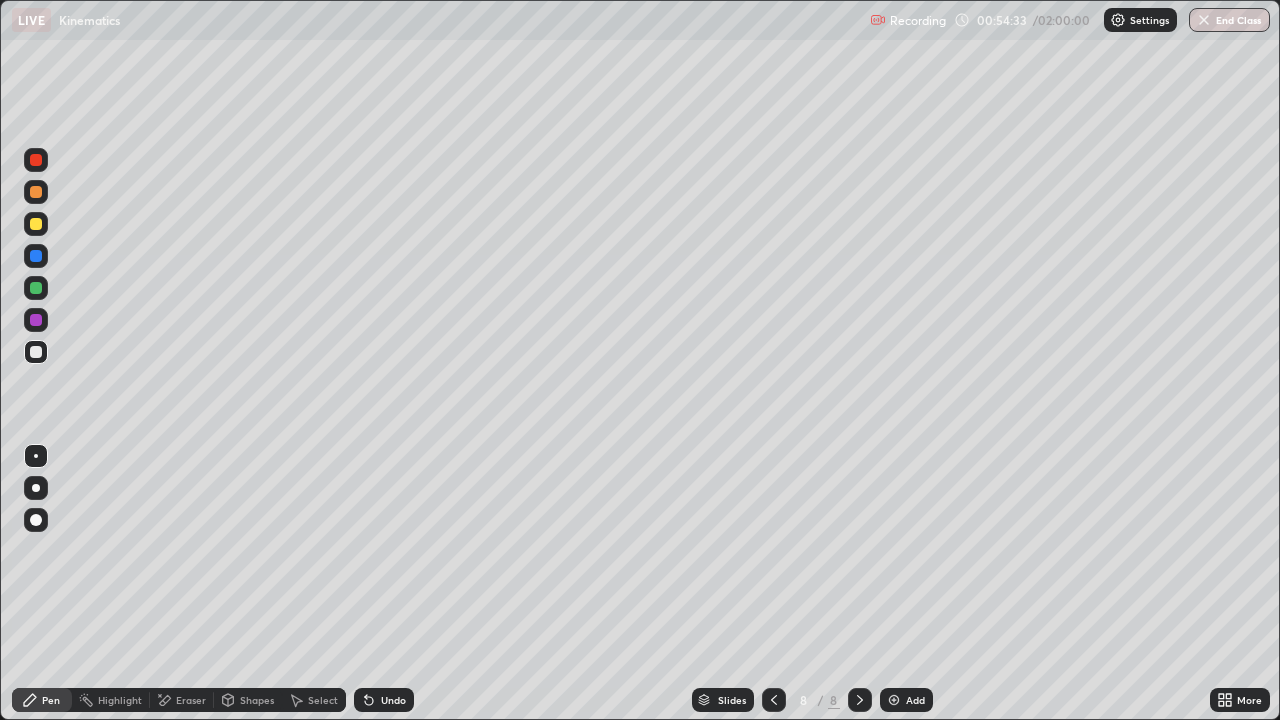 click on "Eraser" at bounding box center (191, 700) 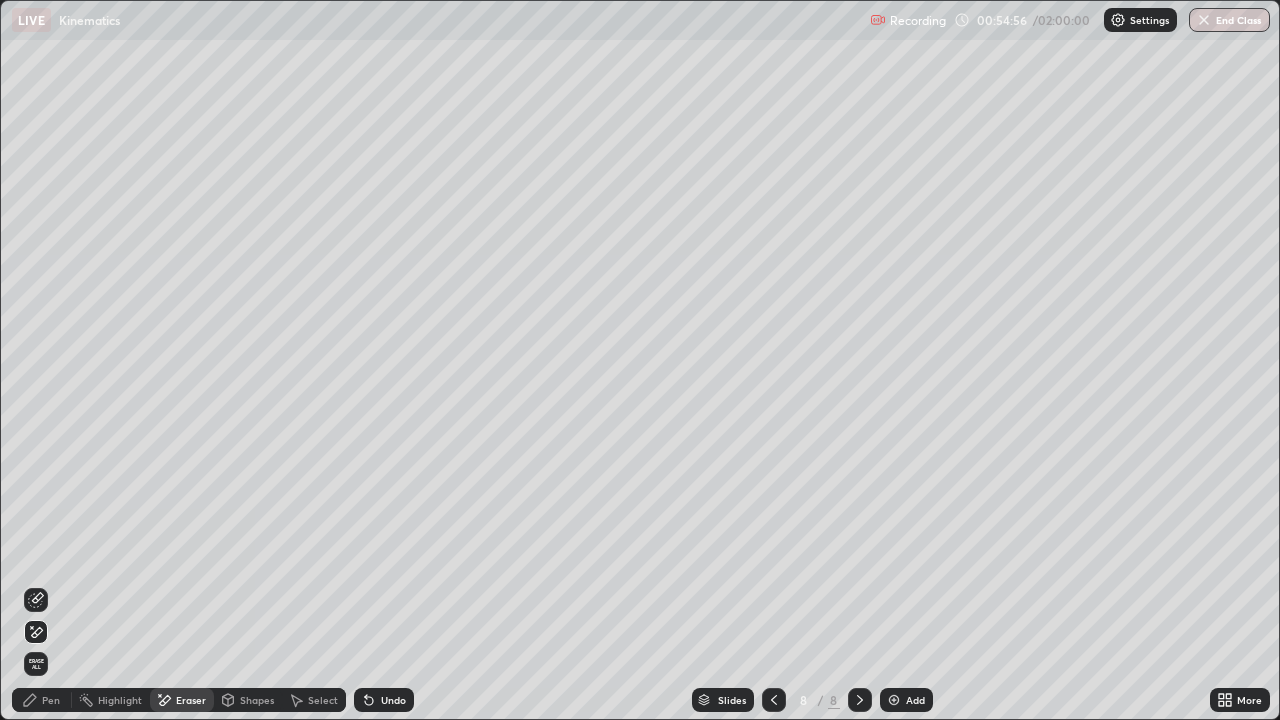 click 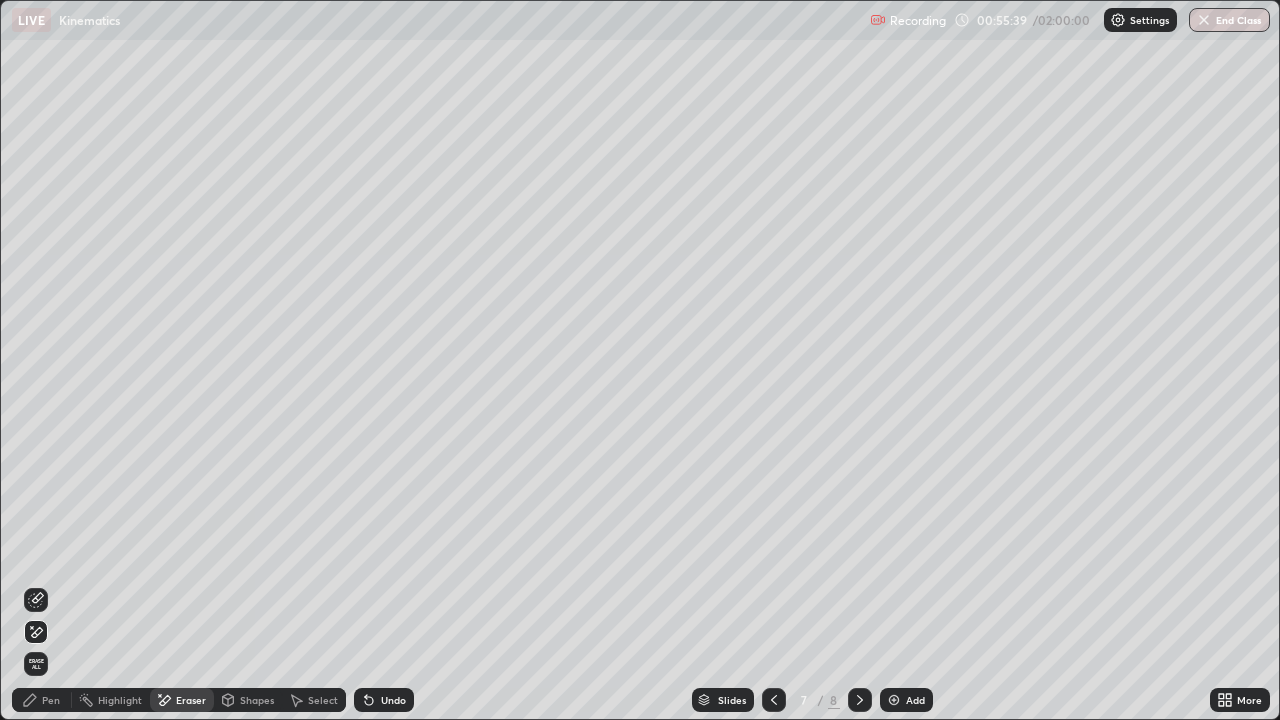 click on "Pen" at bounding box center [51, 700] 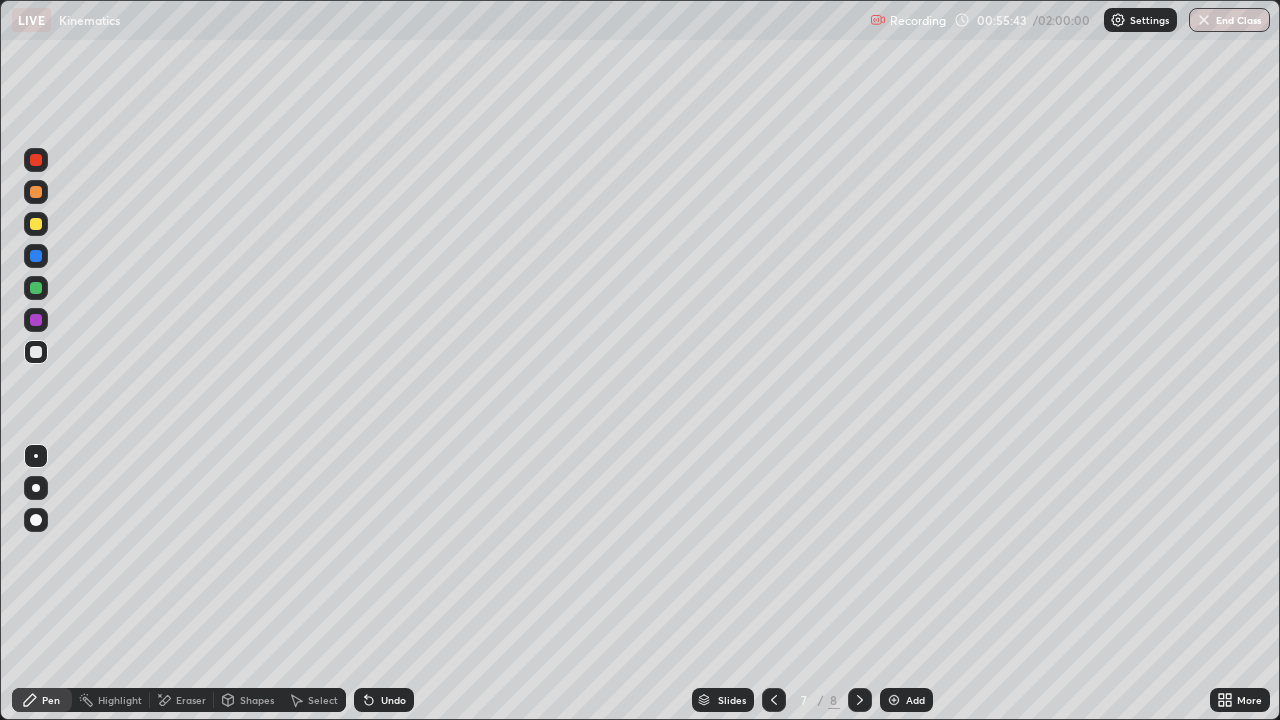 click on "Eraser" at bounding box center (191, 700) 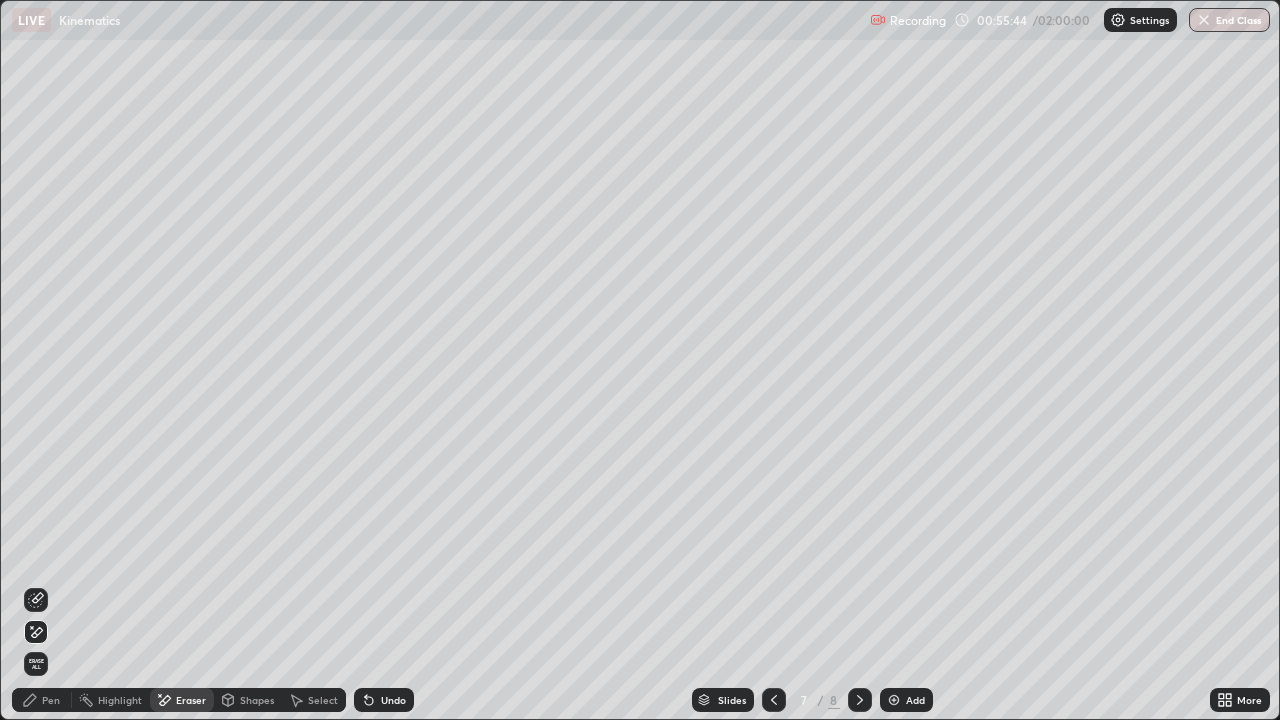 click on "Pen" at bounding box center [51, 700] 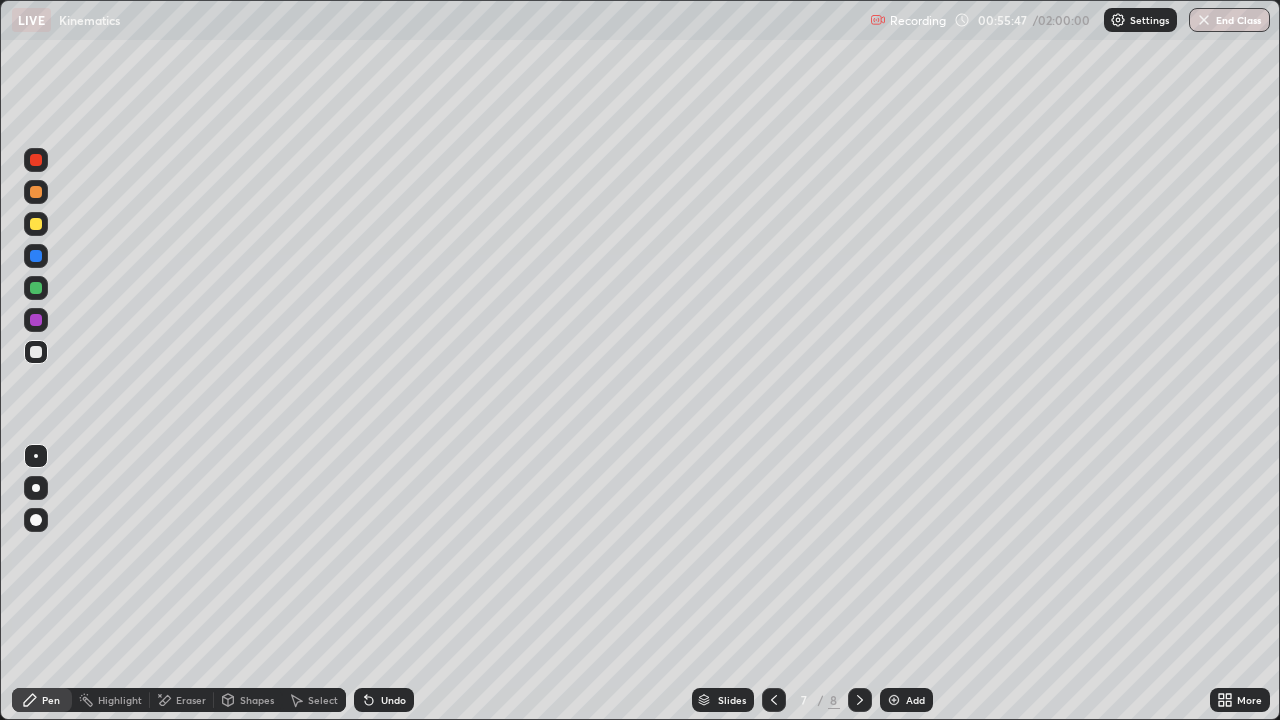 click on "Eraser" at bounding box center [191, 700] 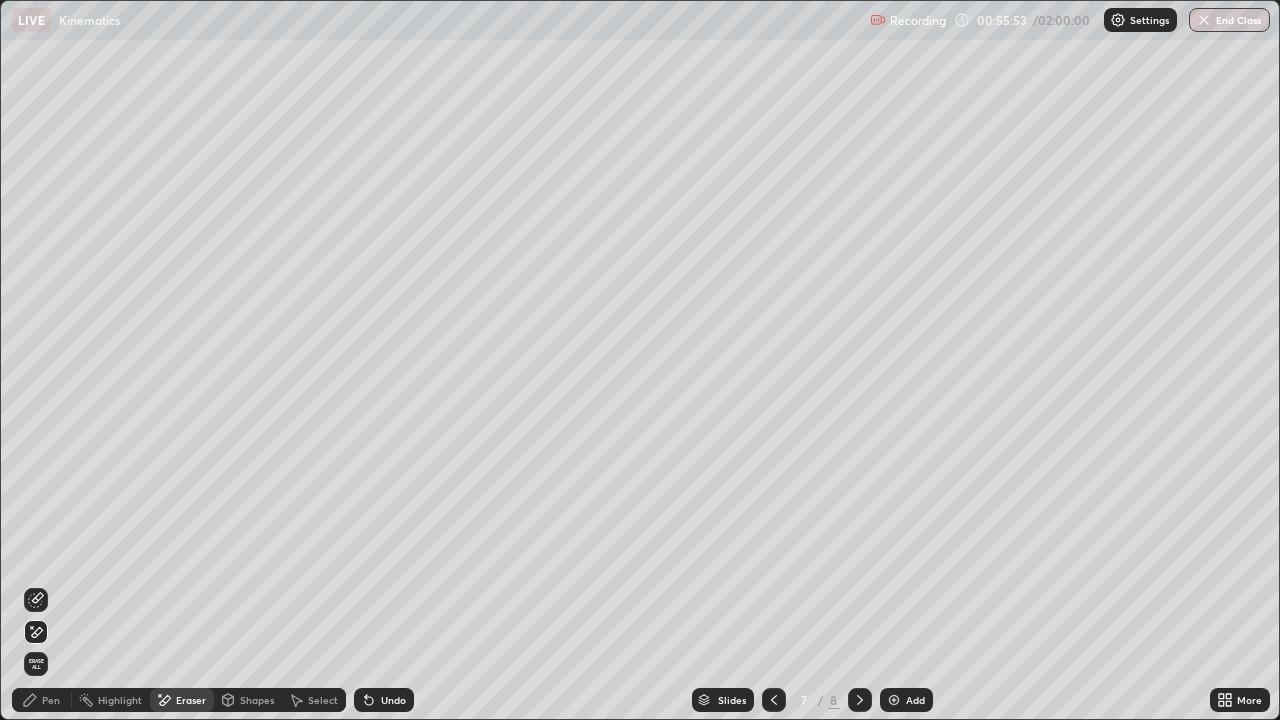 click on "Pen" at bounding box center (51, 700) 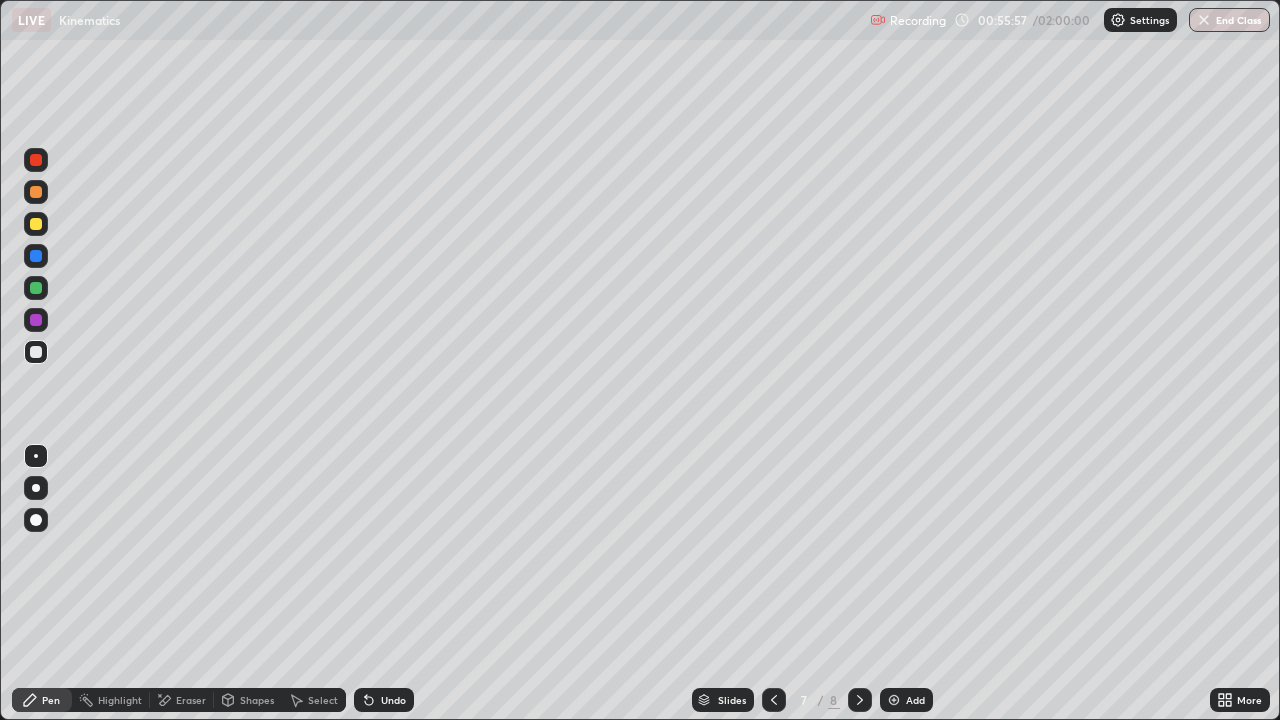 click on "Eraser" at bounding box center (191, 700) 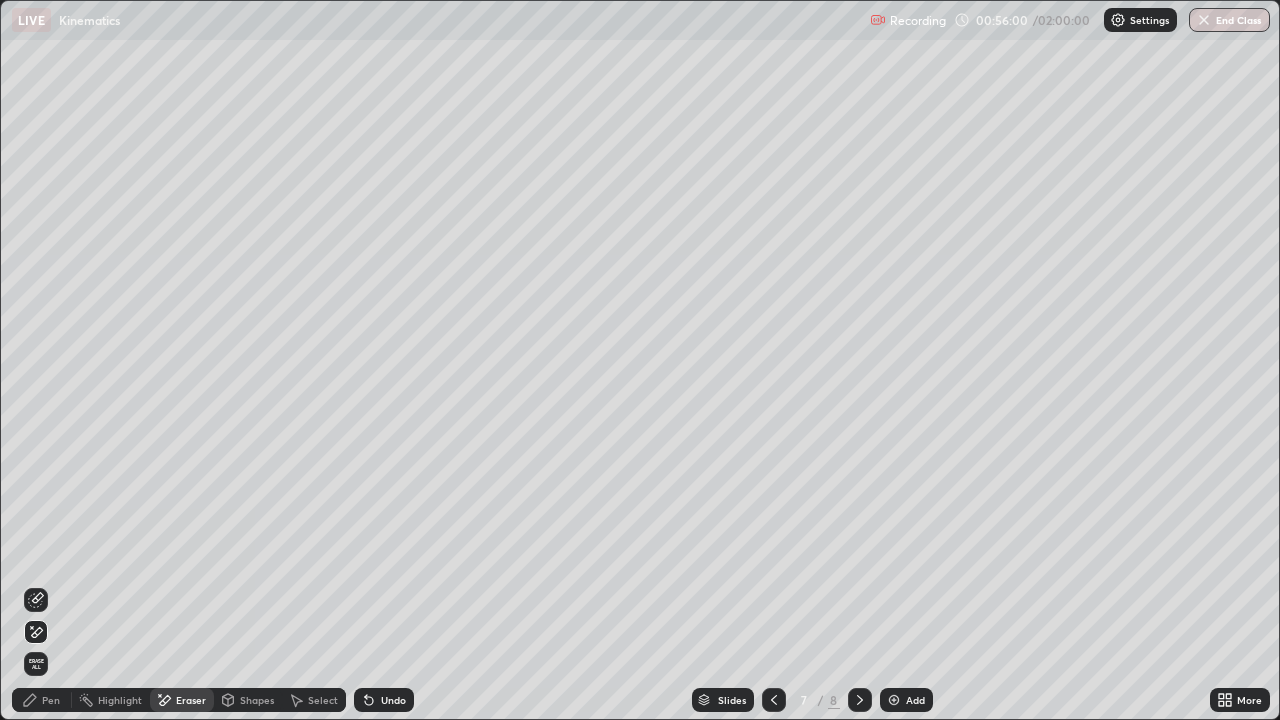 click on "Pen" at bounding box center (42, 700) 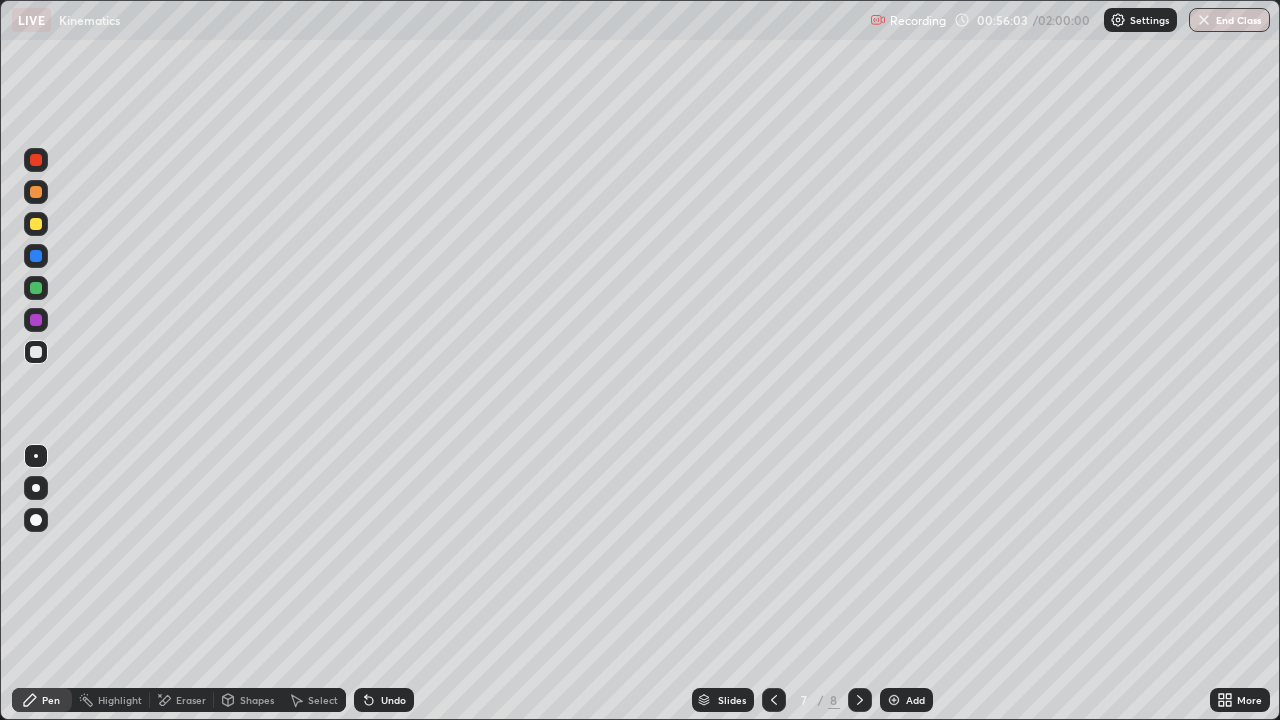 click on "Eraser" at bounding box center [191, 700] 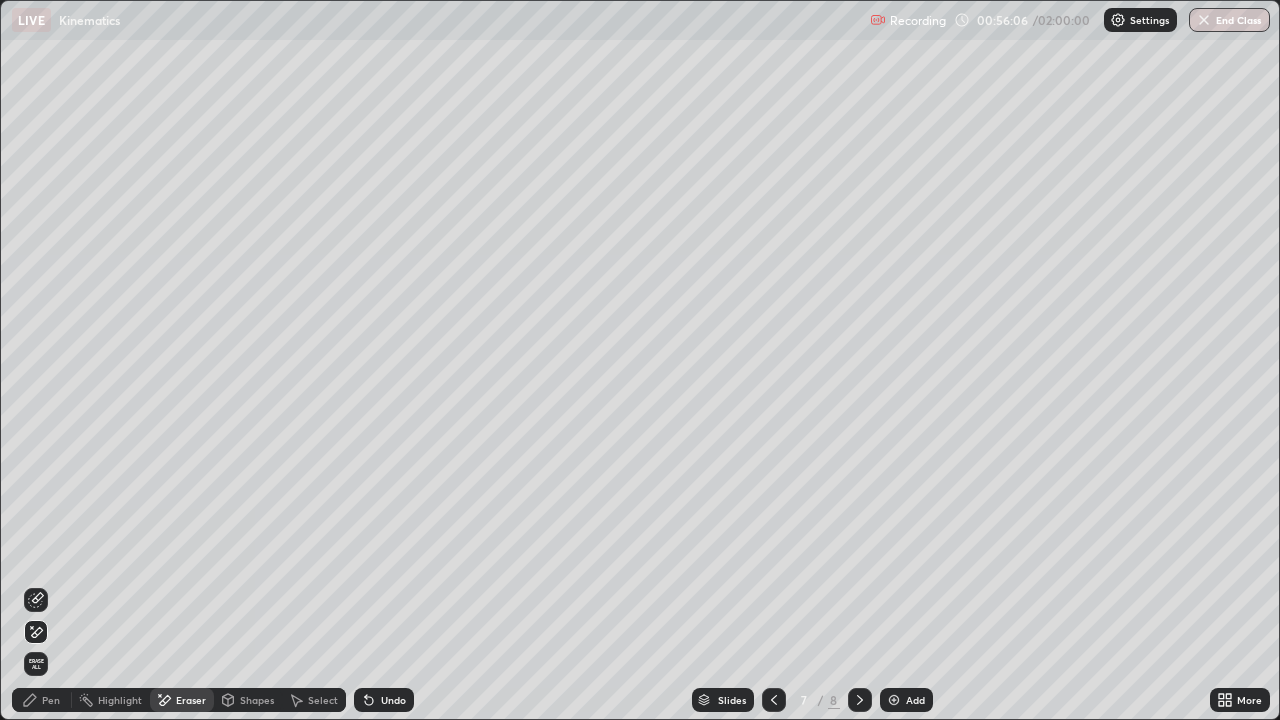 click on "Pen" at bounding box center [51, 700] 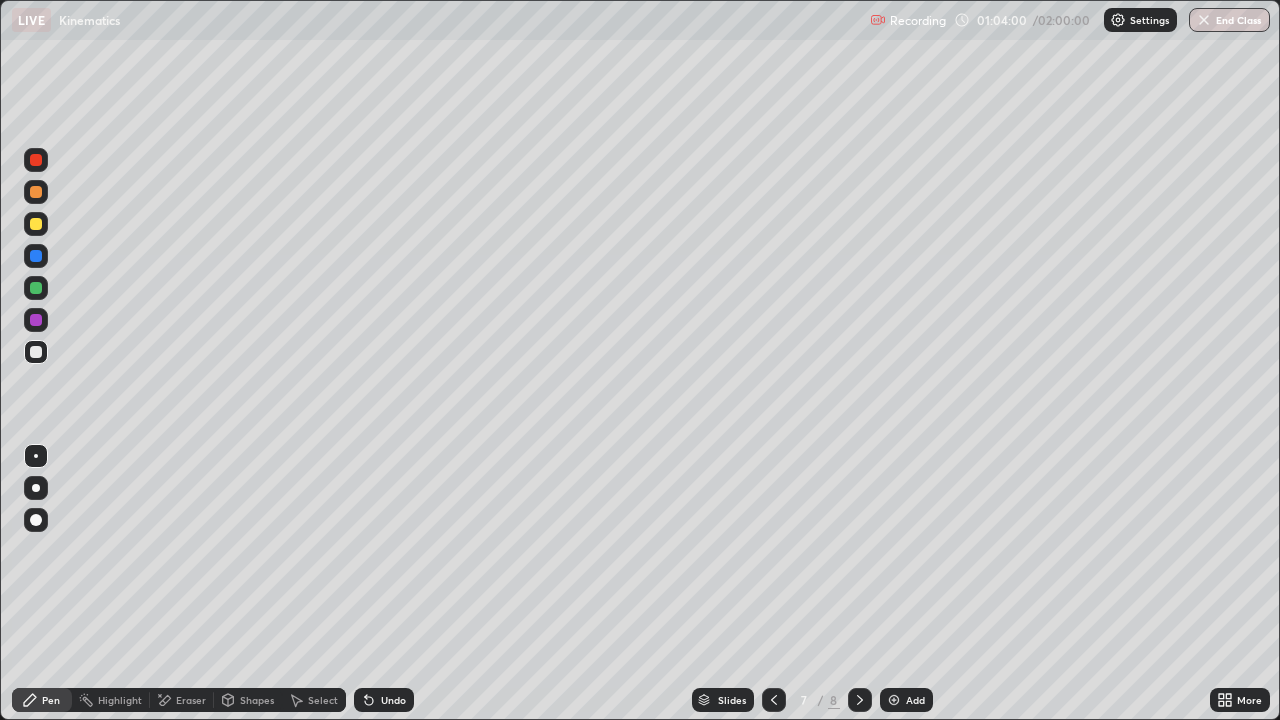 click 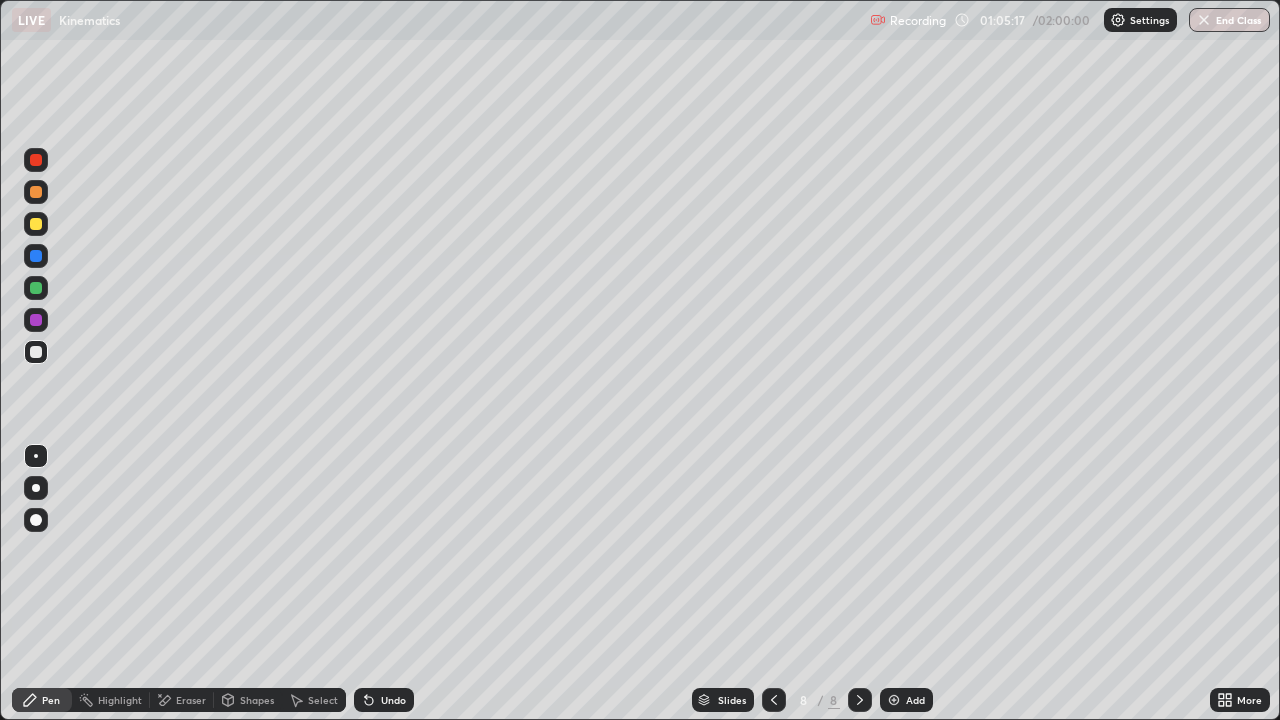 click on "Undo" at bounding box center [393, 700] 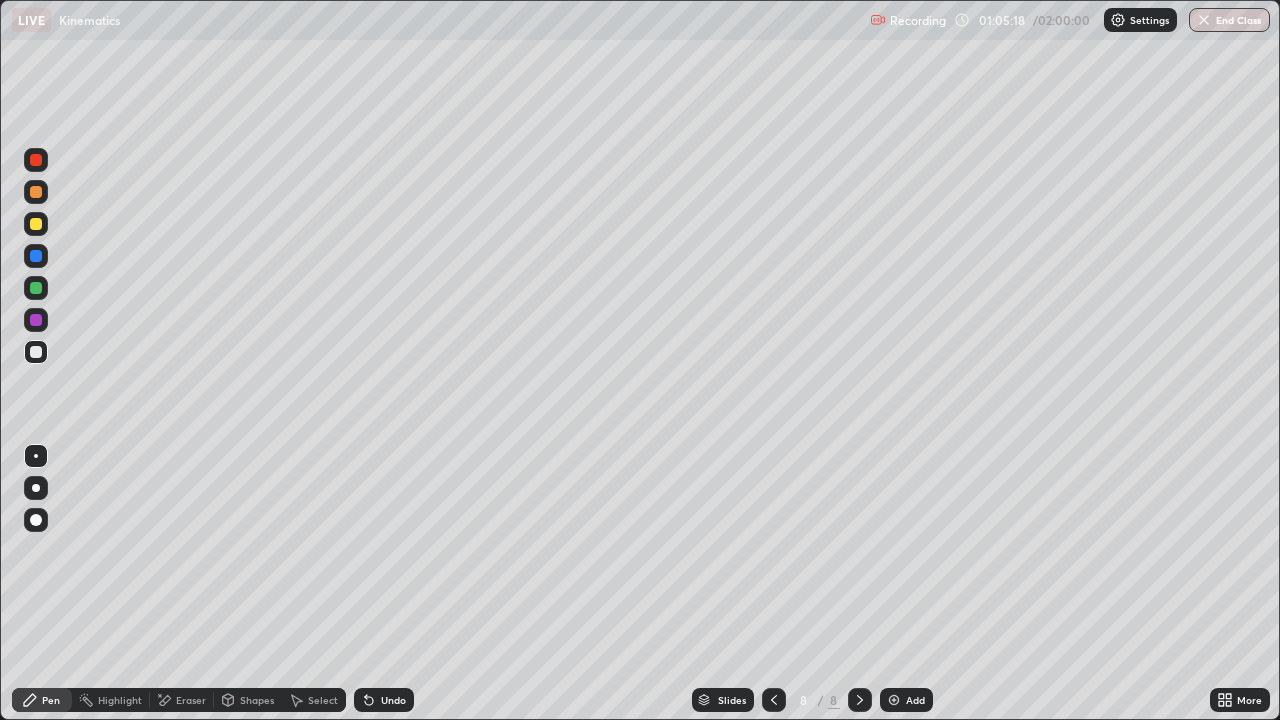 click on "Undo" at bounding box center [393, 700] 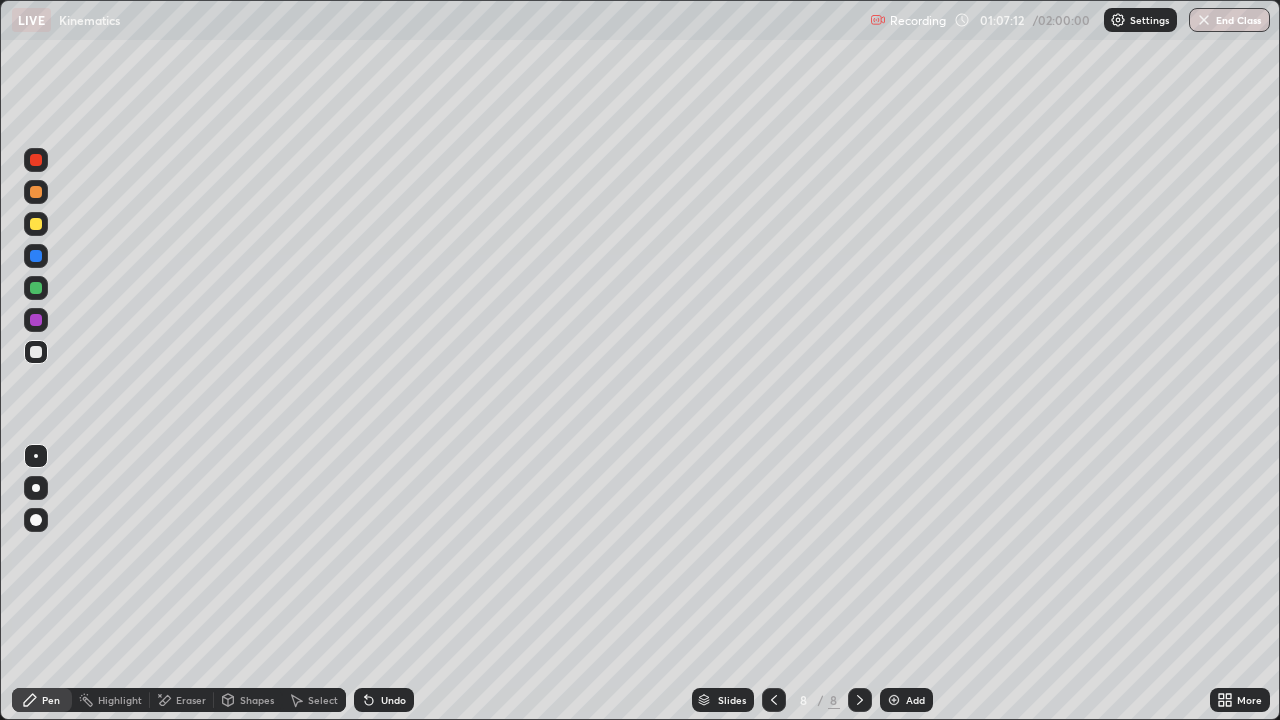 click on "Undo" at bounding box center (384, 700) 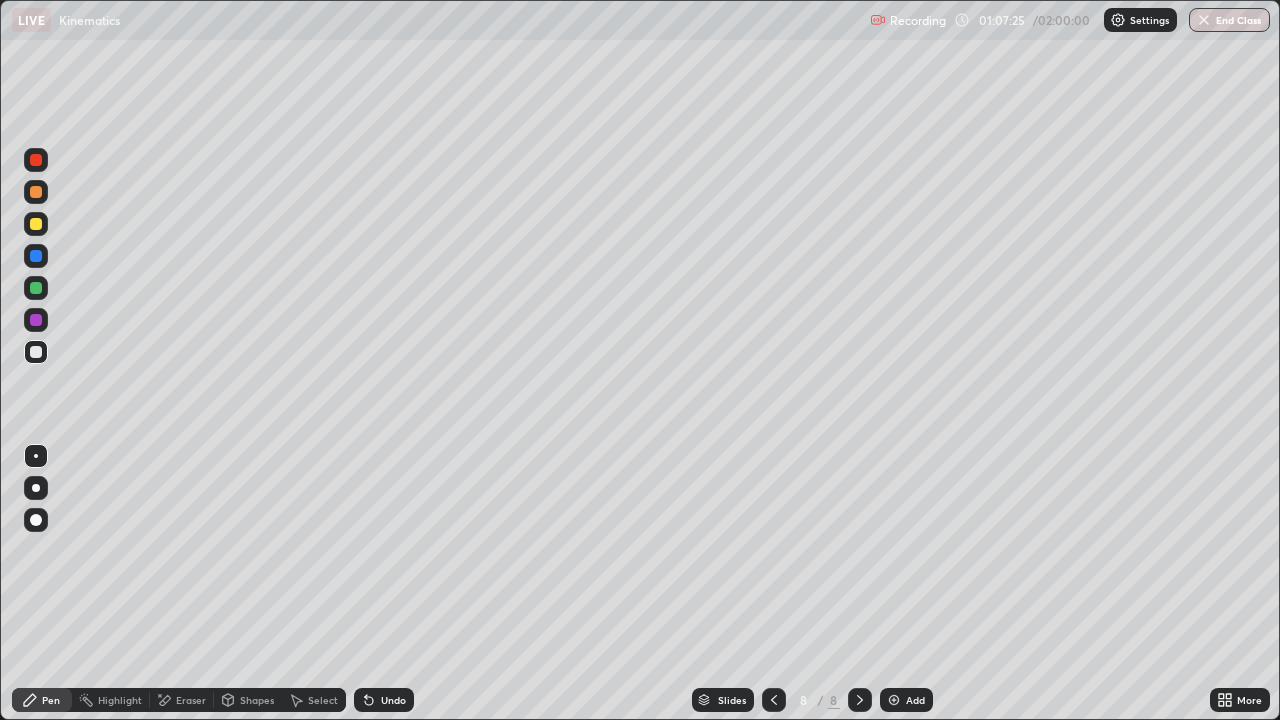 click on "Undo" at bounding box center (393, 700) 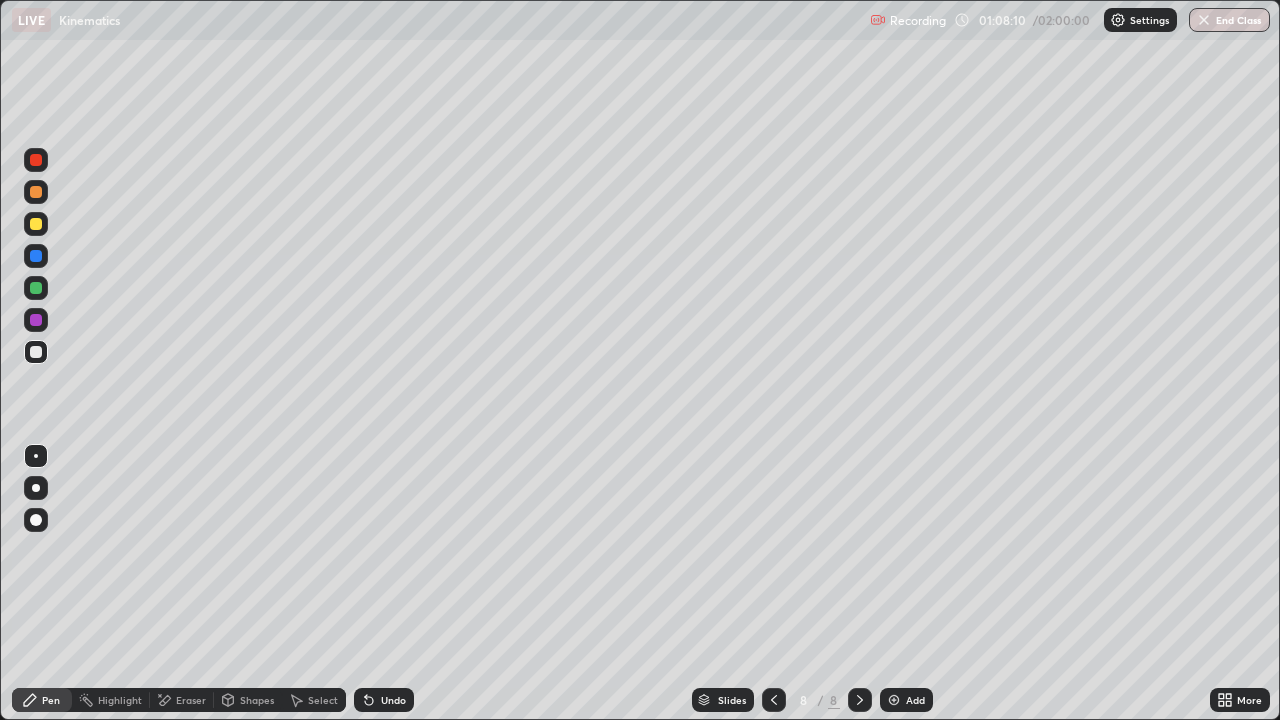 click 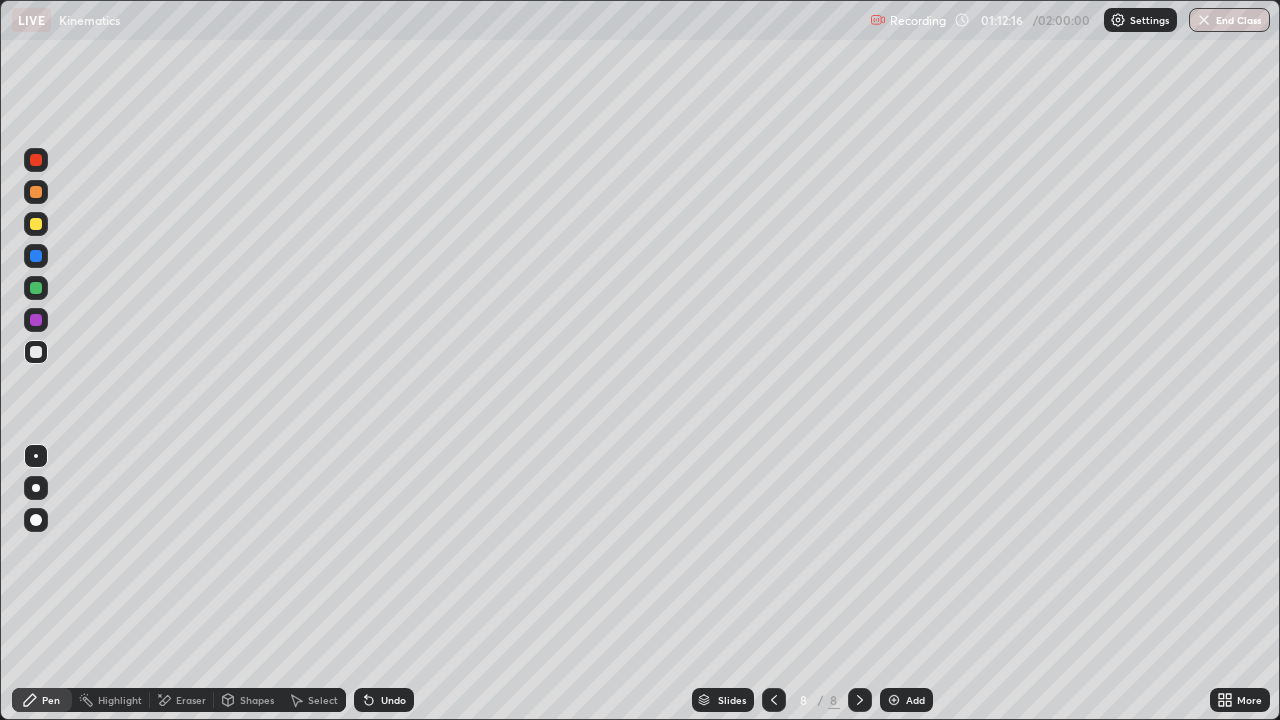 click on "Add" at bounding box center (915, 700) 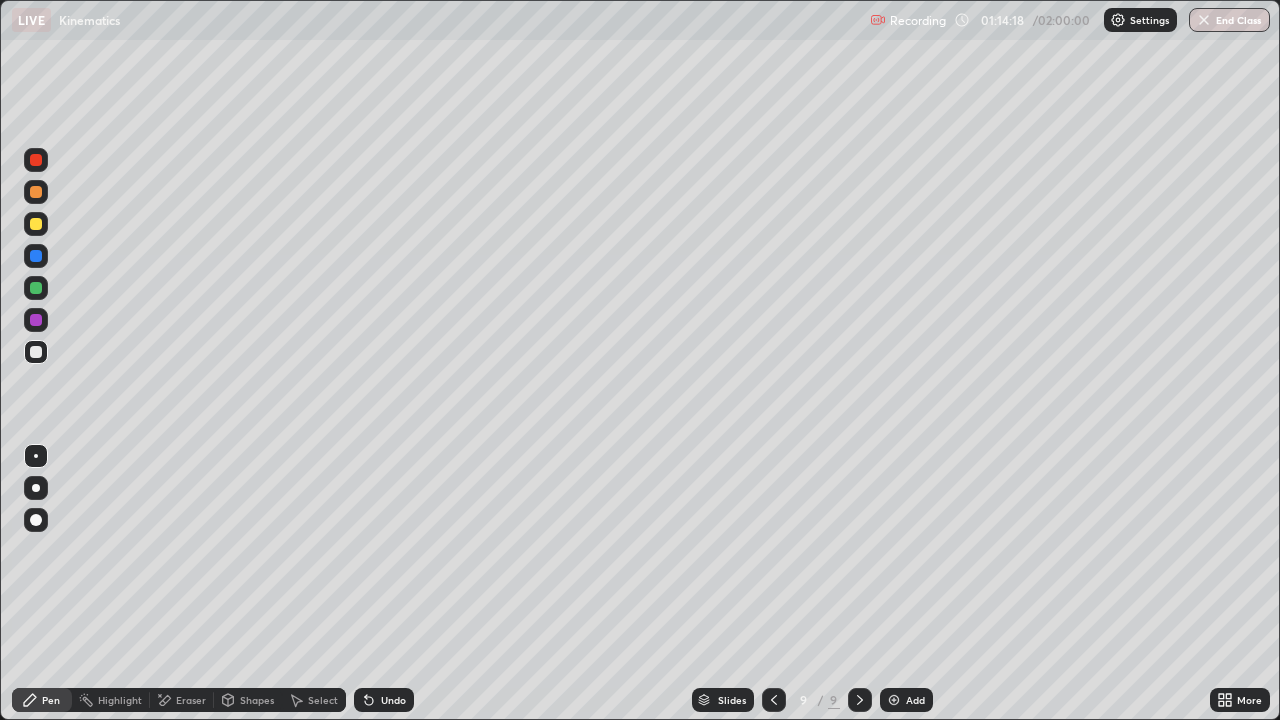 click on "Undo" at bounding box center [393, 700] 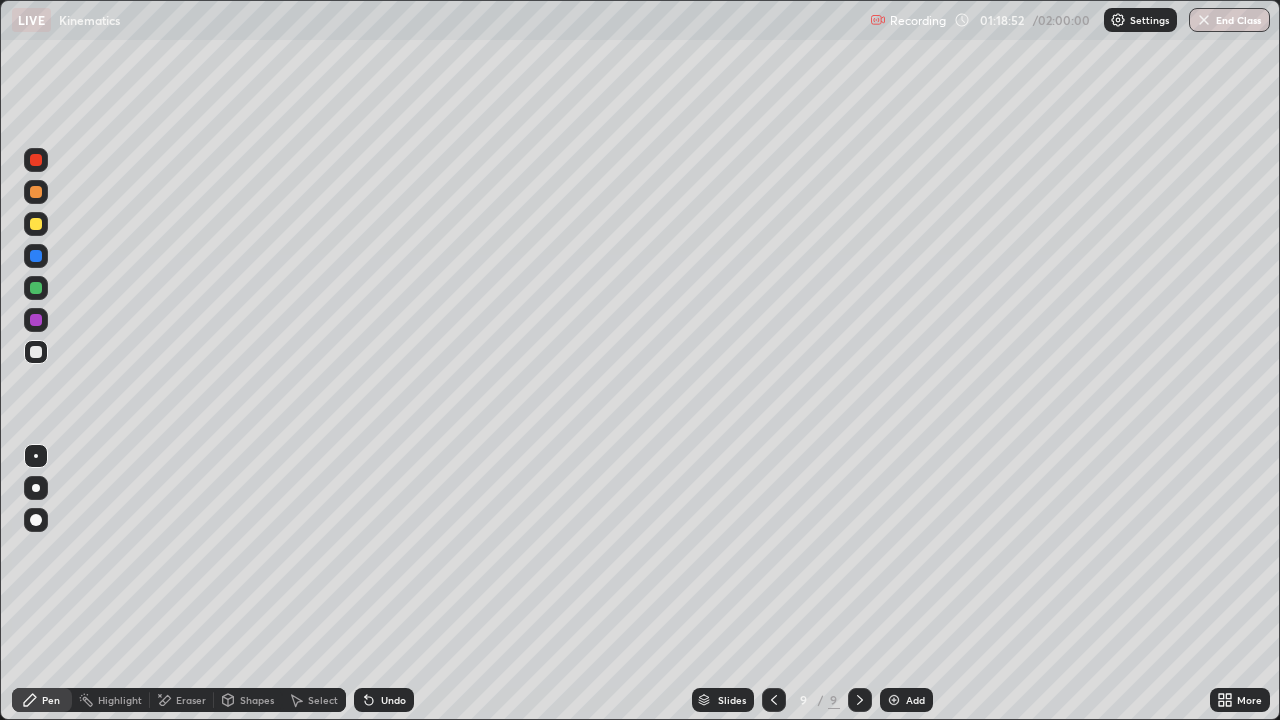 click on "Add" at bounding box center (915, 700) 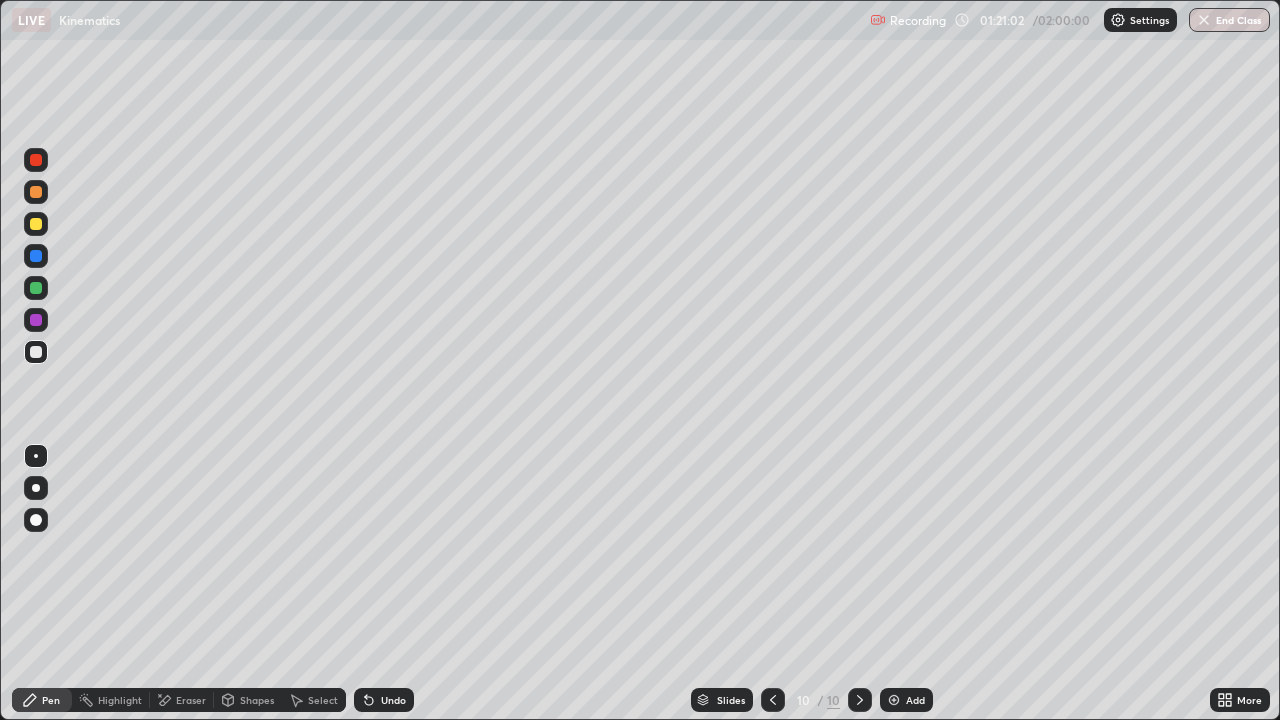 click on "Undo" at bounding box center [393, 700] 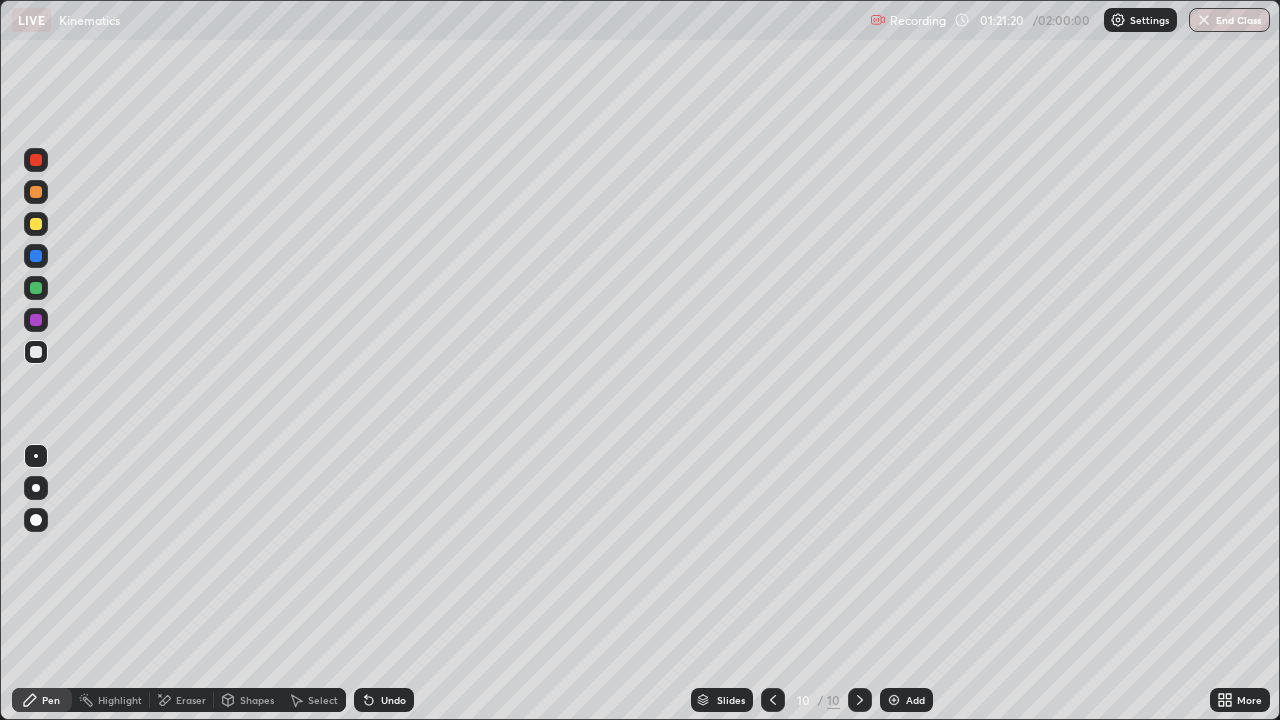 click on "Undo" at bounding box center [393, 700] 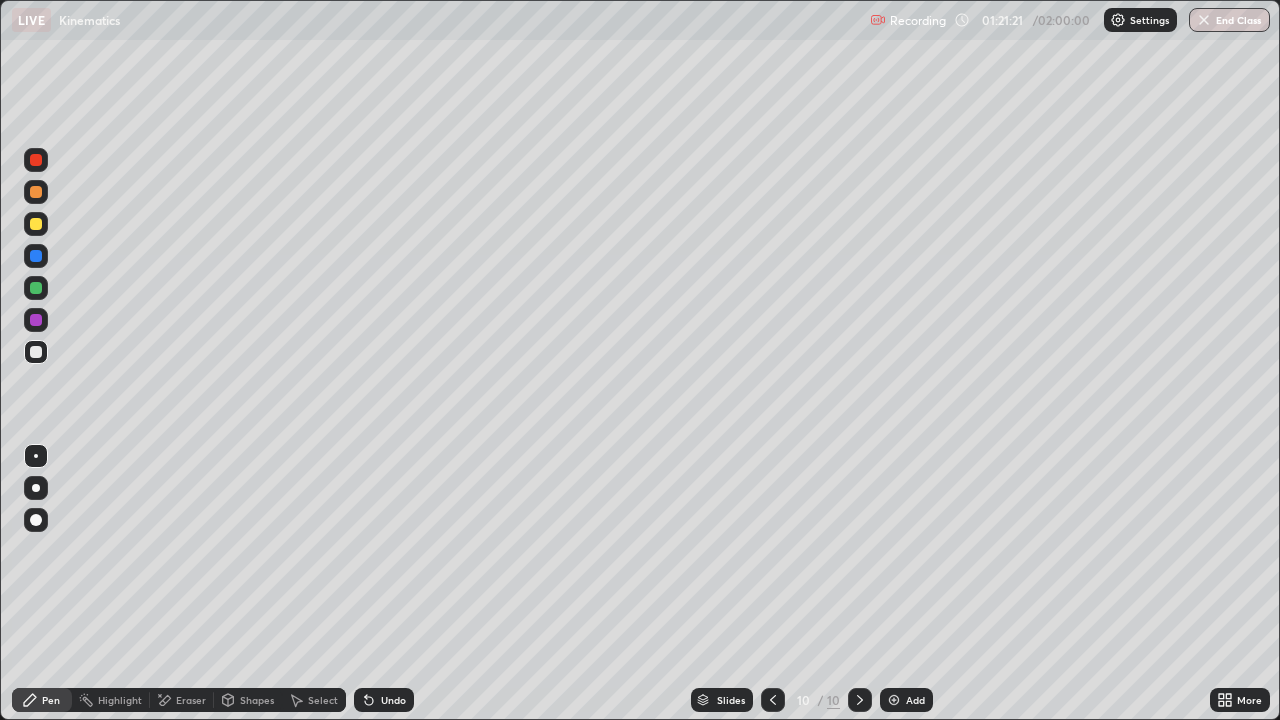 click on "Undo" at bounding box center (393, 700) 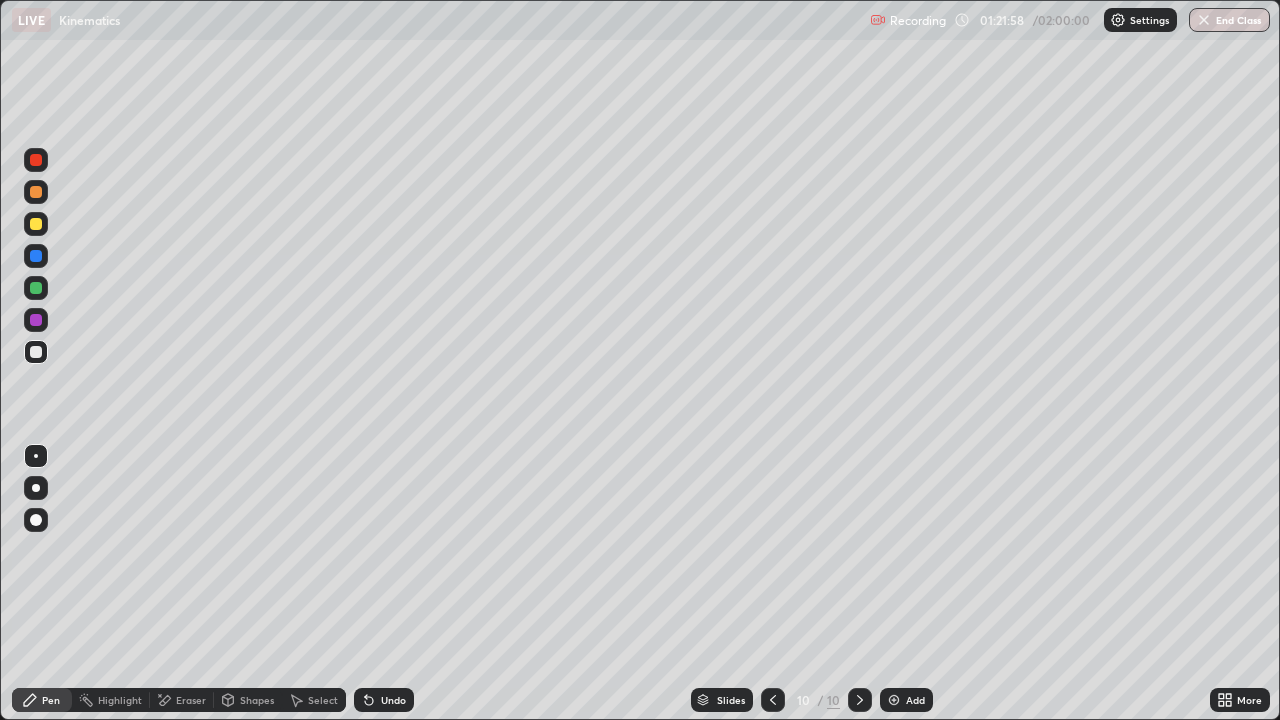 click on "Undo" at bounding box center [380, 700] 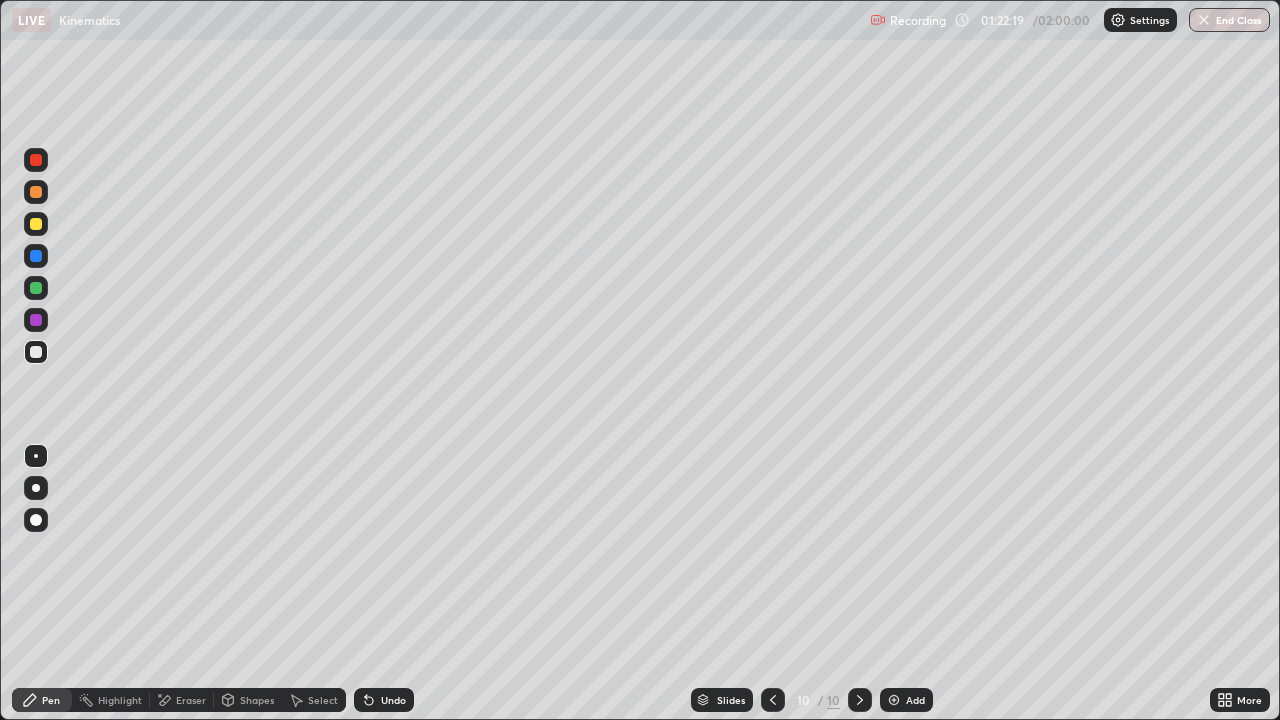 click on "Undo" at bounding box center (393, 700) 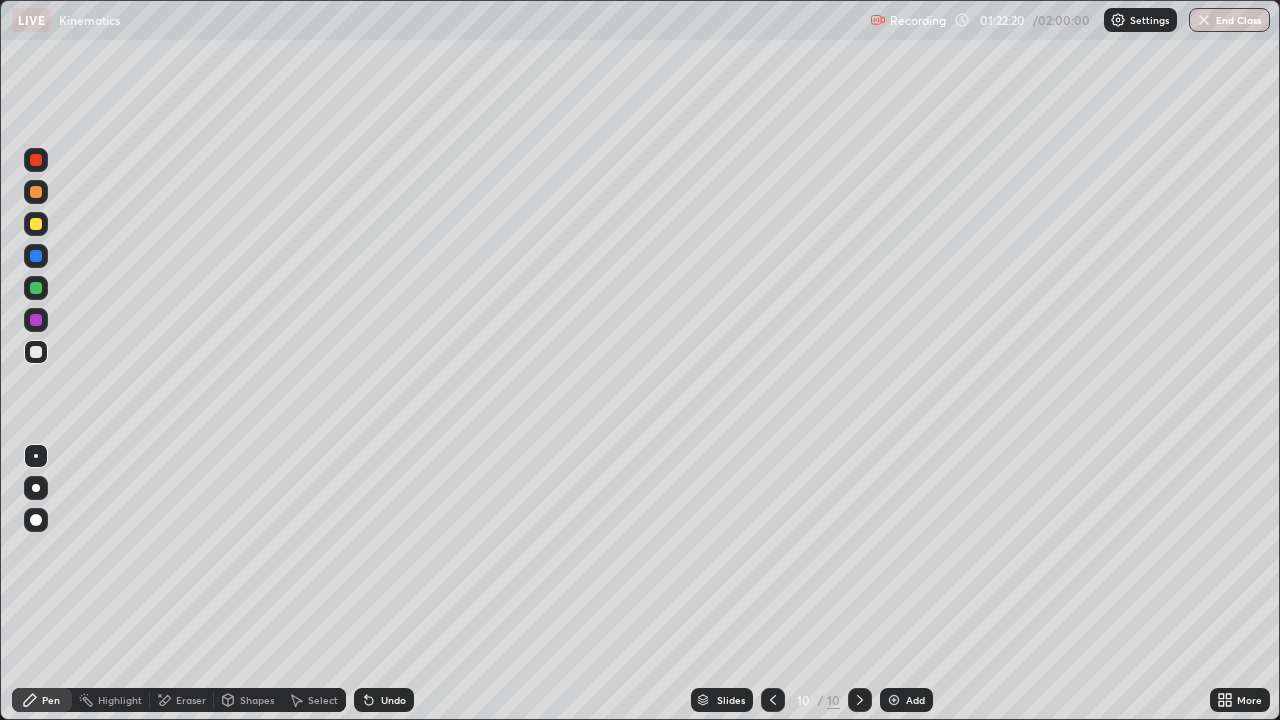 click on "Undo" at bounding box center (384, 700) 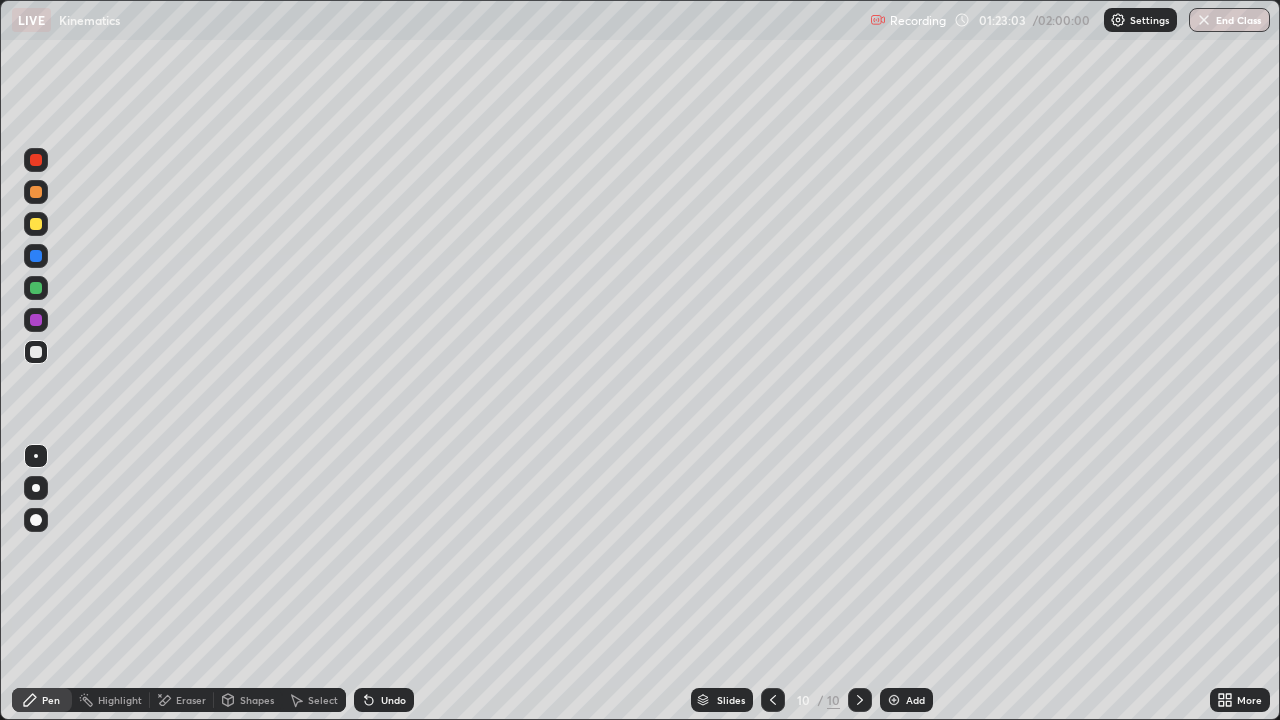 click on "Undo" at bounding box center (393, 700) 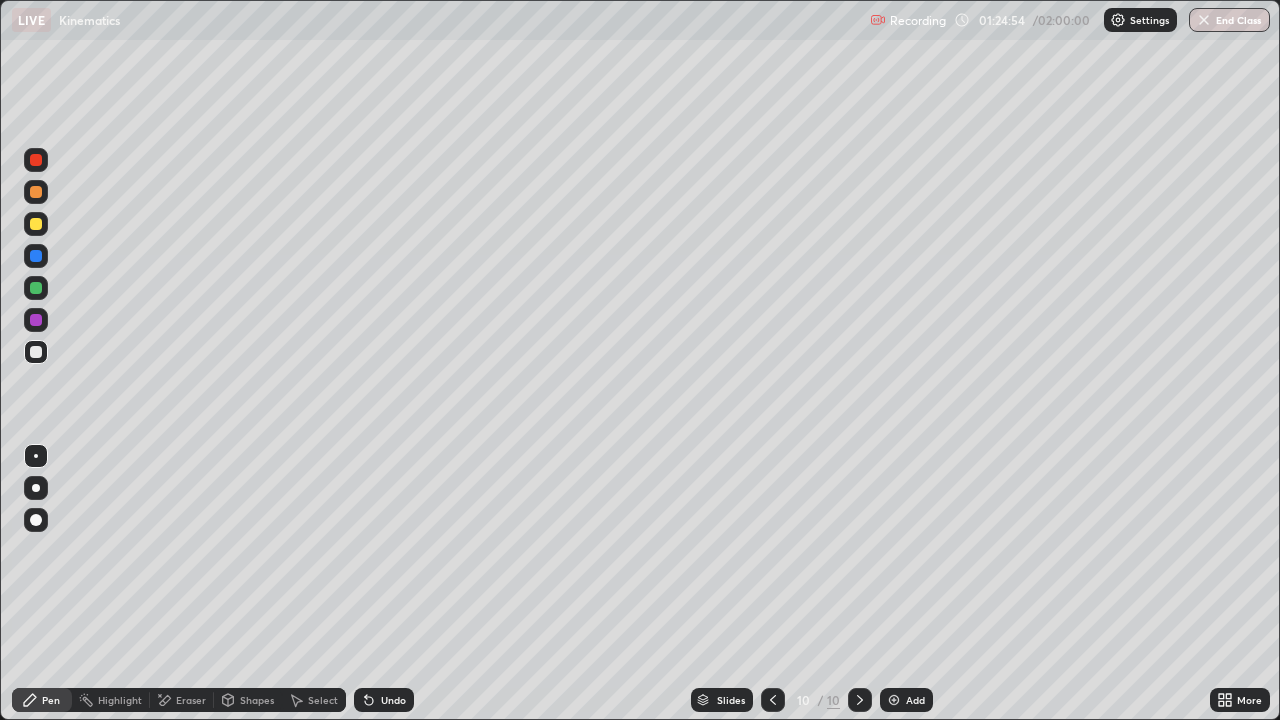 click on "Add" at bounding box center [915, 700] 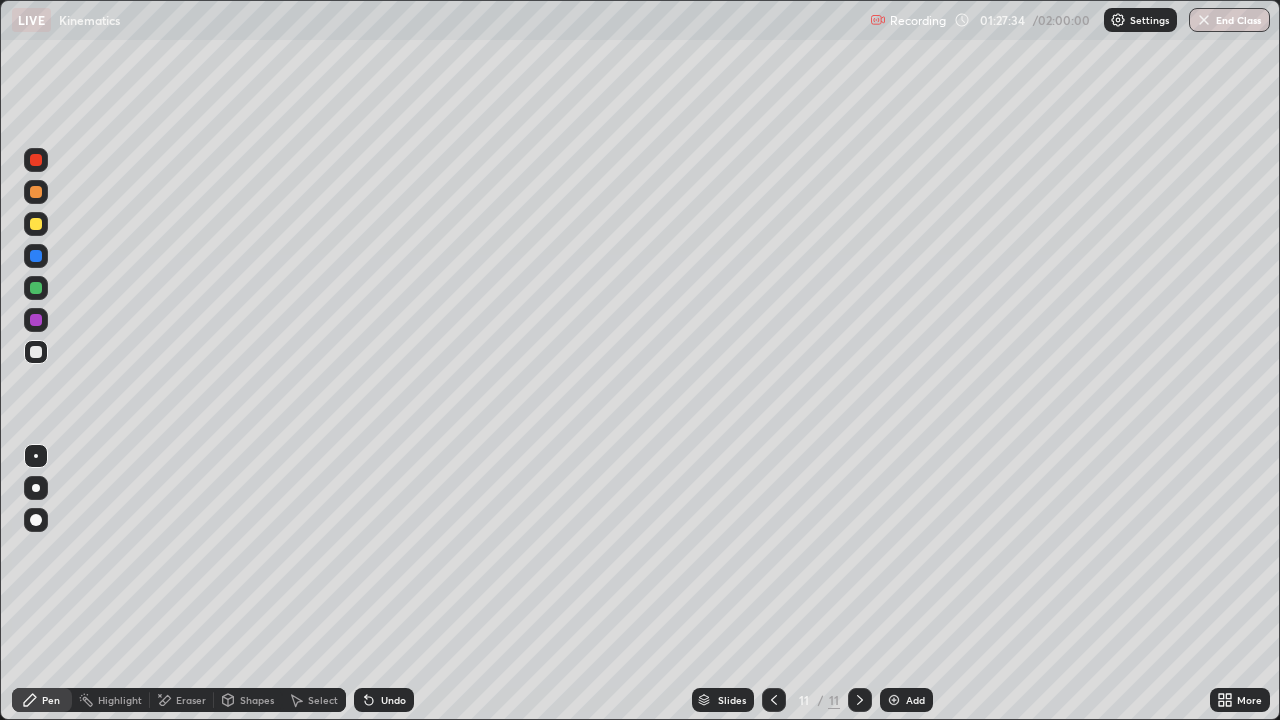 click on "Eraser" at bounding box center [191, 700] 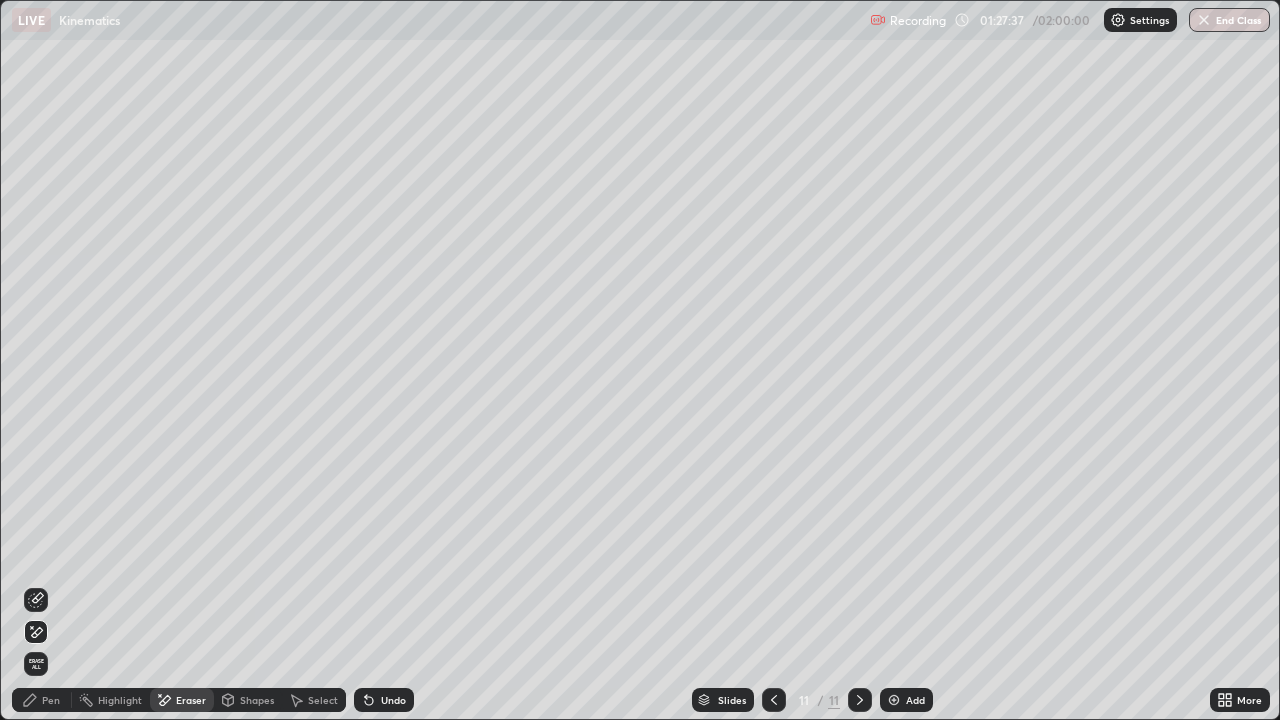 click on "Pen" at bounding box center [51, 700] 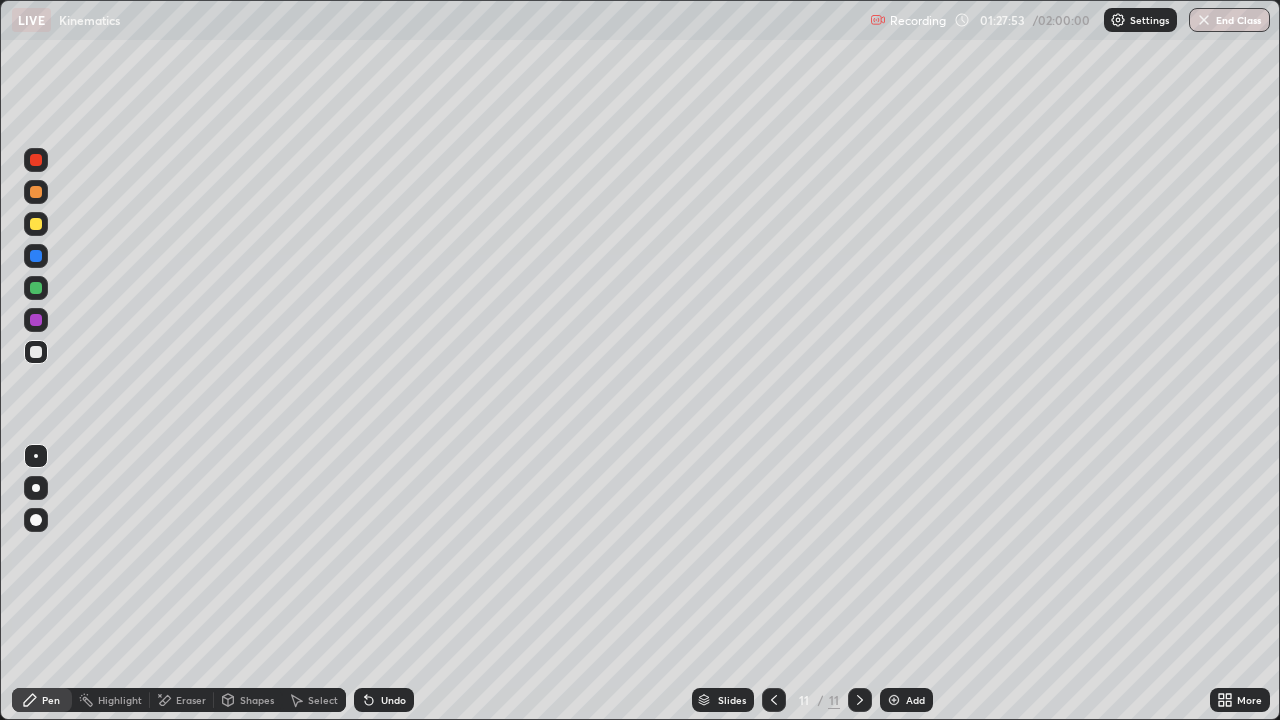 click 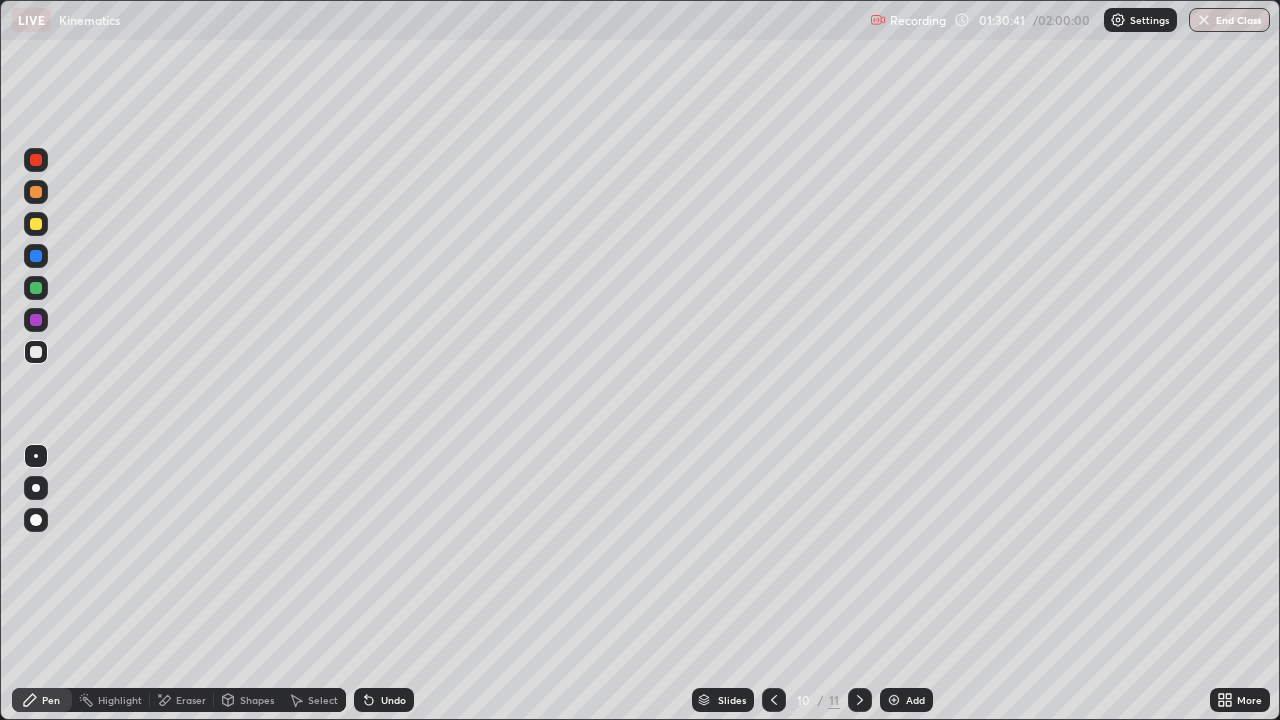 click 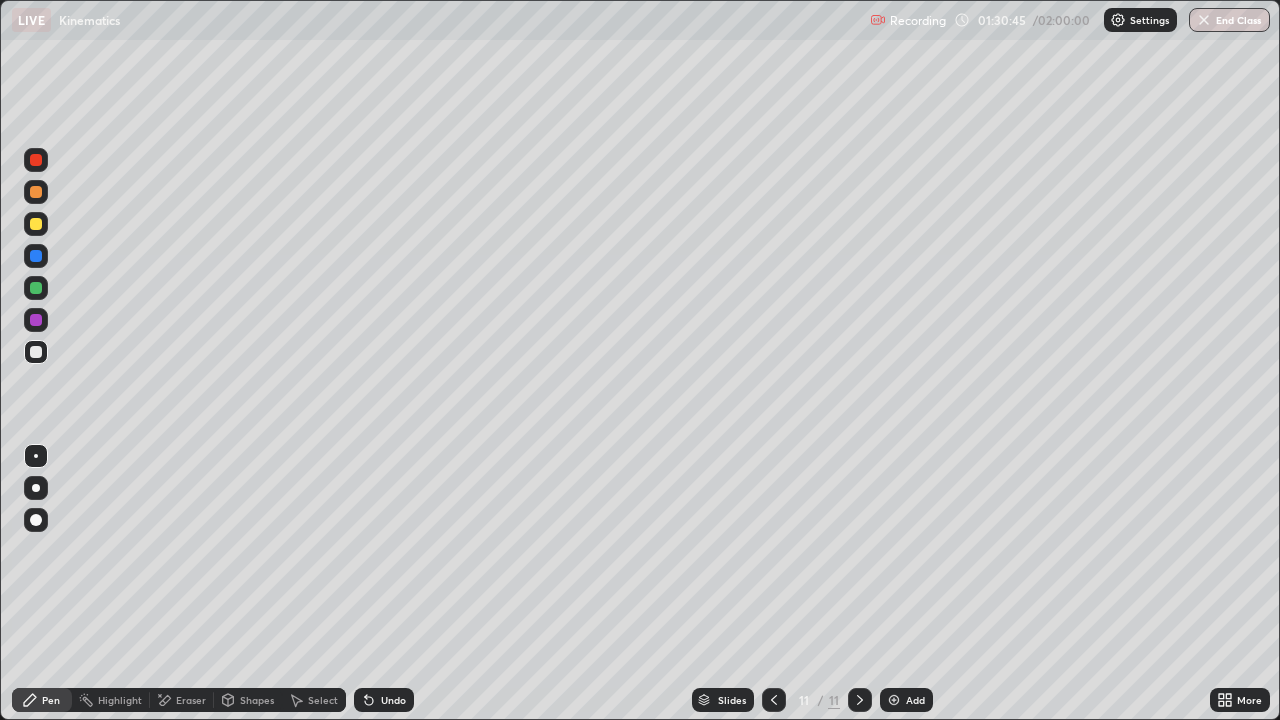 click 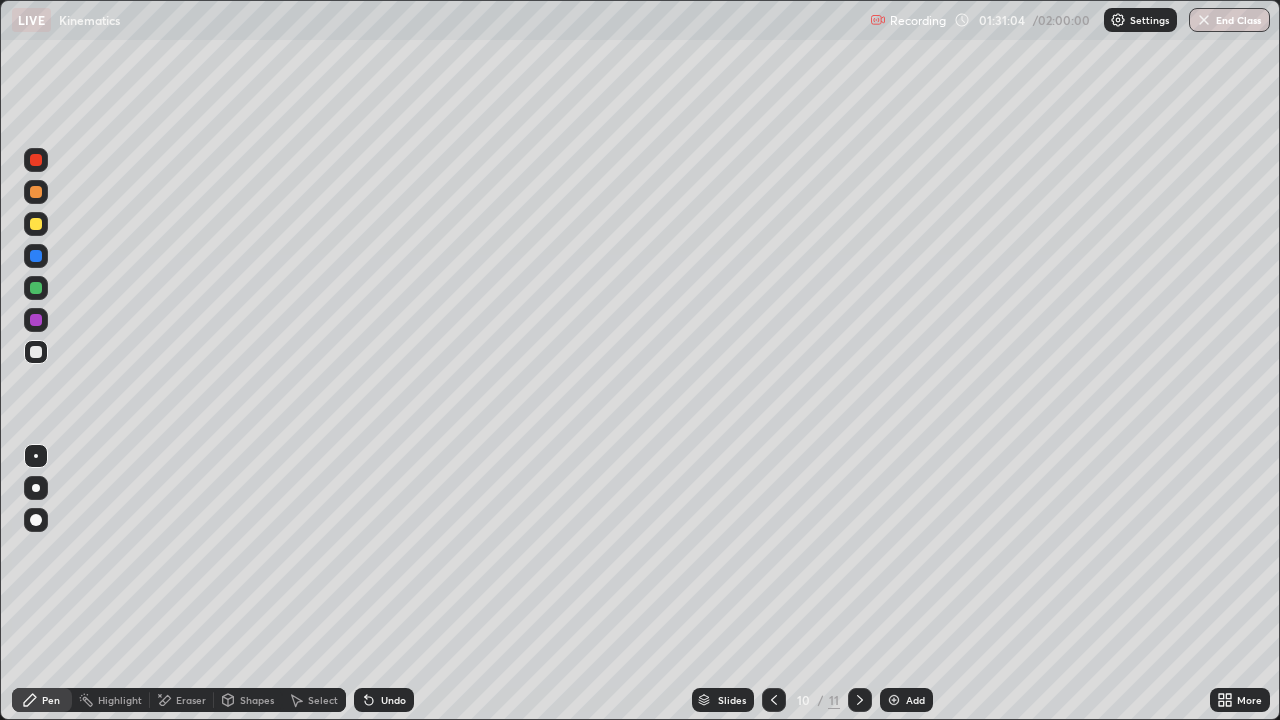 click 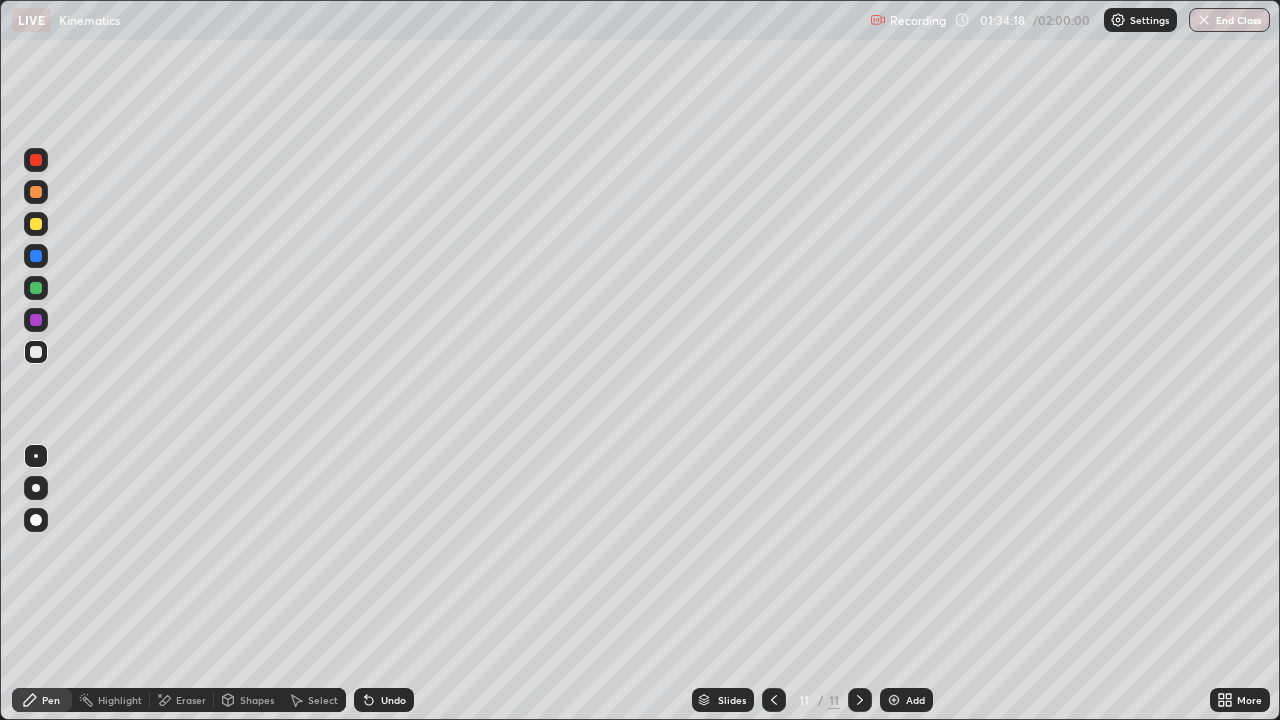 click on "Add" at bounding box center [915, 700] 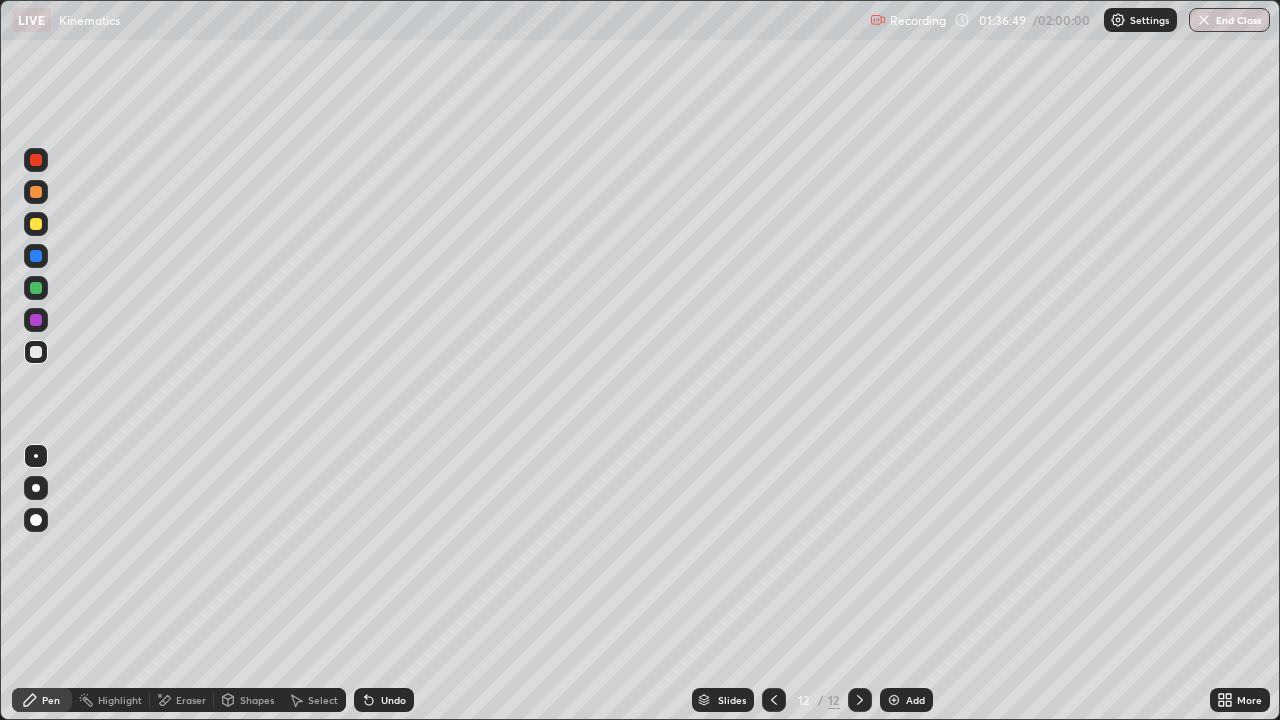 click on "Eraser" at bounding box center (191, 700) 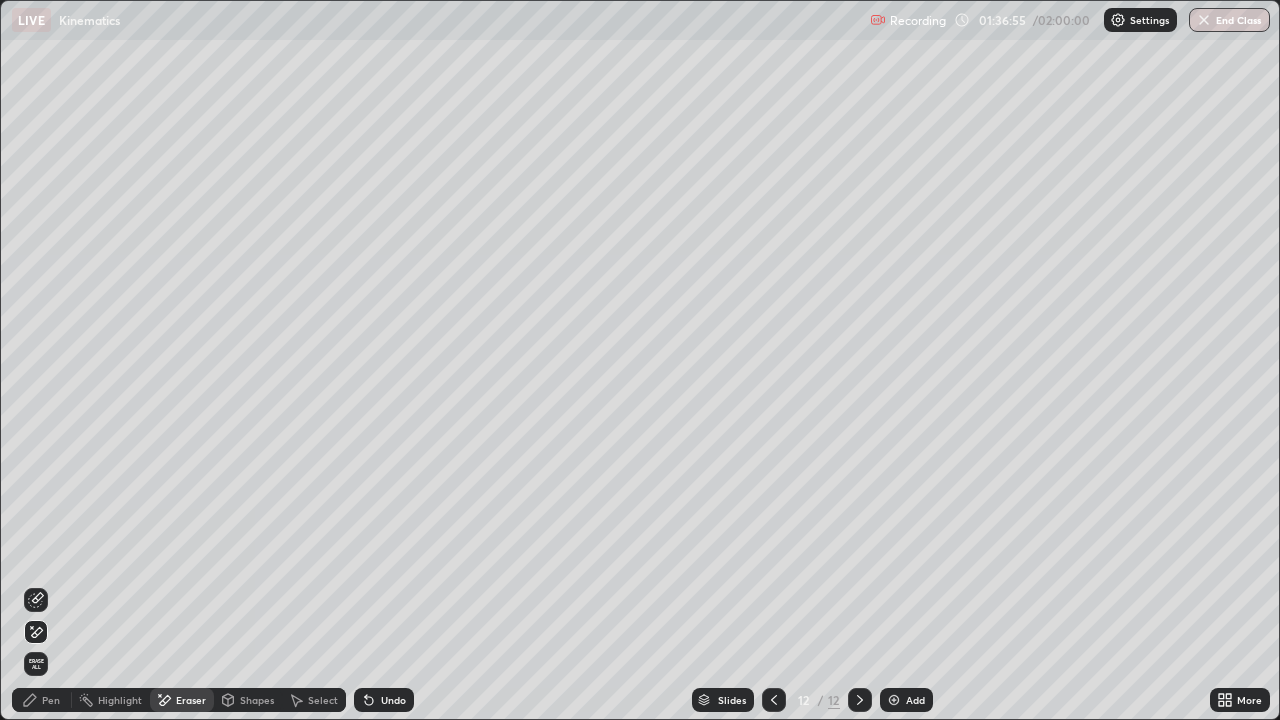 click on "Pen" at bounding box center (42, 700) 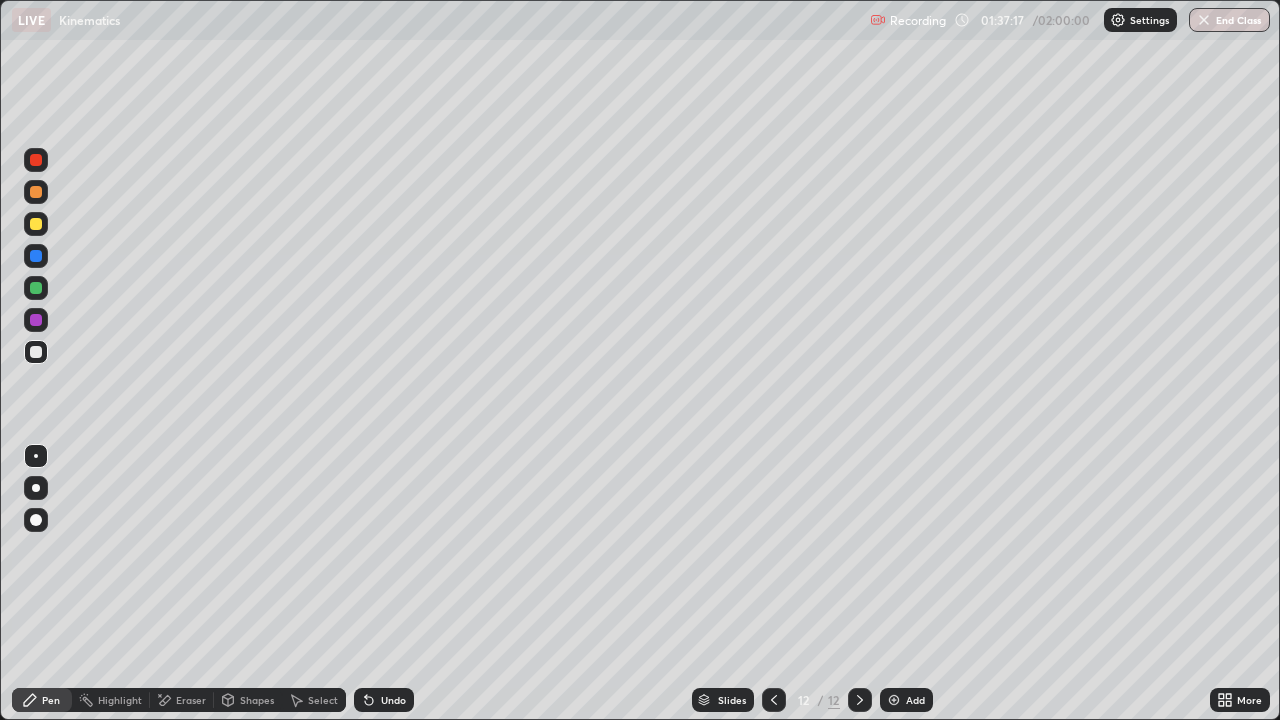 click on "Undo" at bounding box center [393, 700] 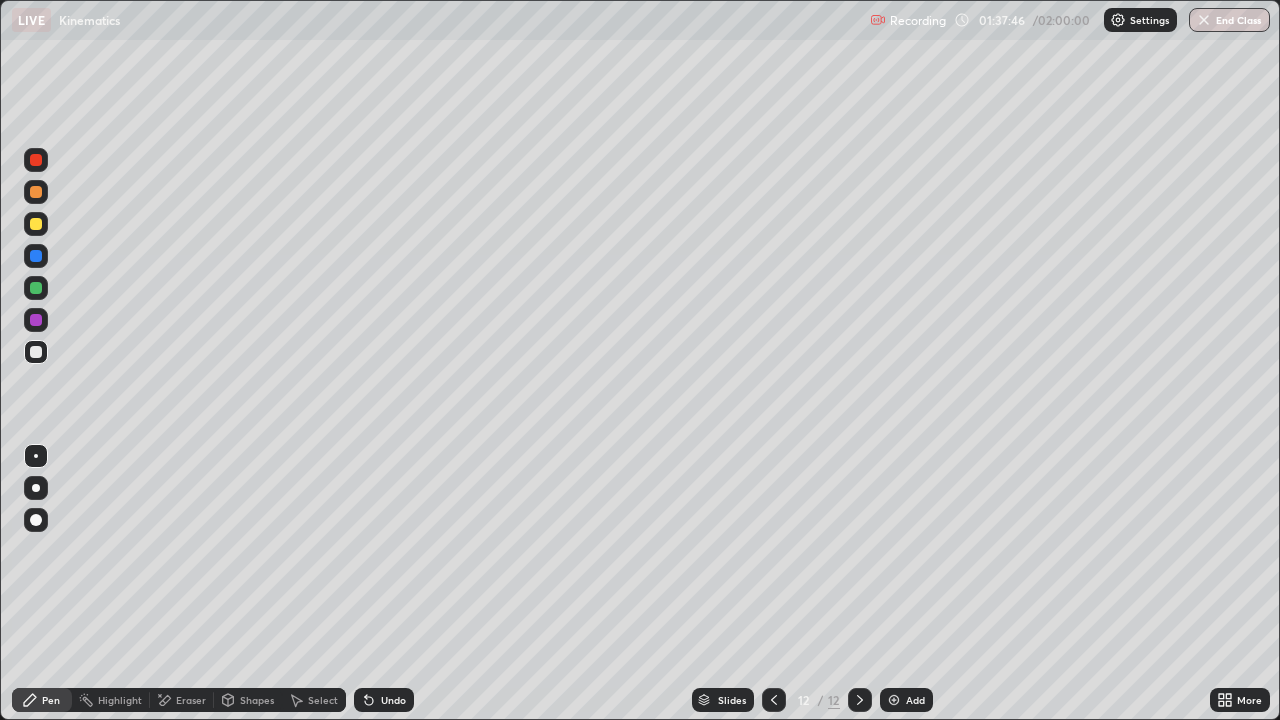 click on "Undo" at bounding box center (393, 700) 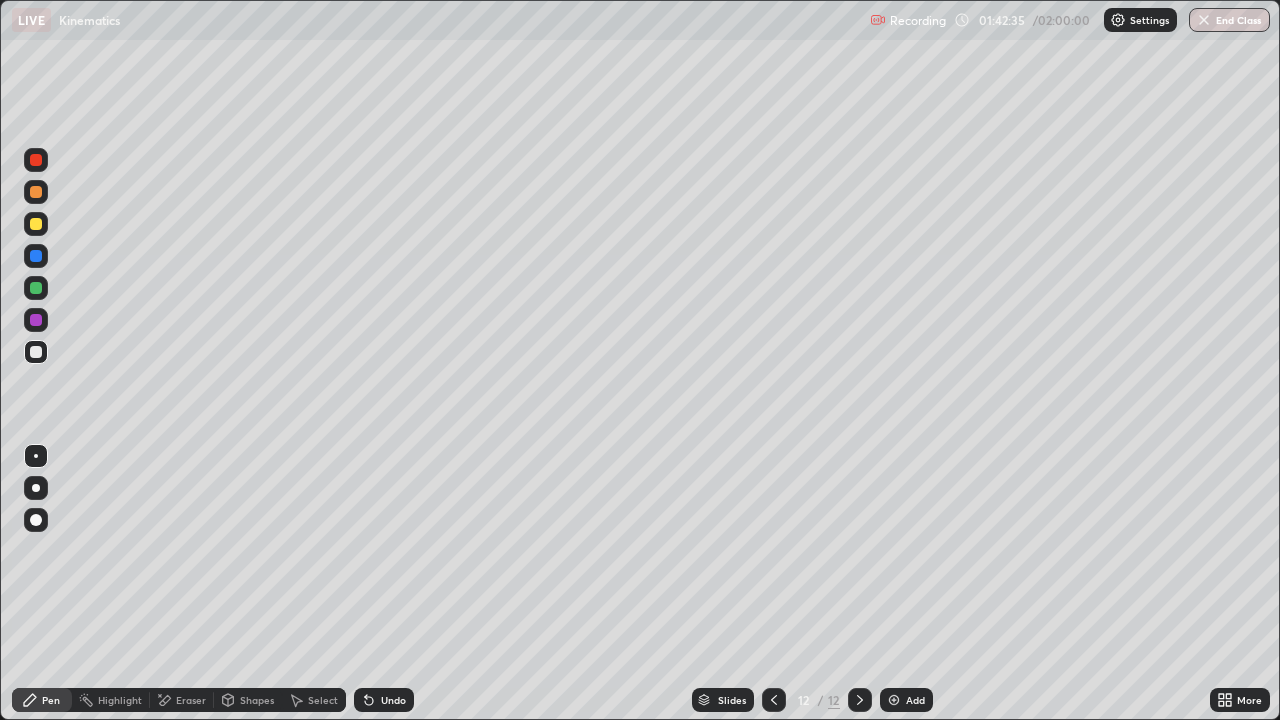 click on "Add" at bounding box center [915, 700] 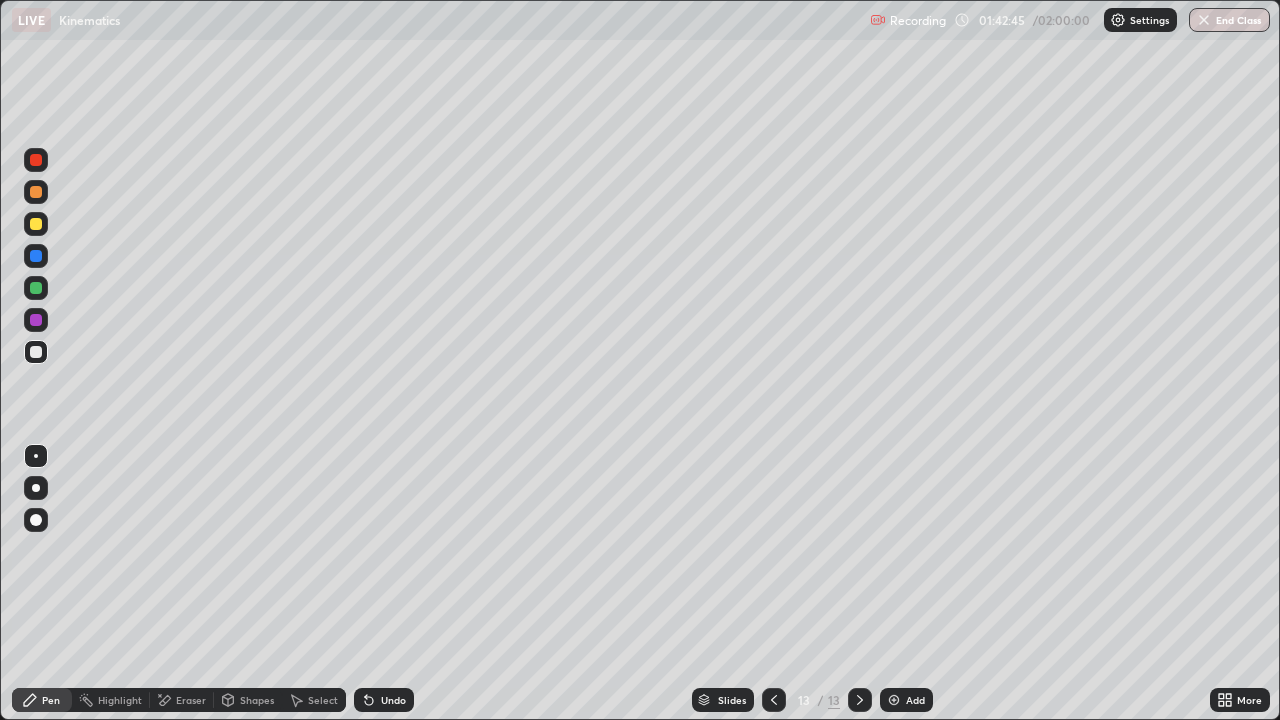 click on "Undo" at bounding box center (384, 700) 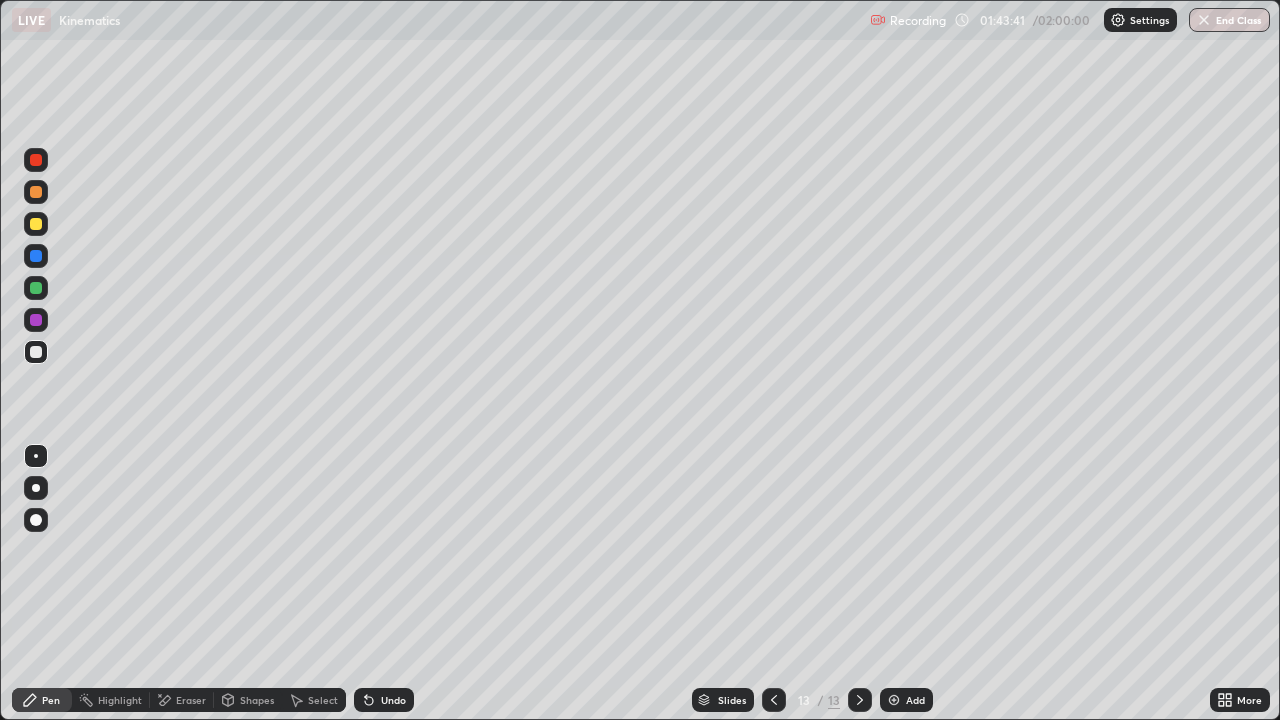 click on "Undo" at bounding box center (393, 700) 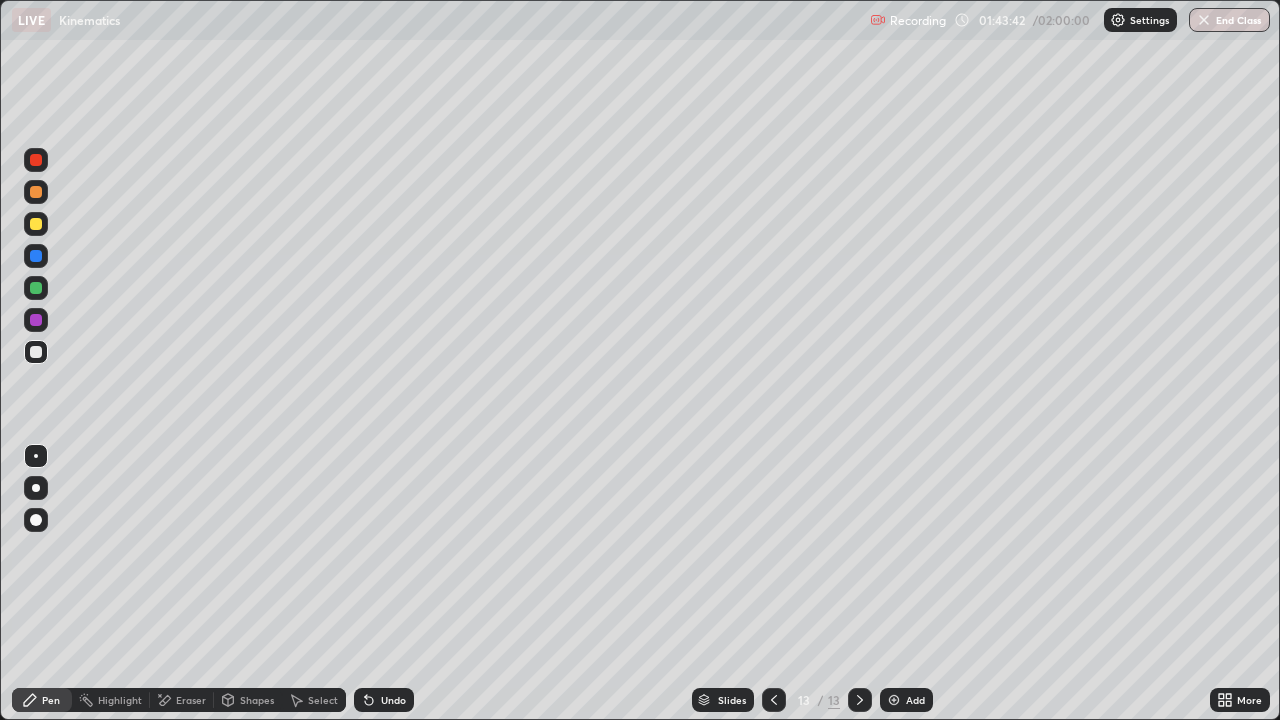 click on "Undo" at bounding box center [384, 700] 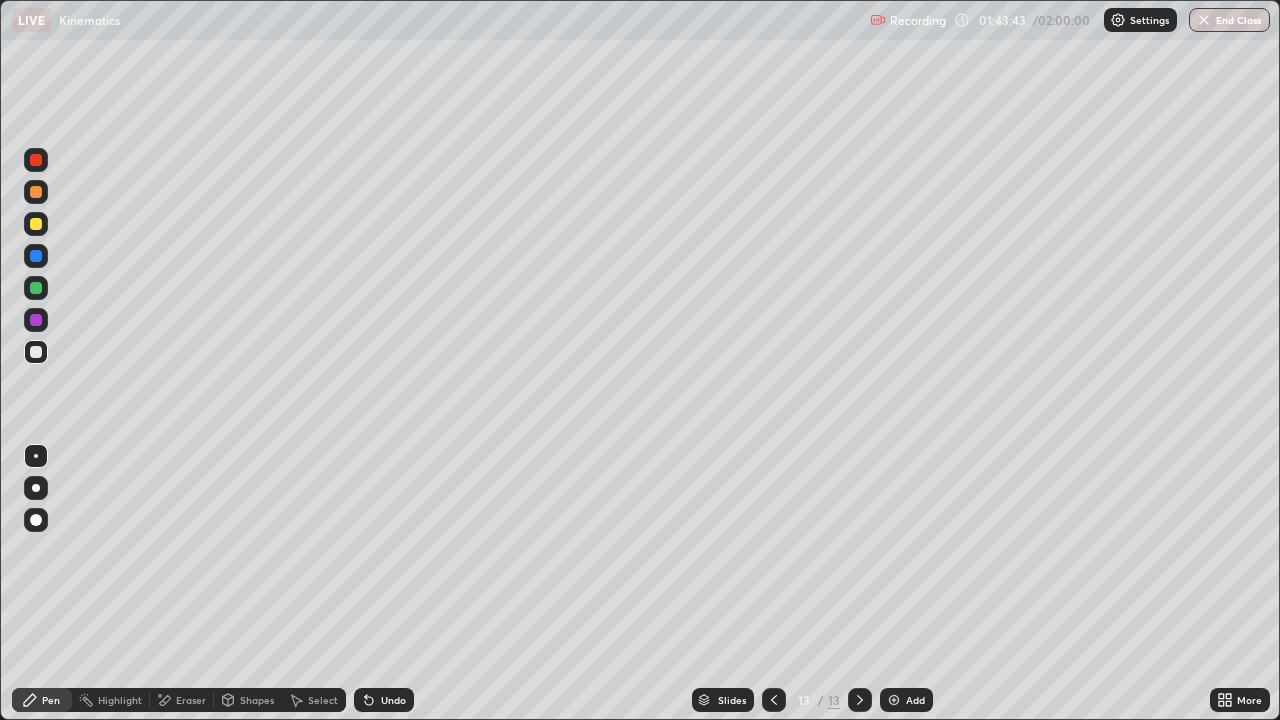 click on "Undo" at bounding box center [393, 700] 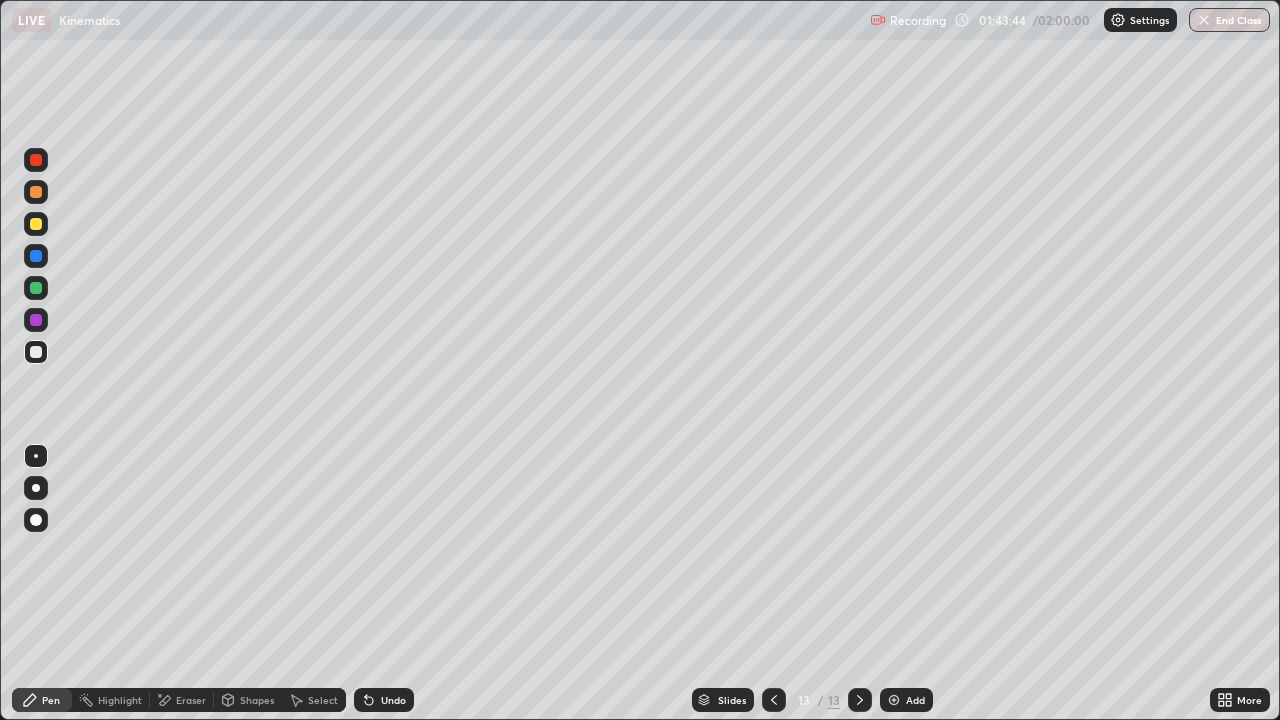 click on "Undo" at bounding box center (384, 700) 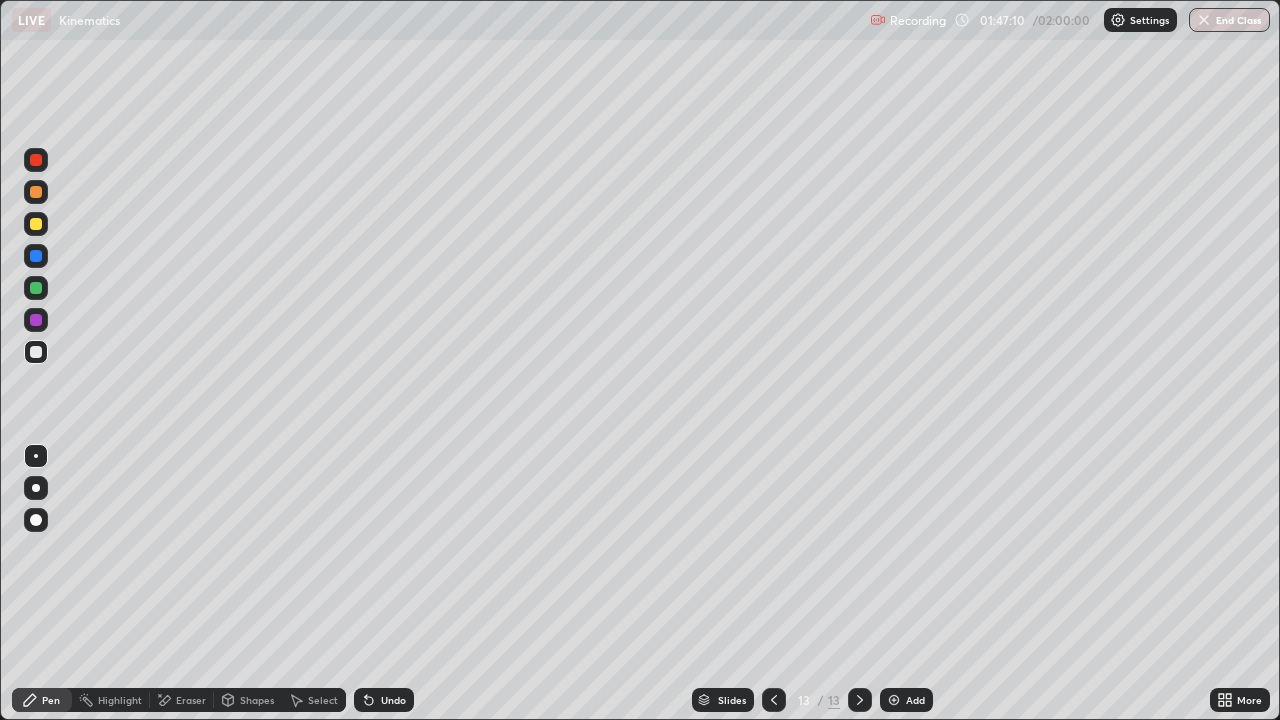 click on "Add" at bounding box center [906, 700] 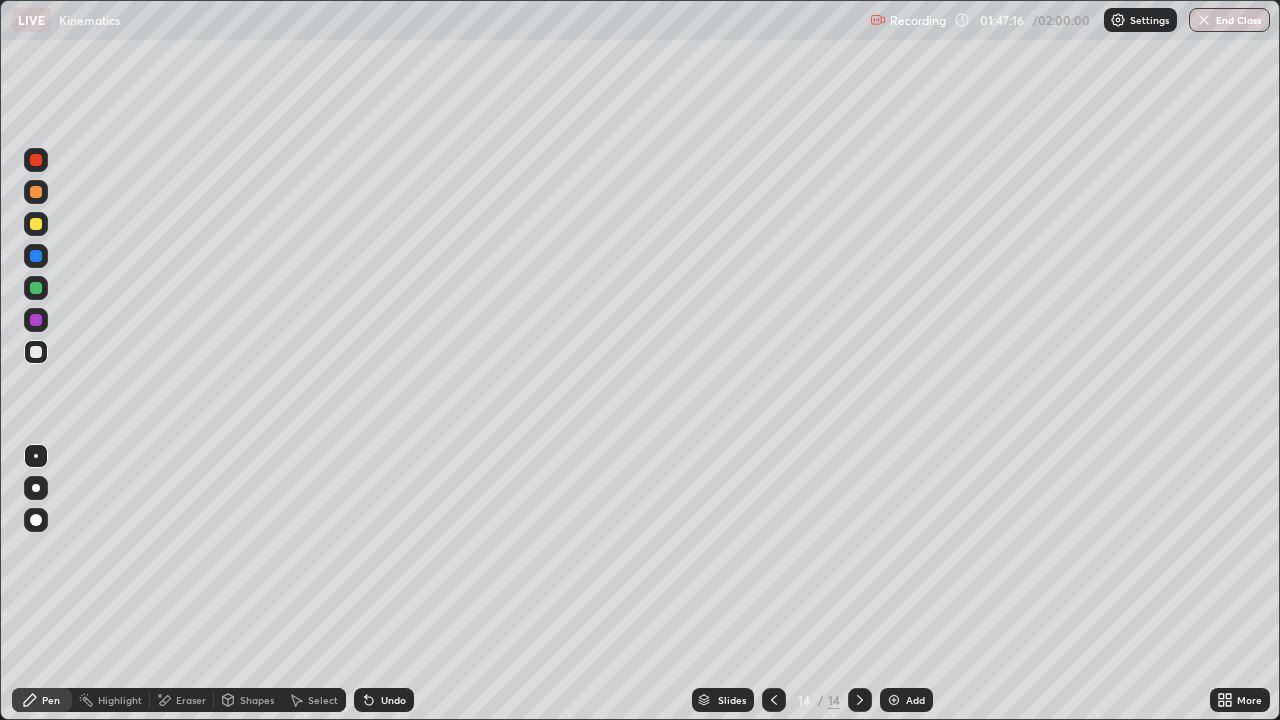 click on "Undo" at bounding box center [393, 700] 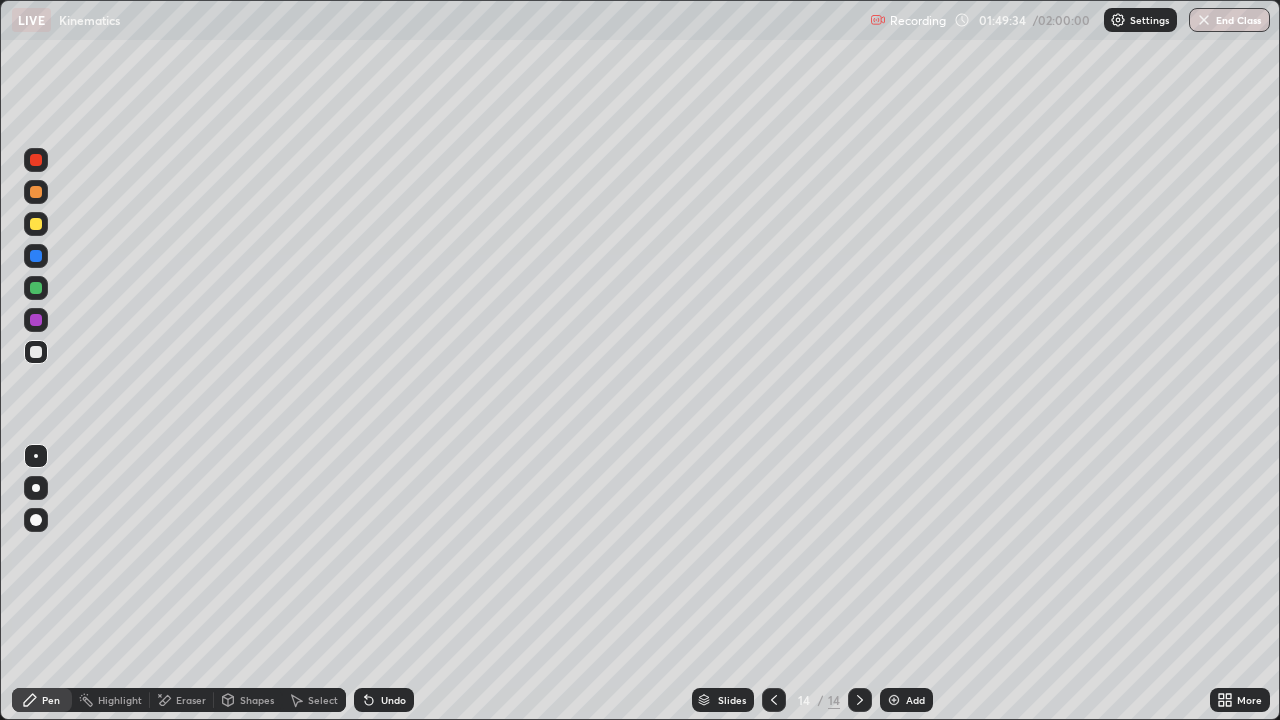 click on "Undo" at bounding box center [393, 700] 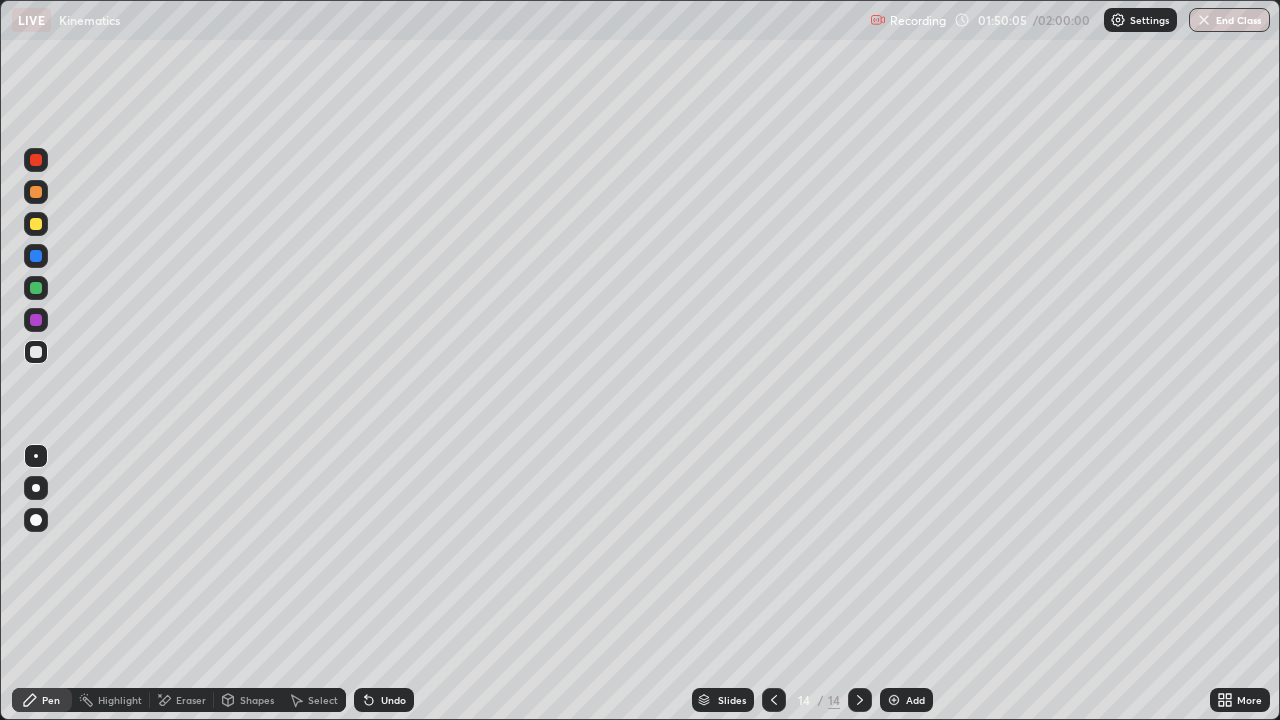 click on "Add" at bounding box center [915, 700] 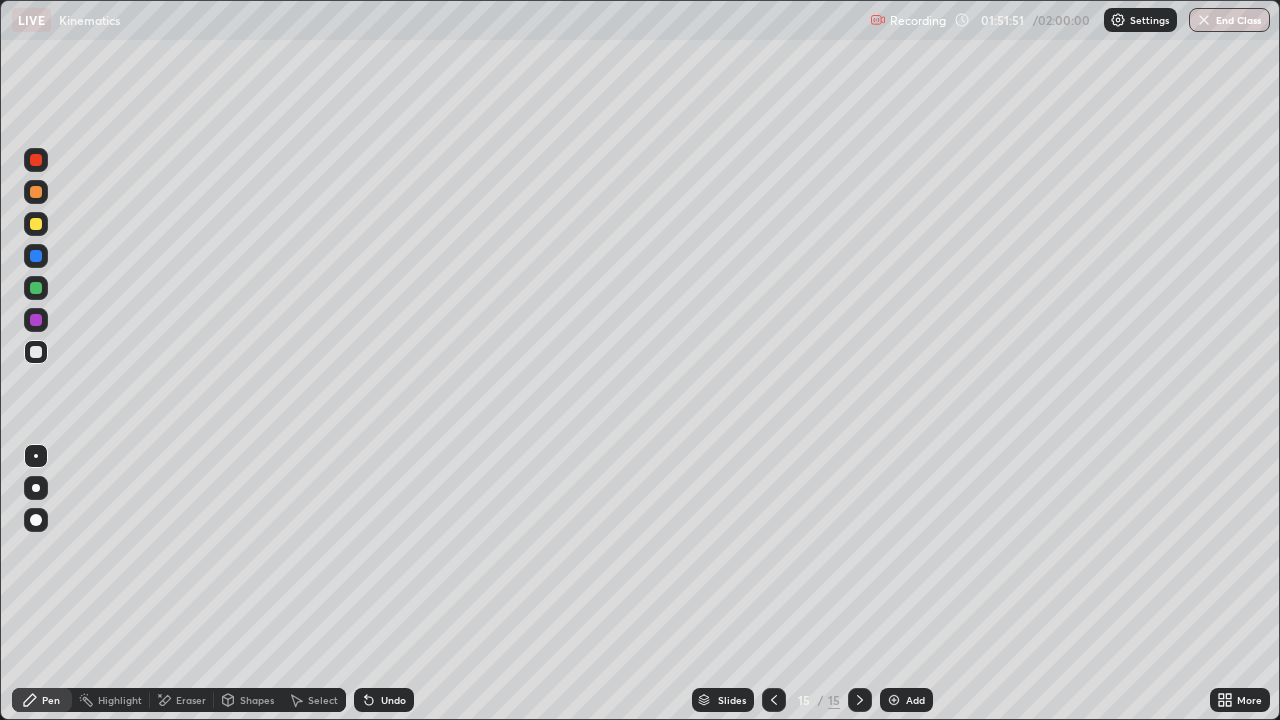click on "Undo" at bounding box center (393, 700) 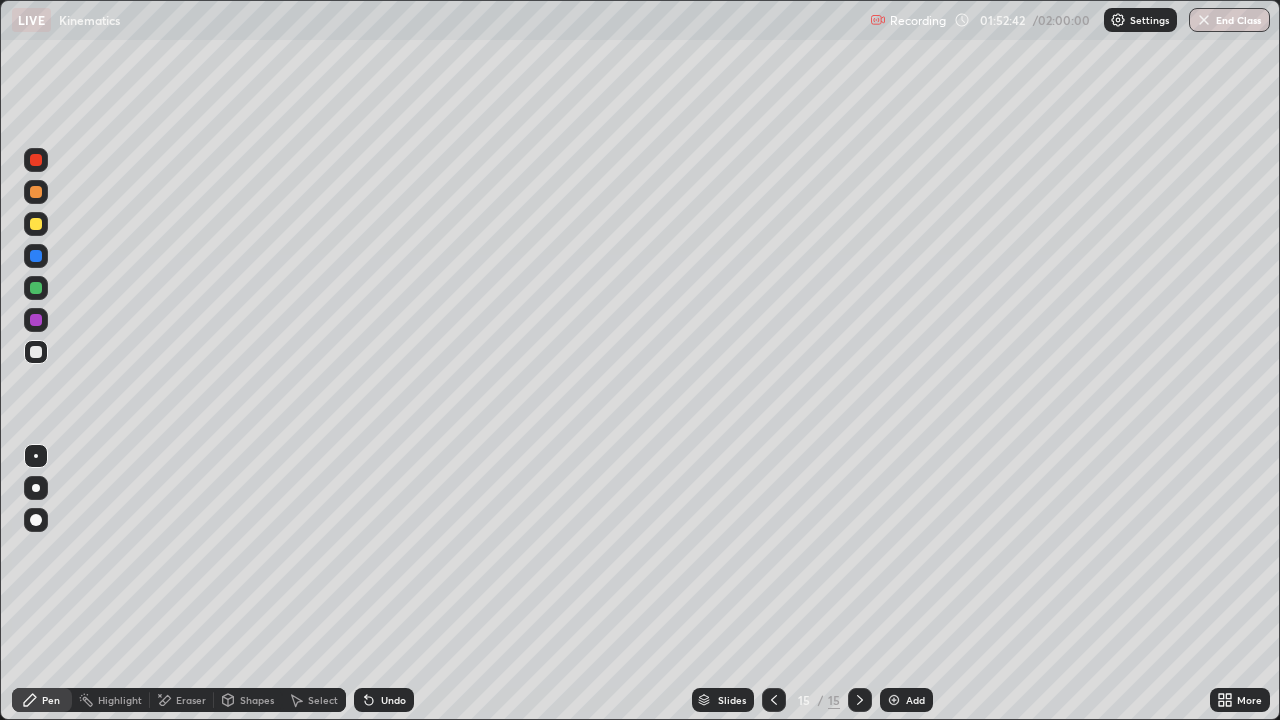 click on "Add" at bounding box center (906, 700) 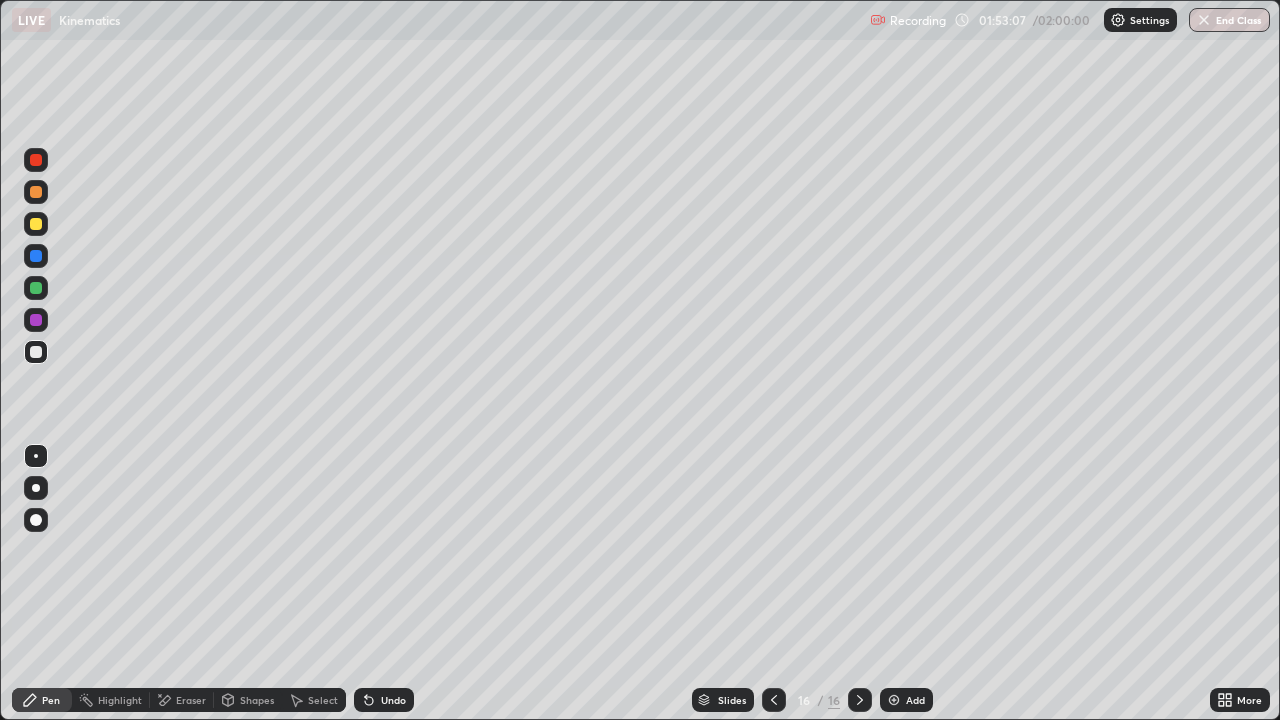 click on "Undo" at bounding box center [384, 700] 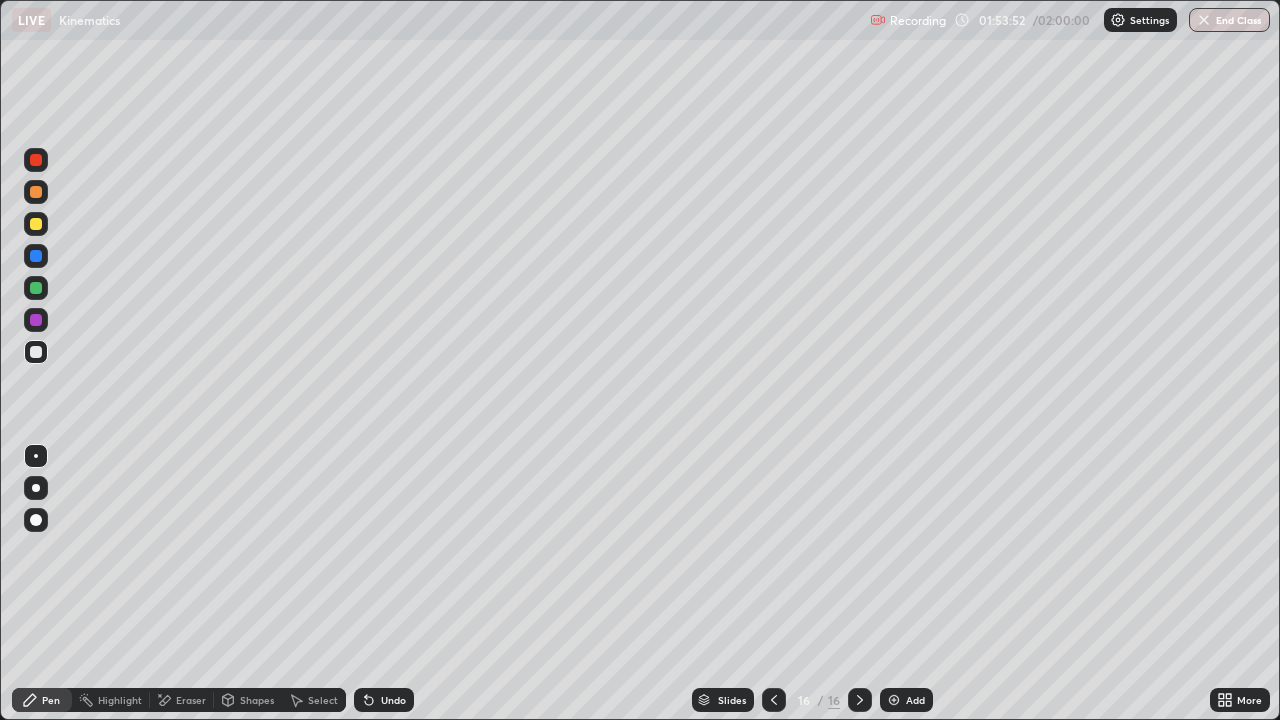 click on "Undo" at bounding box center (384, 700) 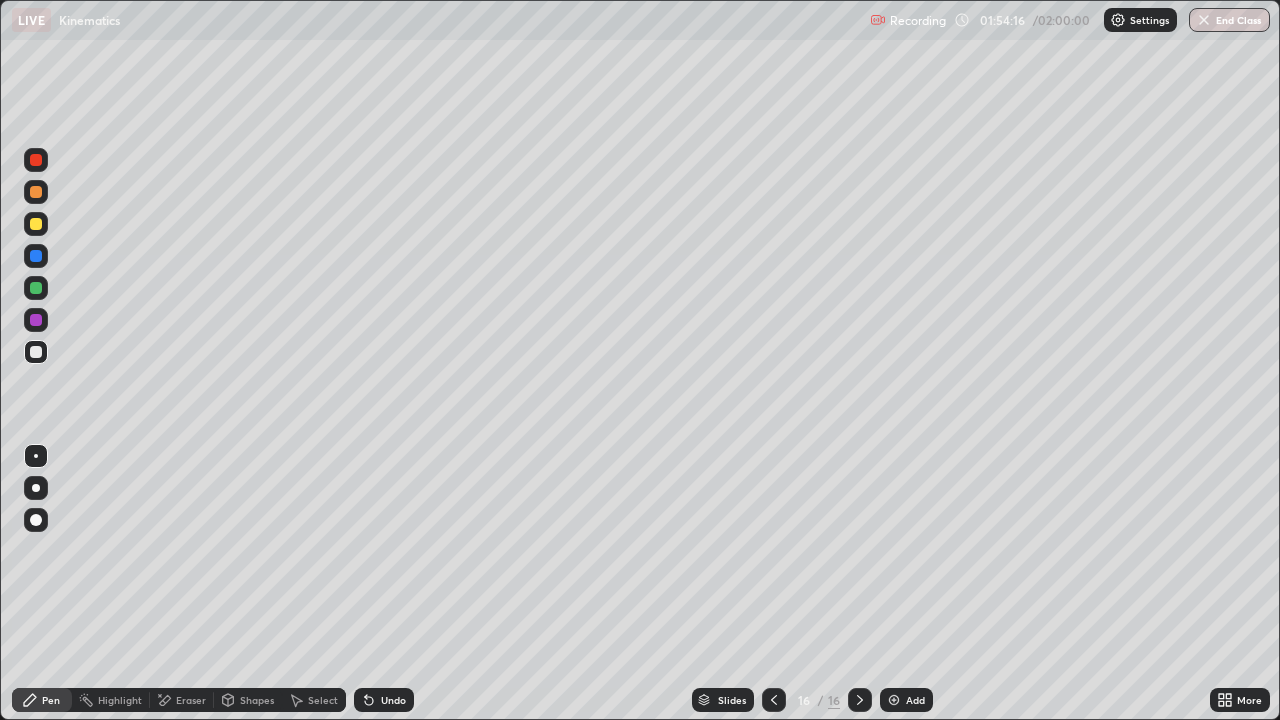 click 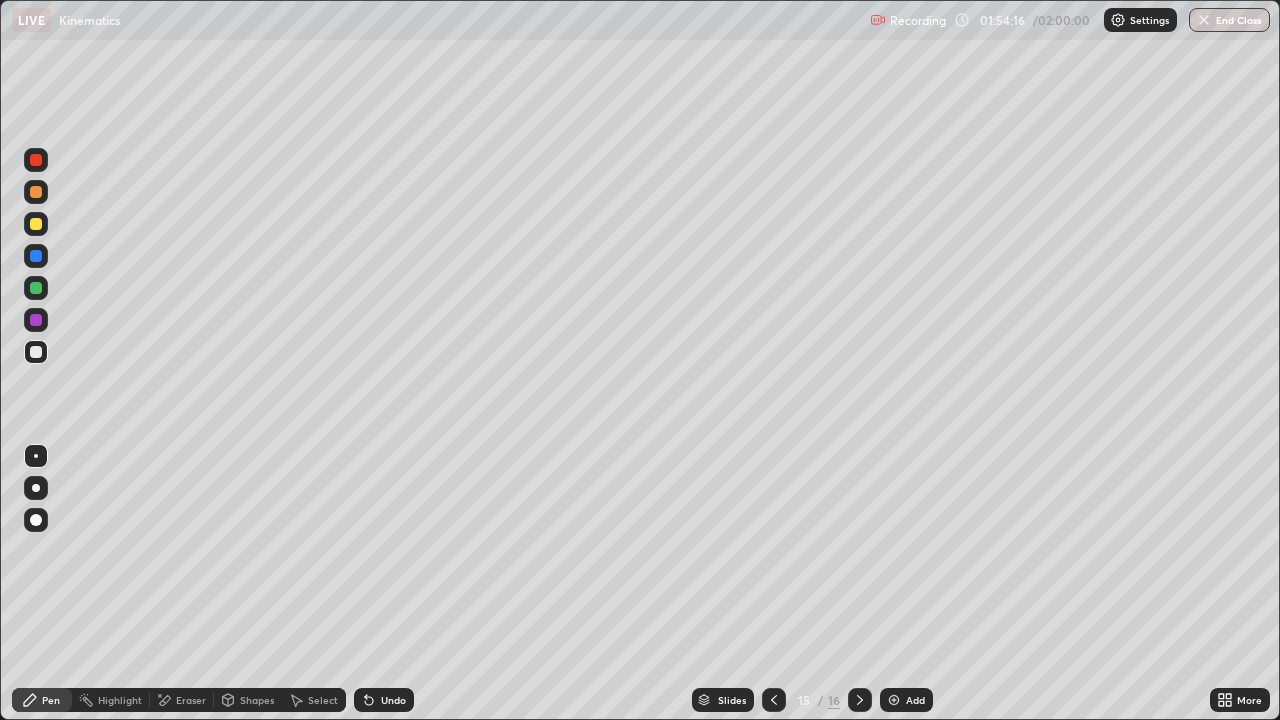 click 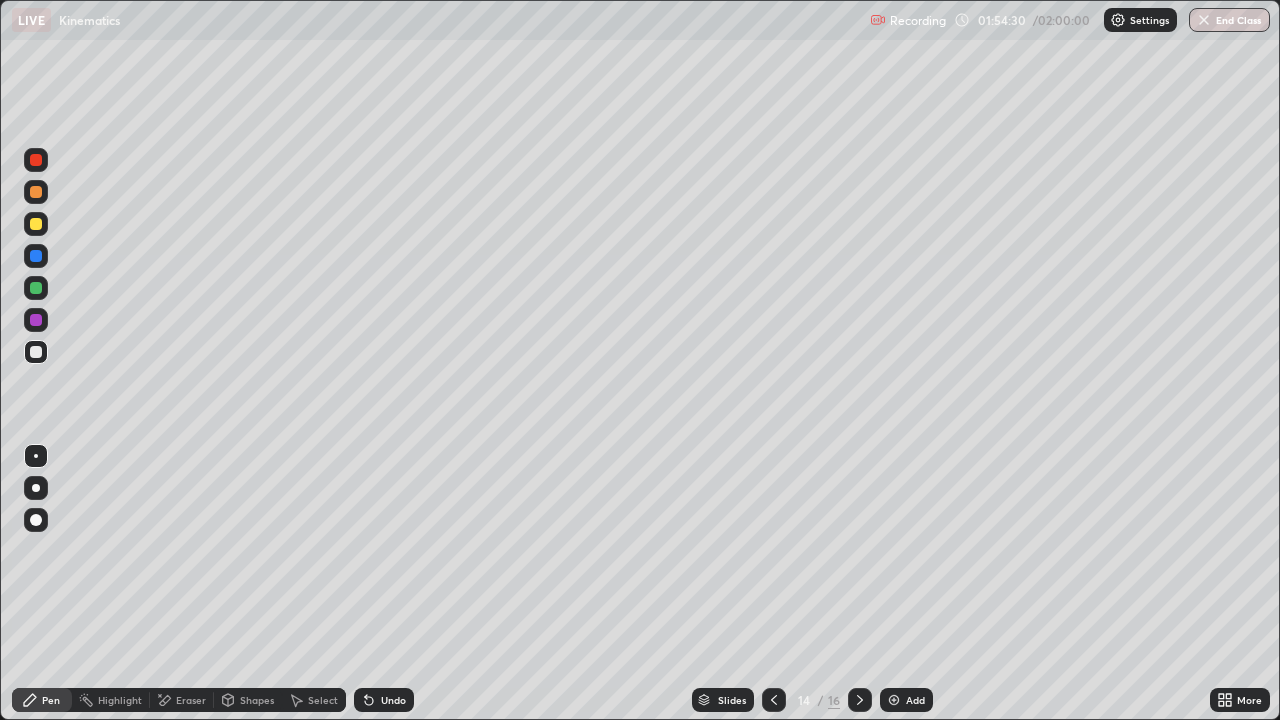 click 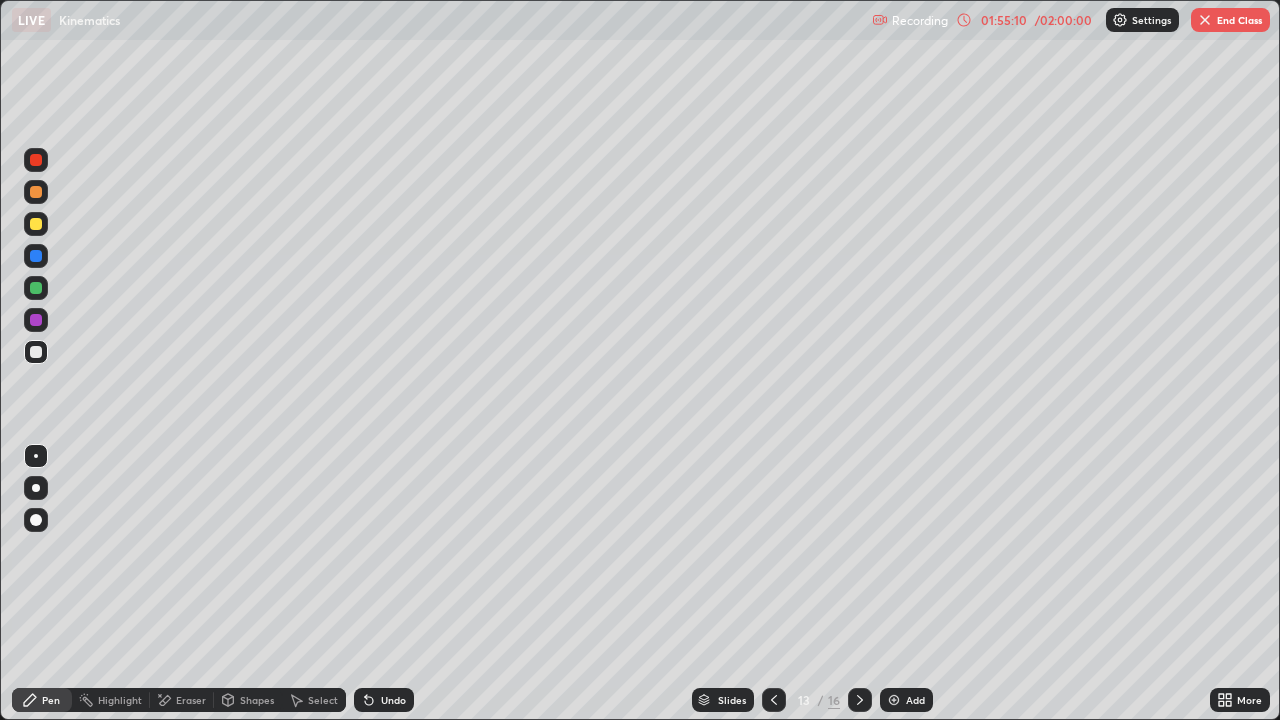 click 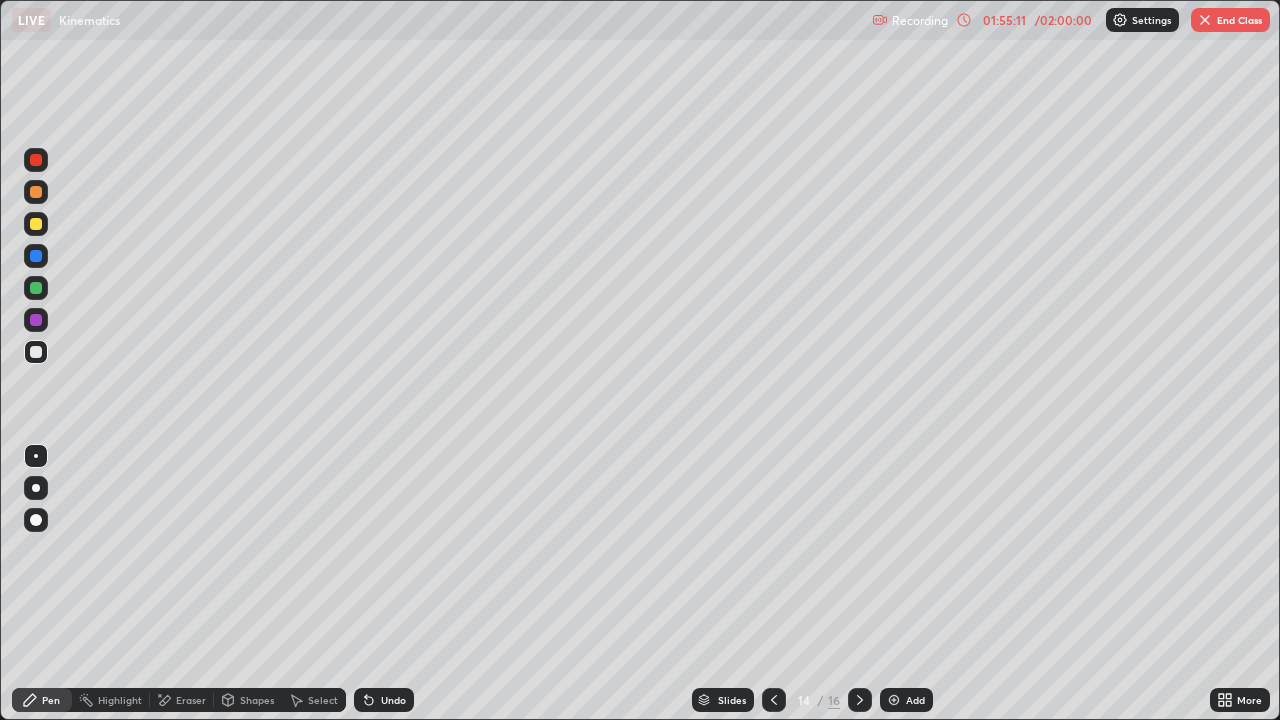 click on "More" at bounding box center (1249, 700) 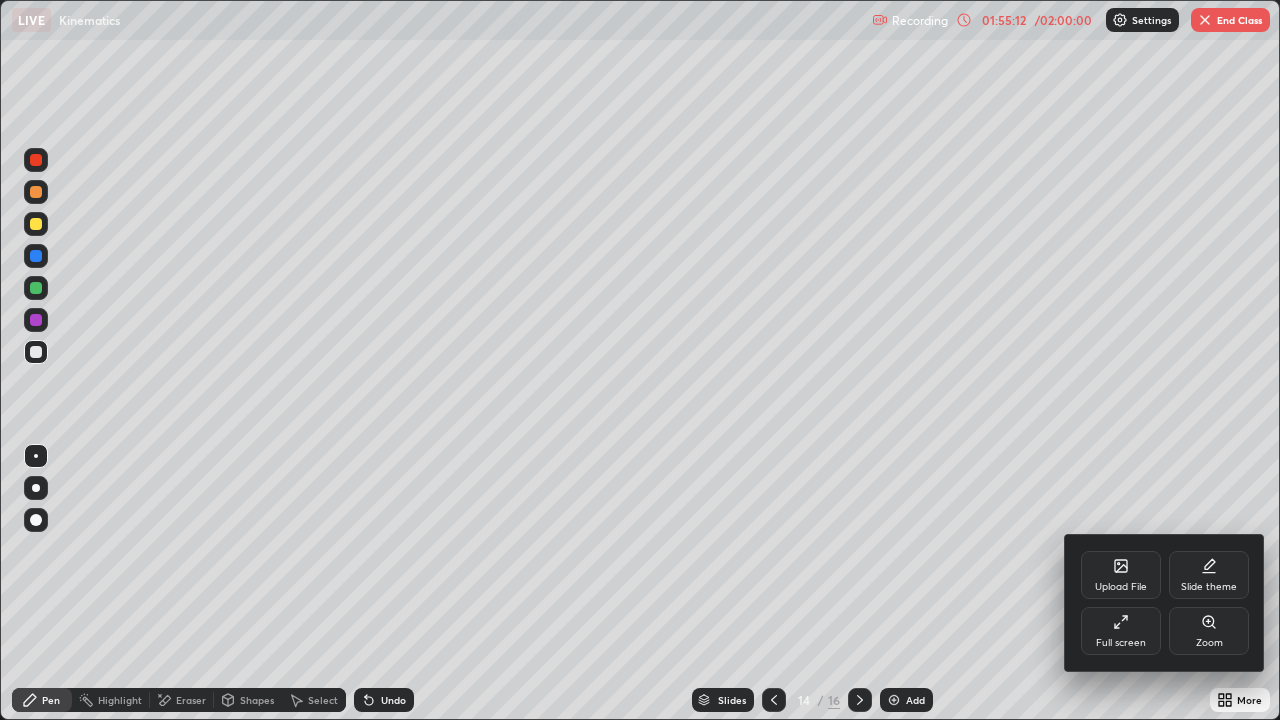 click on "Full screen" at bounding box center [1121, 643] 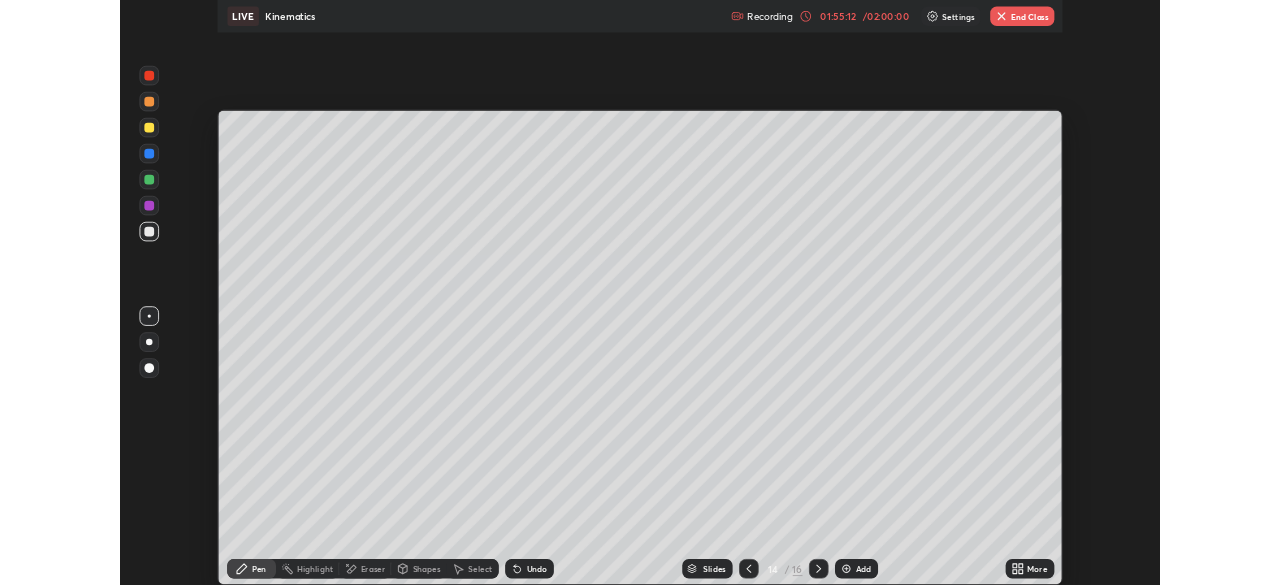 scroll, scrollTop: 585, scrollLeft: 1280, axis: both 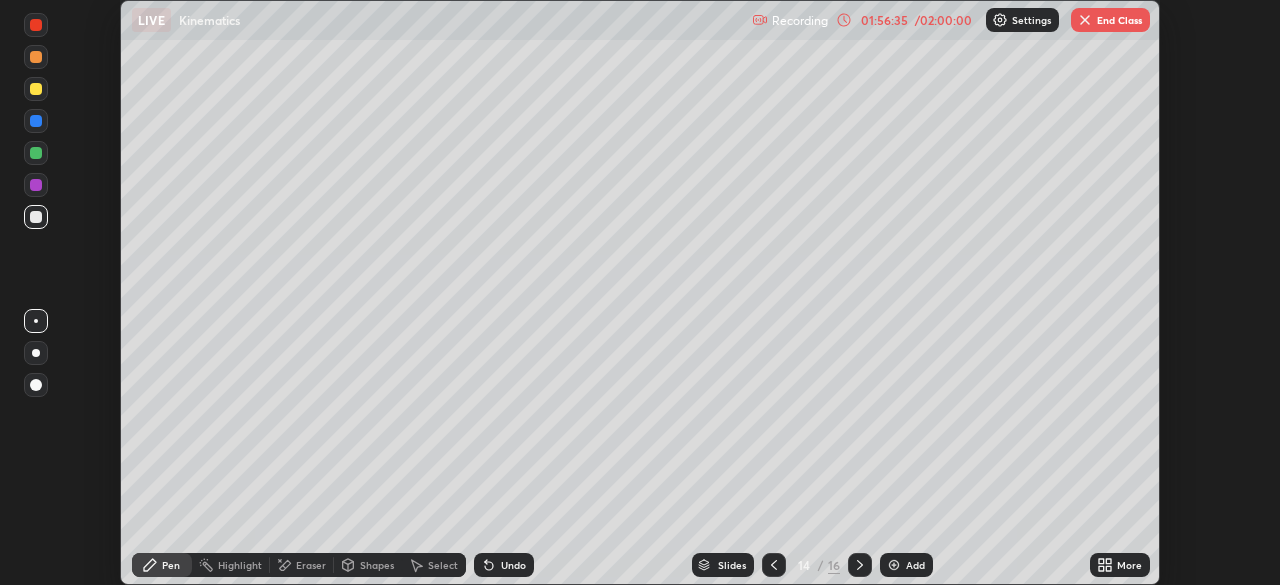 click at bounding box center [860, 565] 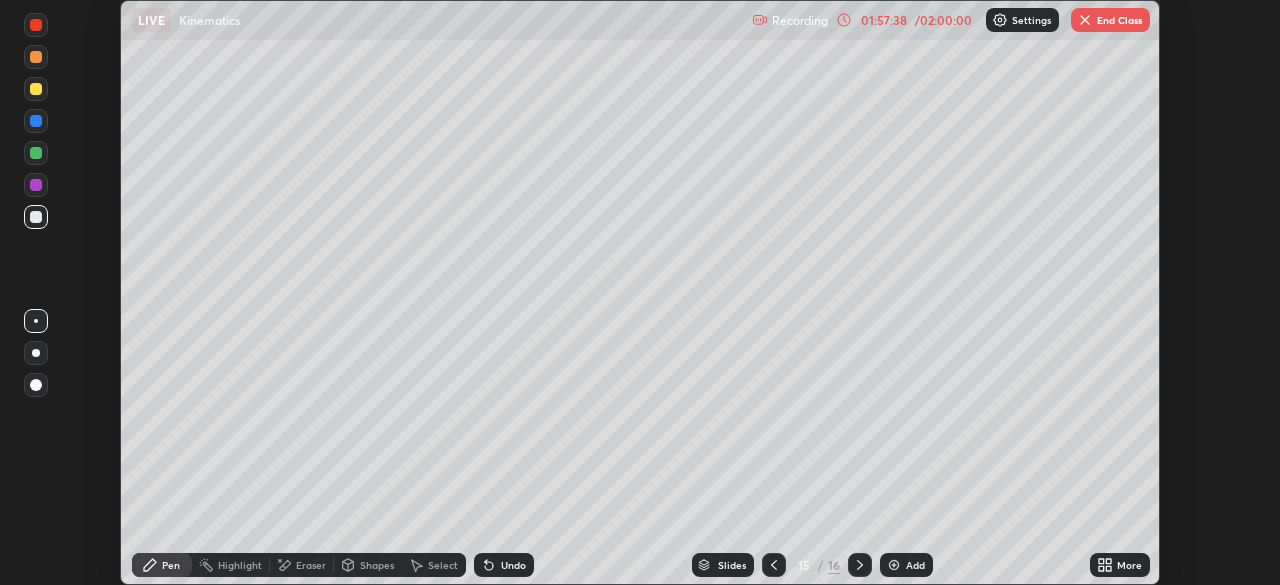 click 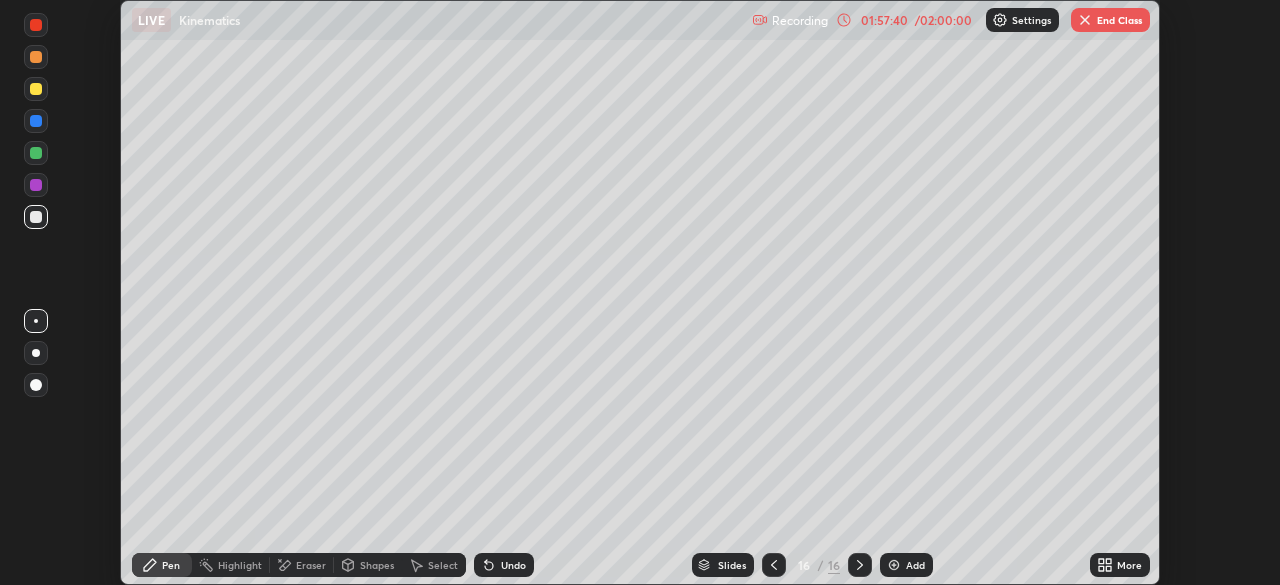 click 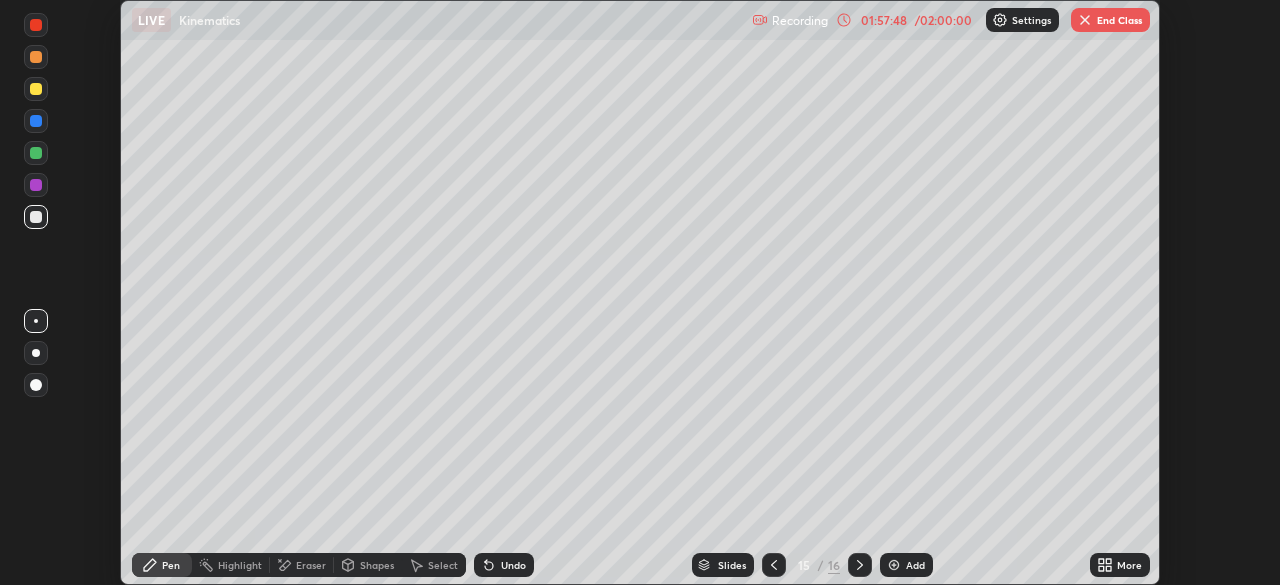 click 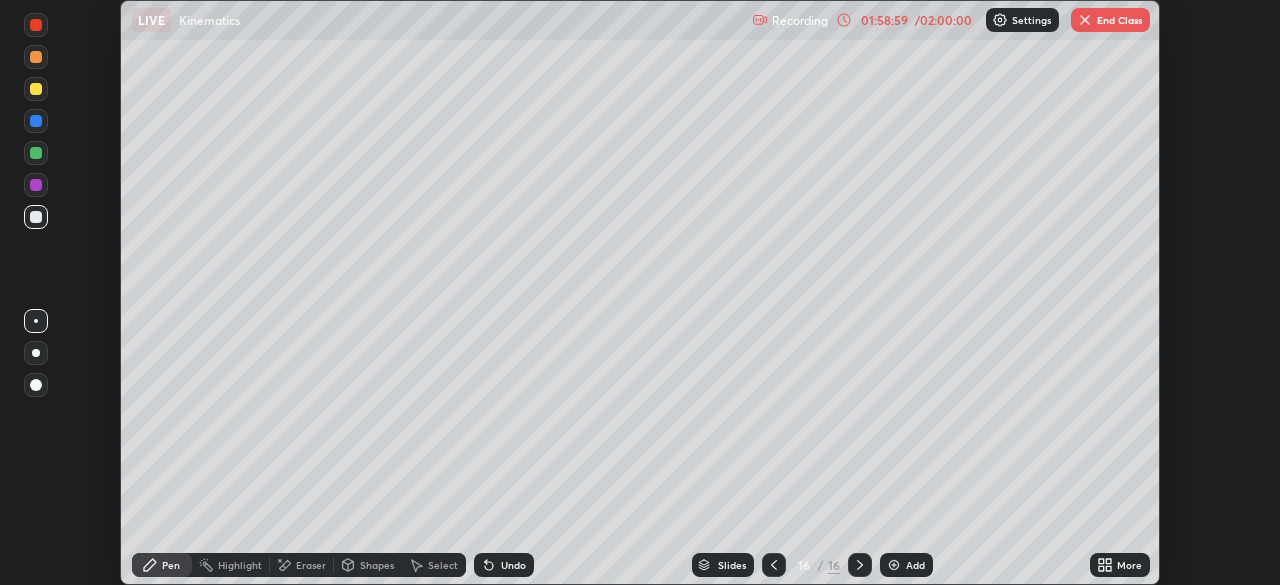 click on "End Class" at bounding box center [1110, 20] 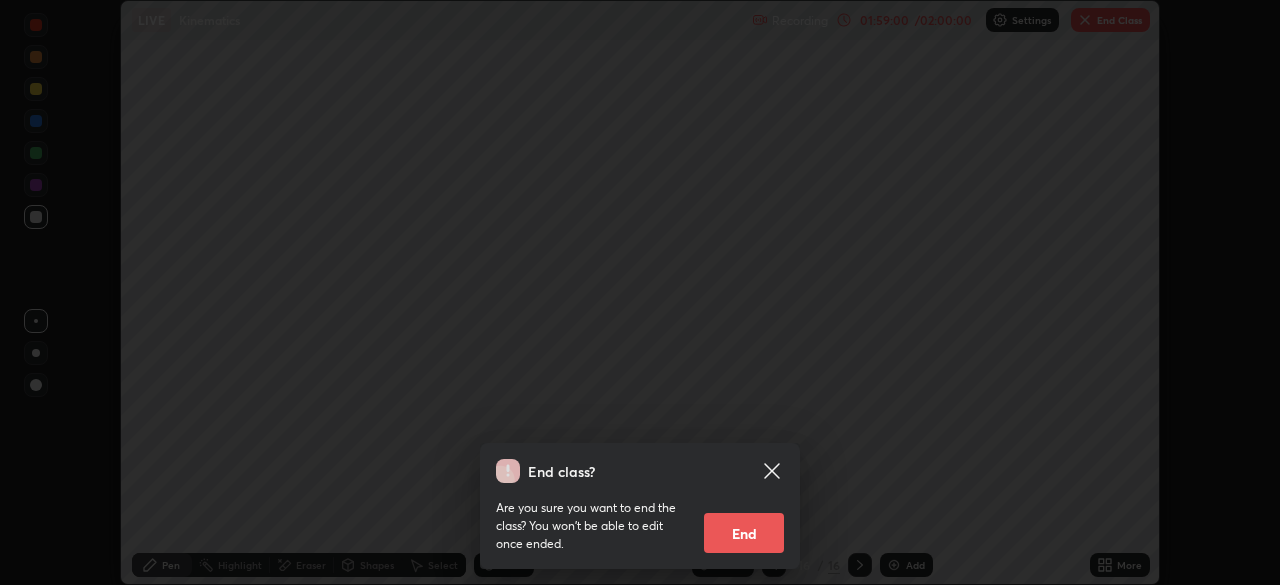 click on "End" at bounding box center [744, 533] 